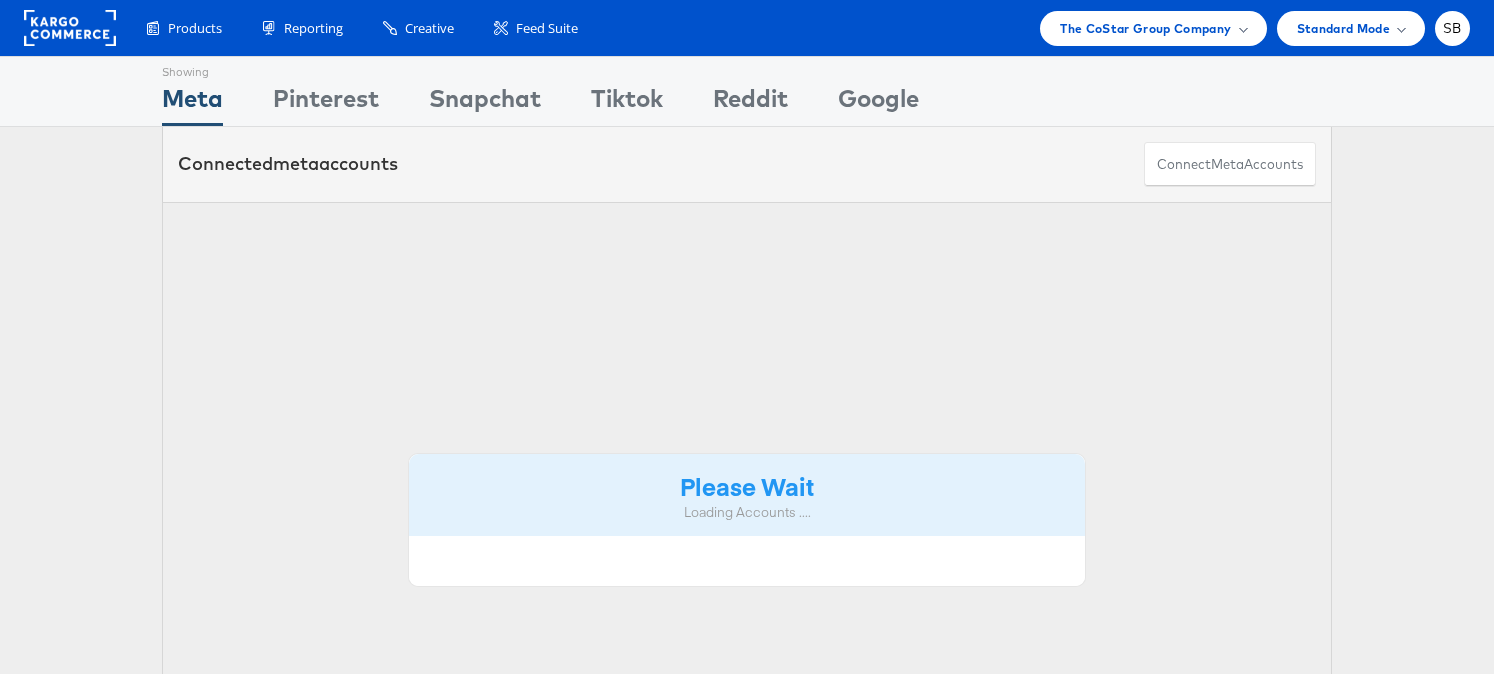 scroll, scrollTop: 0, scrollLeft: 0, axis: both 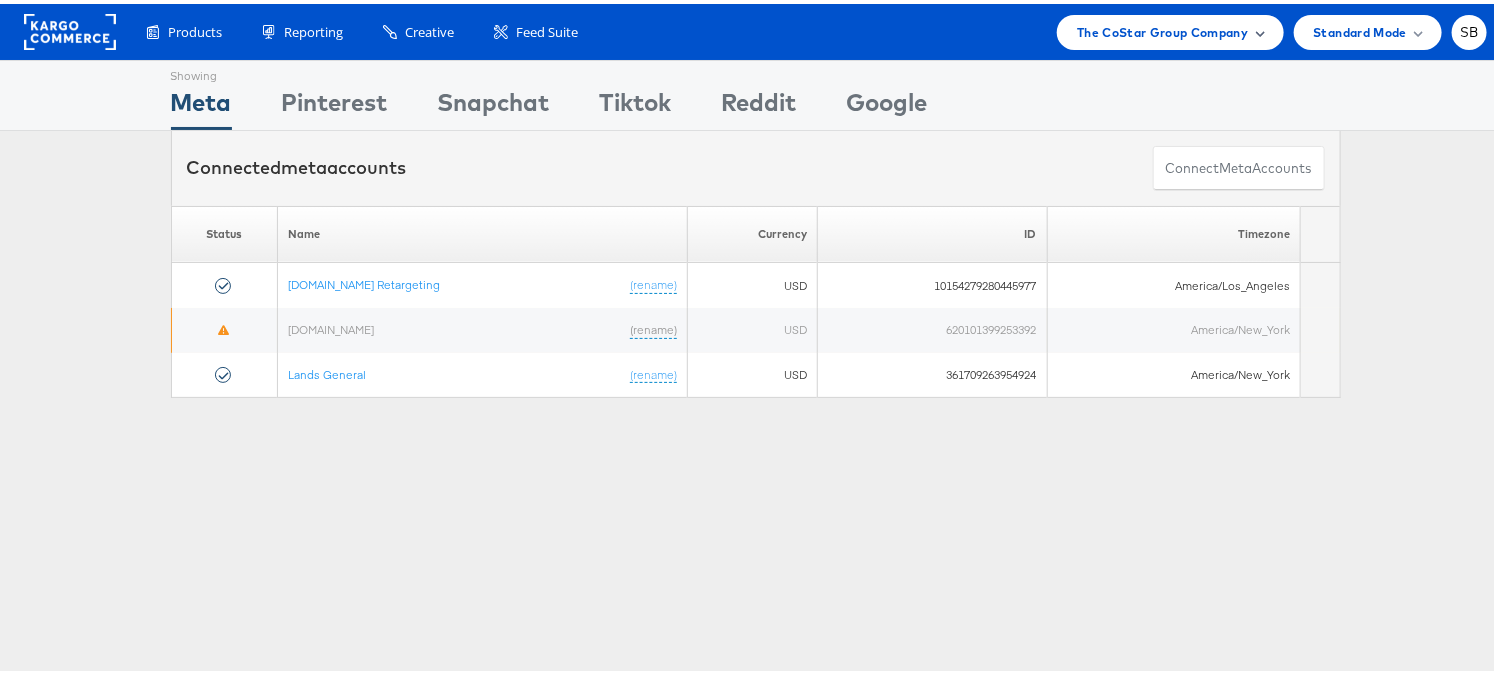 click on "The CoStar Group Company" at bounding box center [1162, 28] 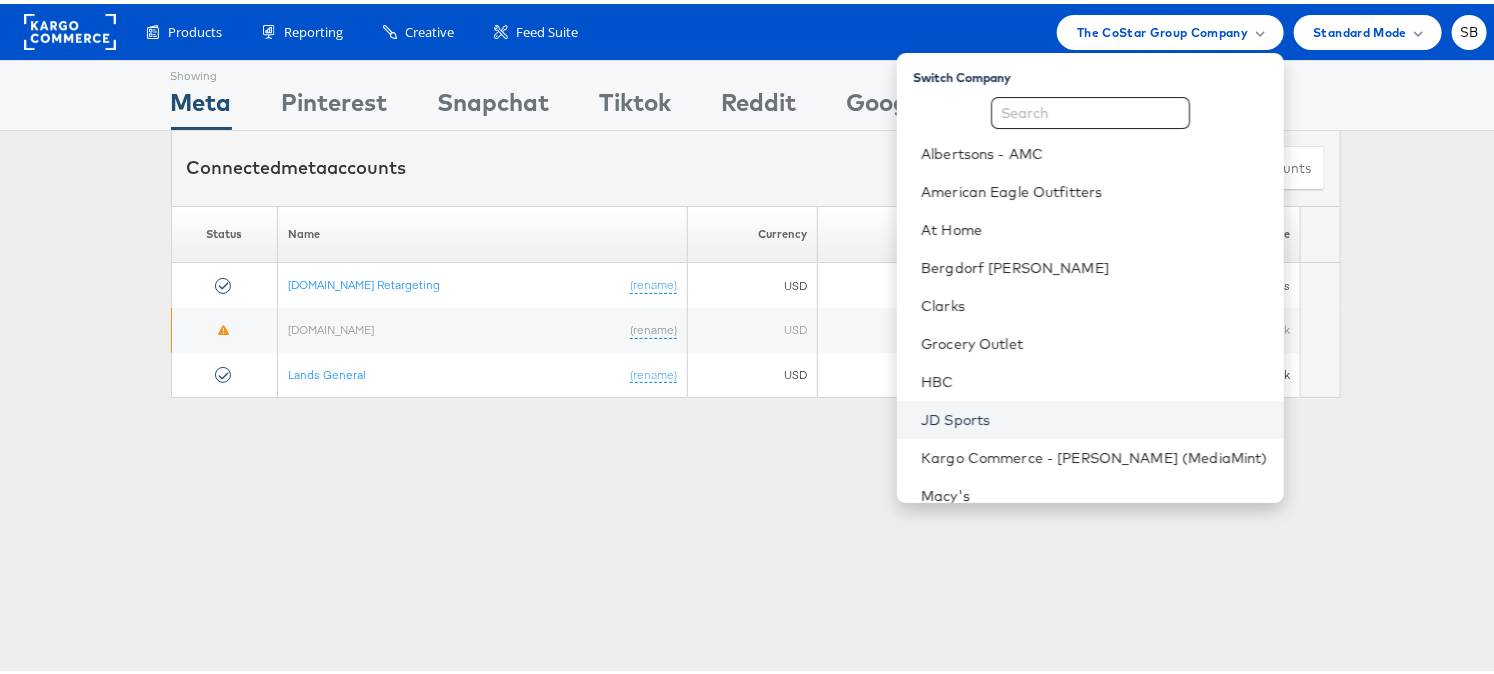 scroll, scrollTop: 171, scrollLeft: 0, axis: vertical 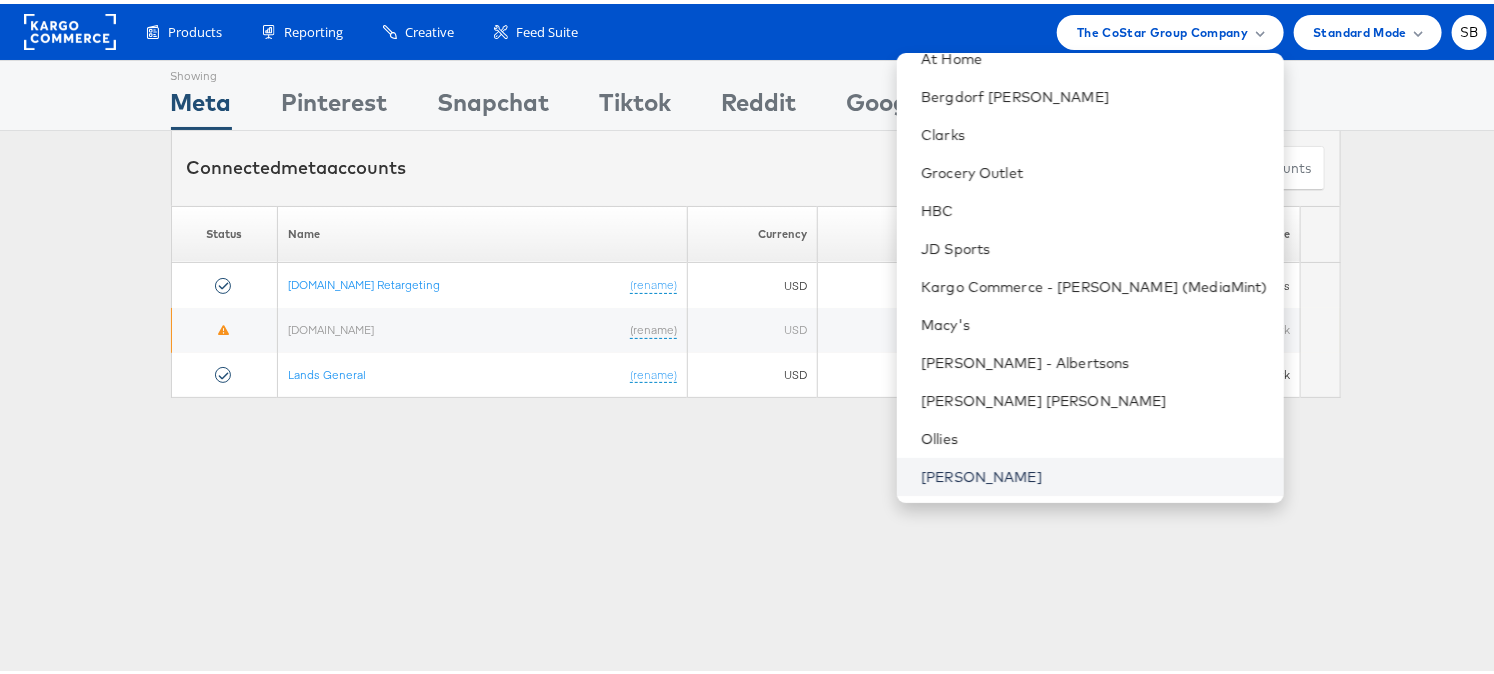 click on "[PERSON_NAME]" at bounding box center (1094, 473) 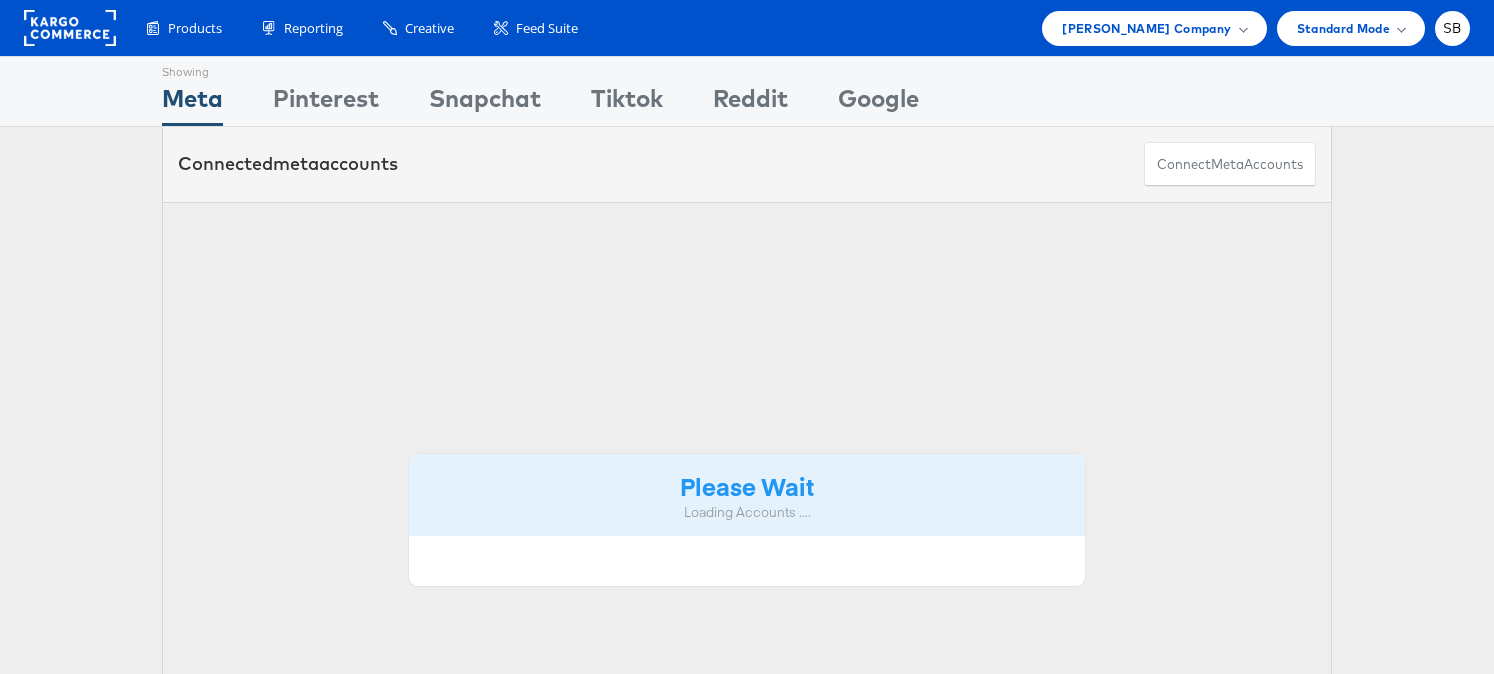 scroll, scrollTop: 0, scrollLeft: 0, axis: both 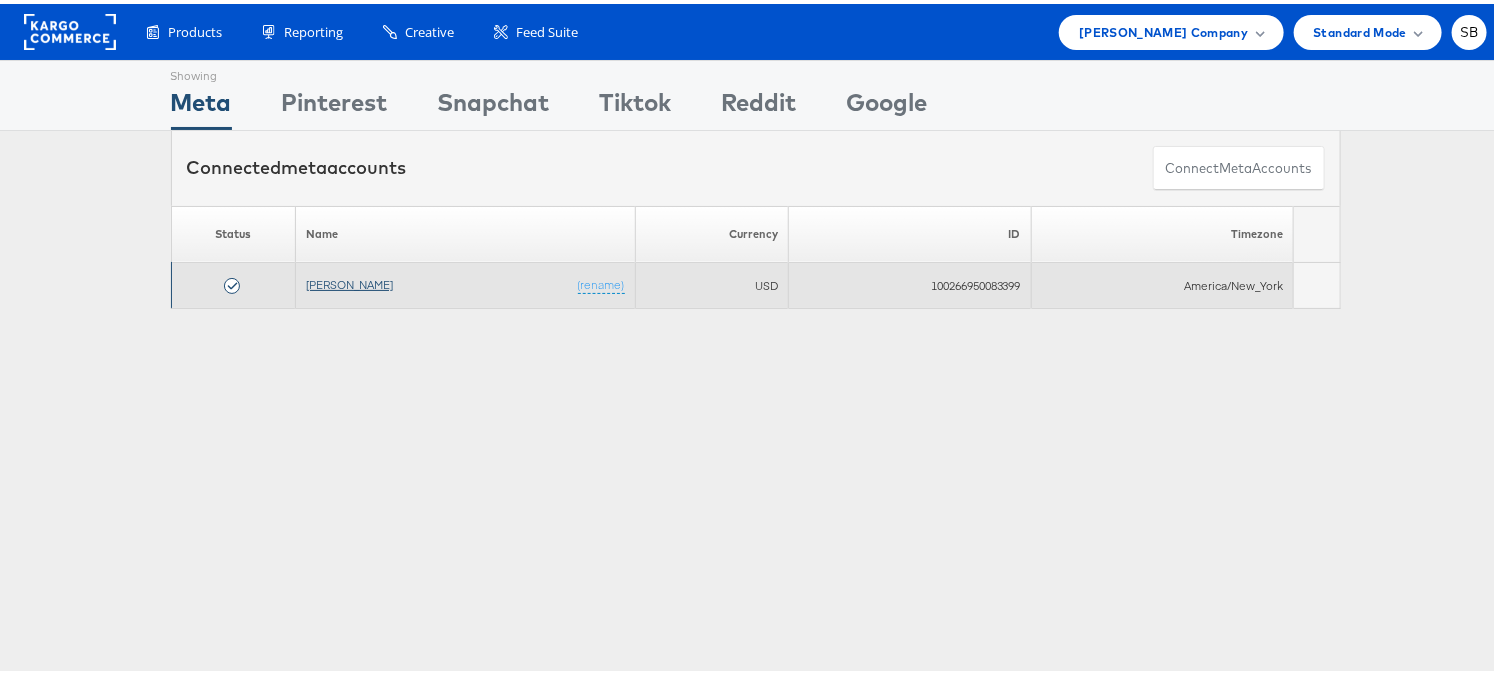 click on "[PERSON_NAME]" at bounding box center (349, 280) 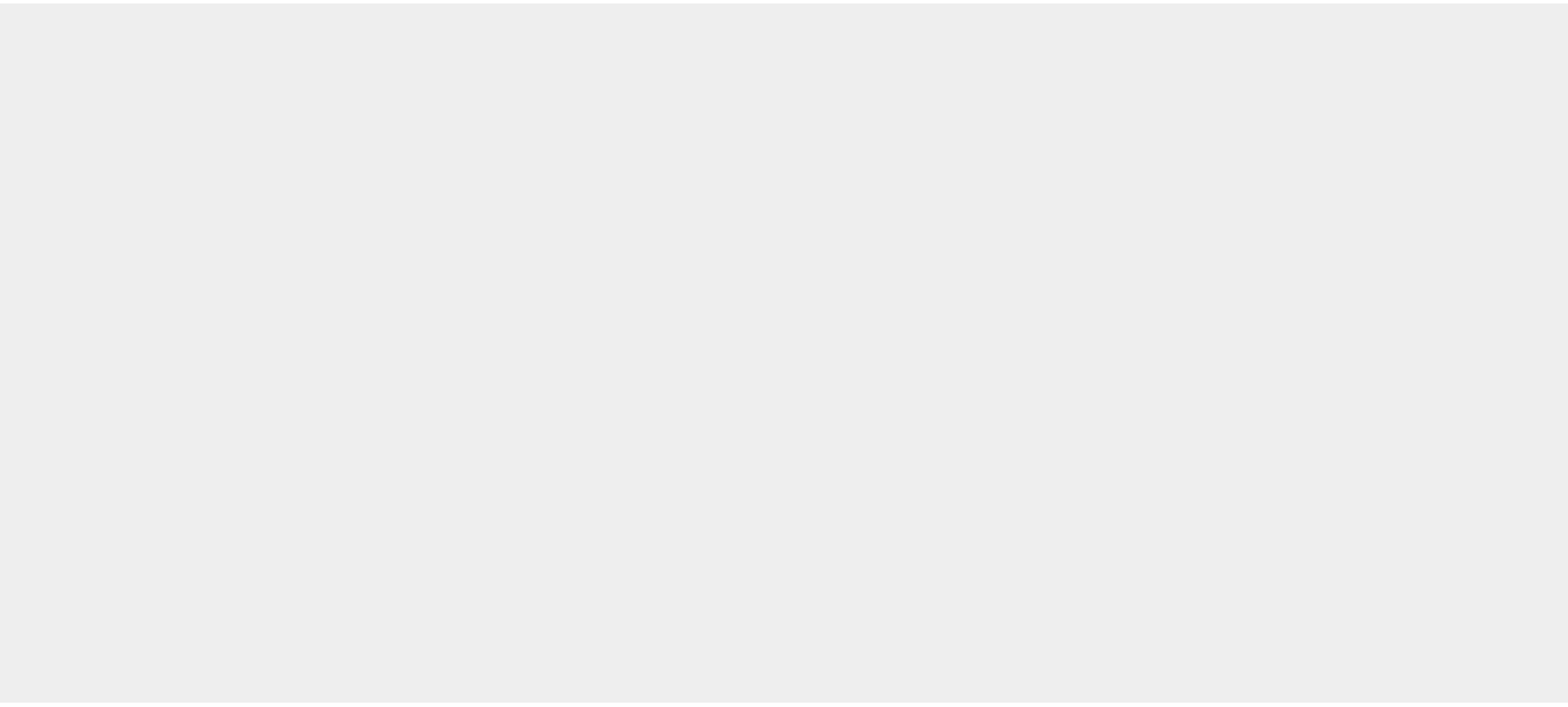 scroll, scrollTop: 0, scrollLeft: 0, axis: both 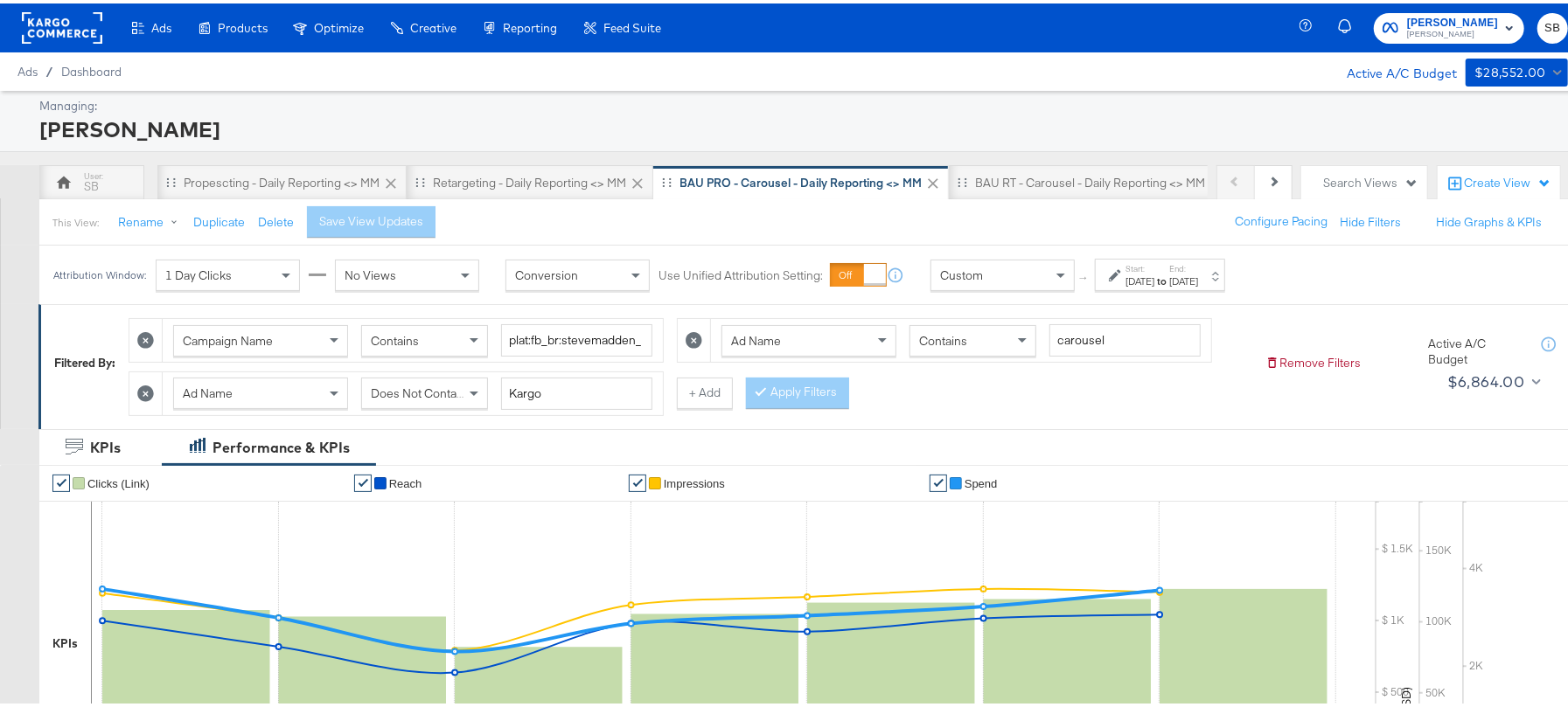 click on "[DATE]" at bounding box center (1139, 278) 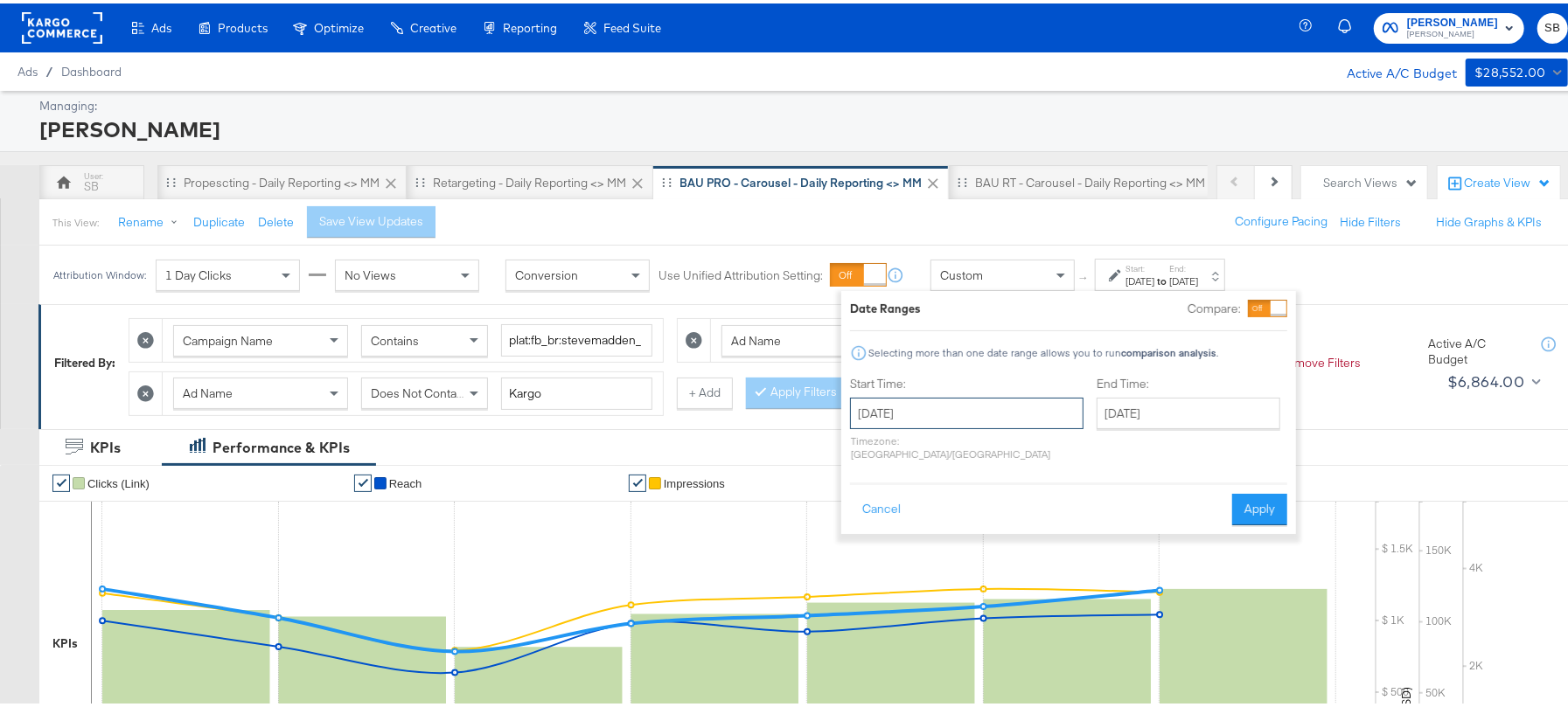 click on "[DATE]" at bounding box center [966, 410] 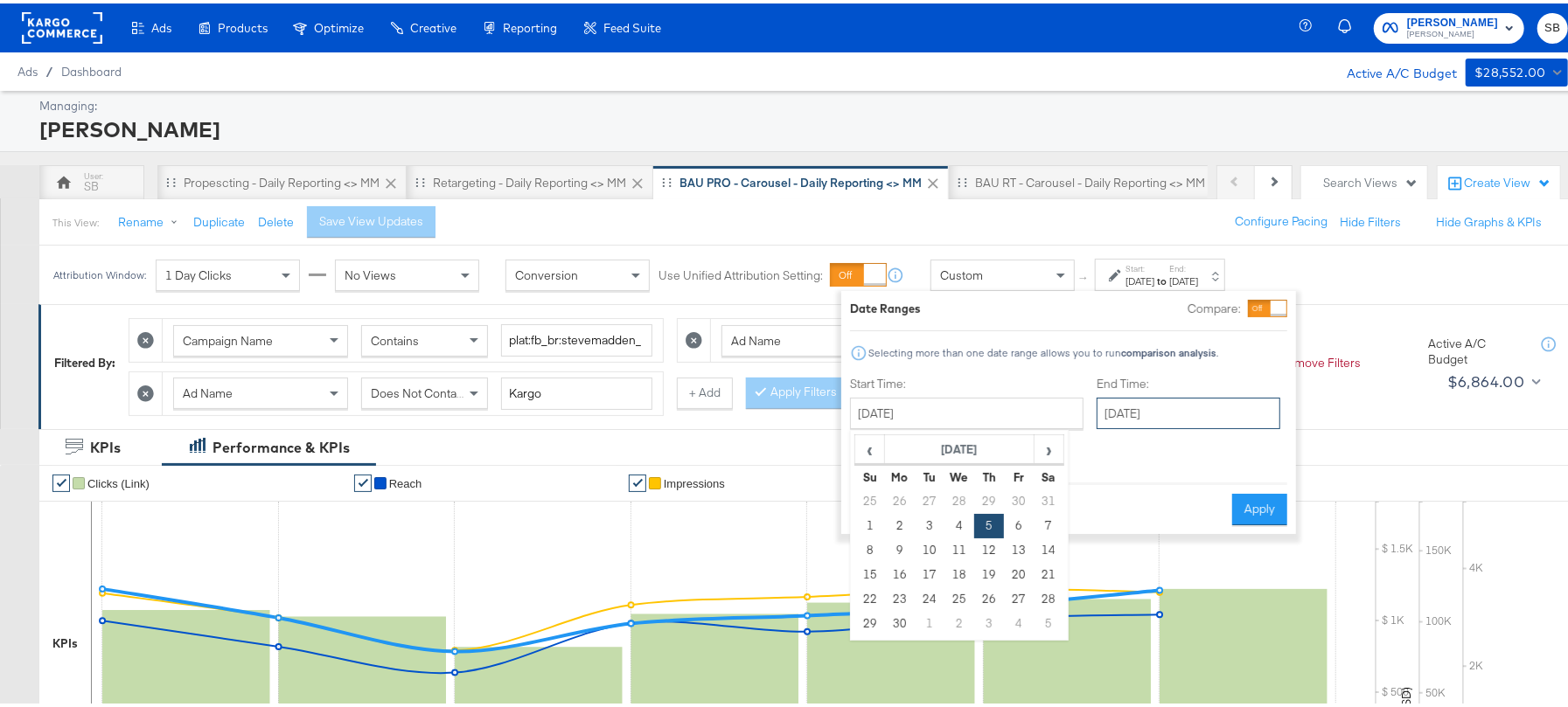 click on "[DATE]" at bounding box center [1188, 410] 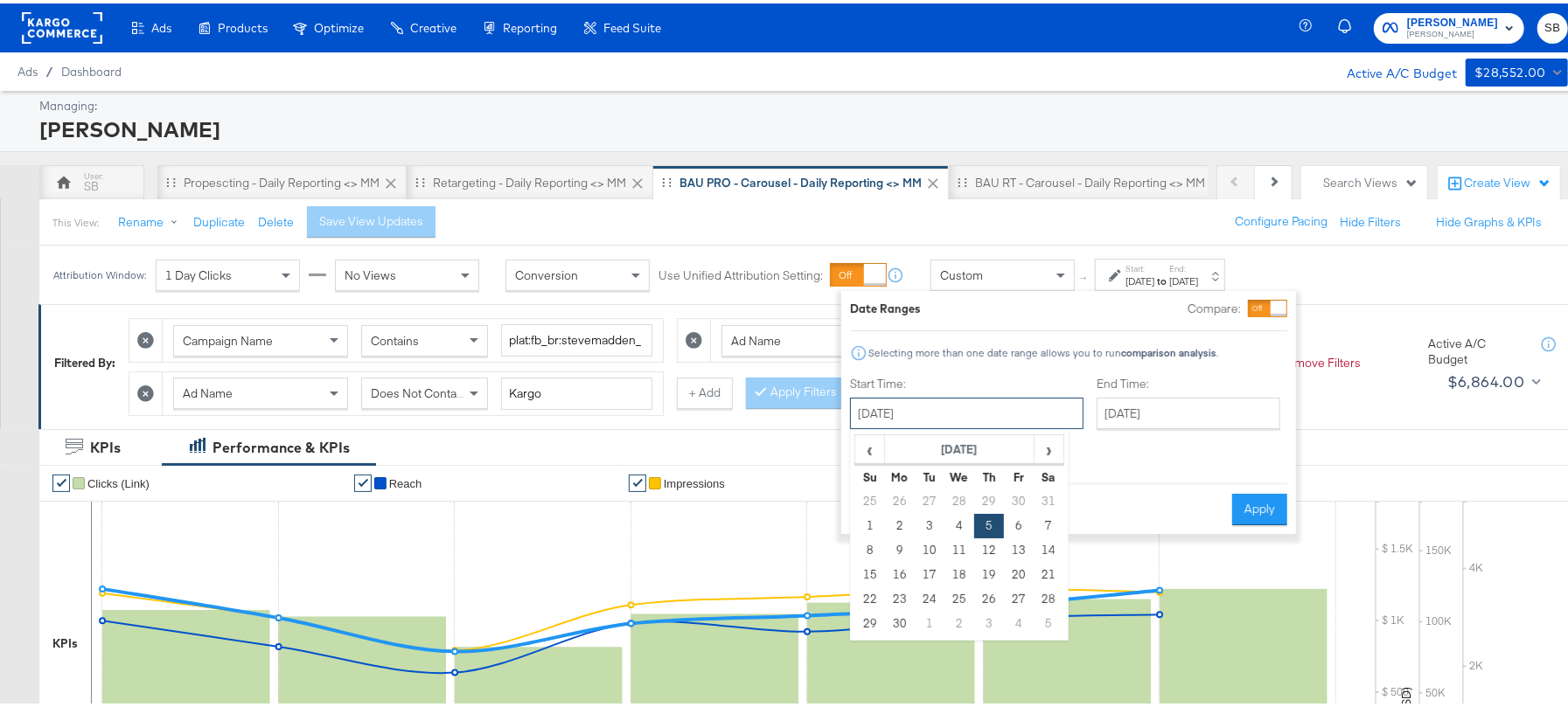 click on "[DATE]" at bounding box center [966, 410] 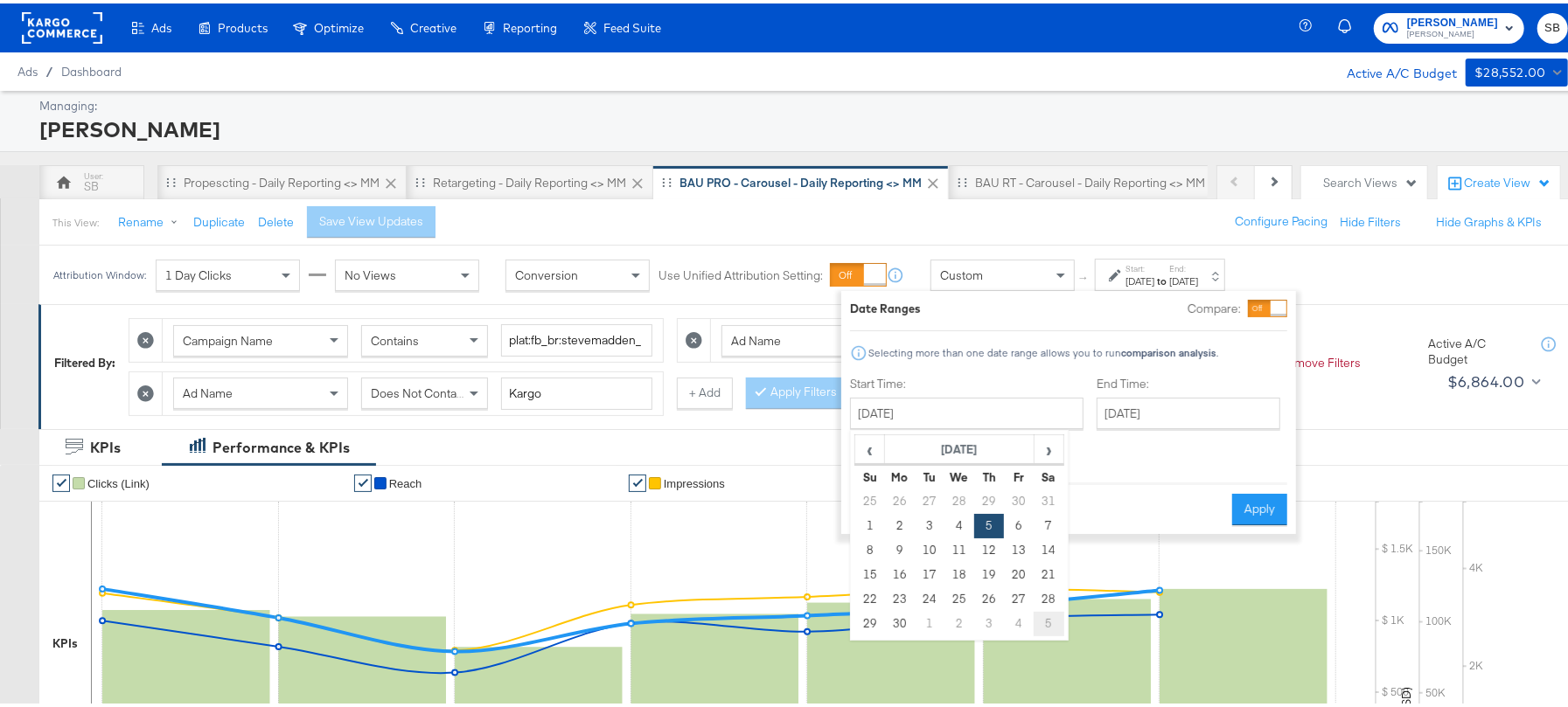 click on "5" at bounding box center (1049, 620) 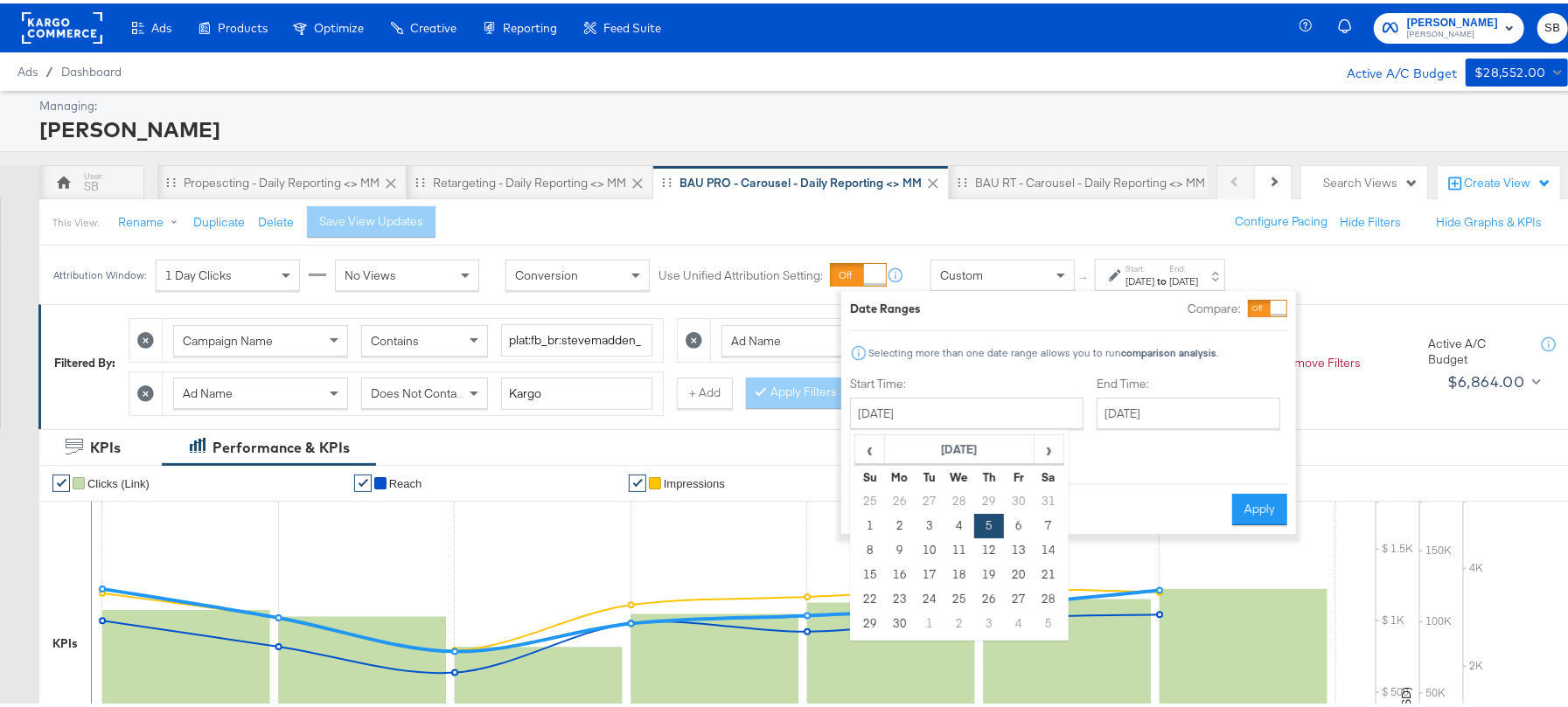 type on "[DATE]" 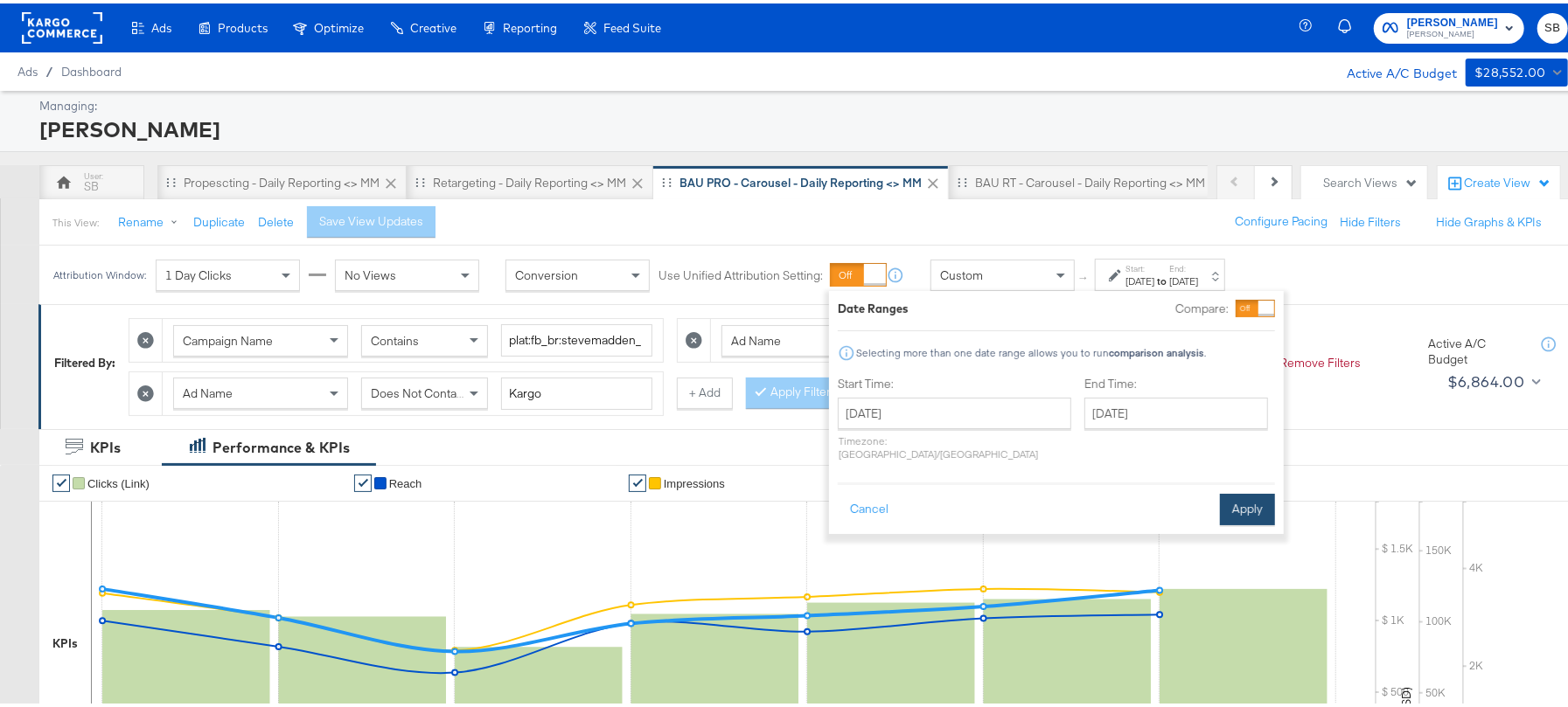 click on "Apply" at bounding box center [1247, 506] 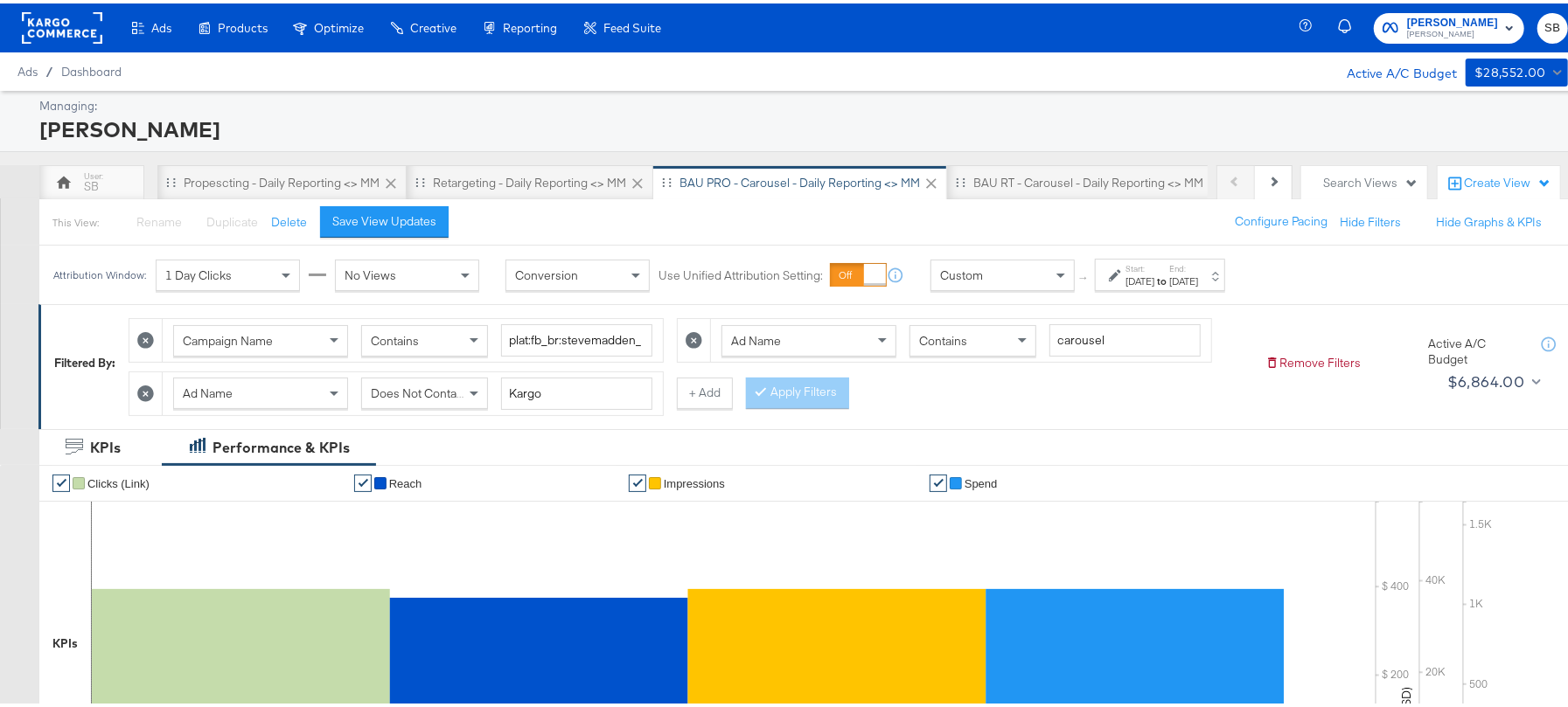 click on "[DATE]" at bounding box center (1139, 278) 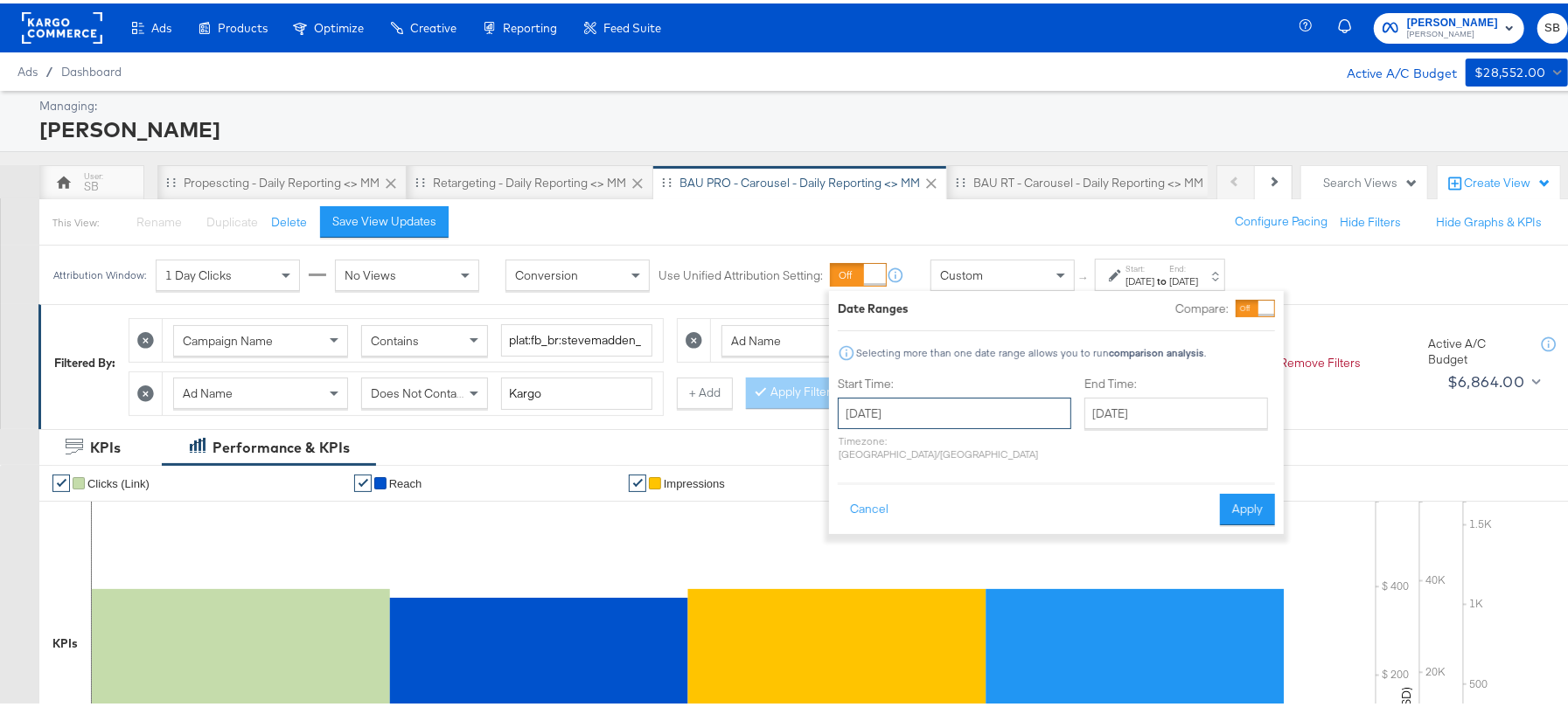 click on "[DATE]" at bounding box center (954, 410) 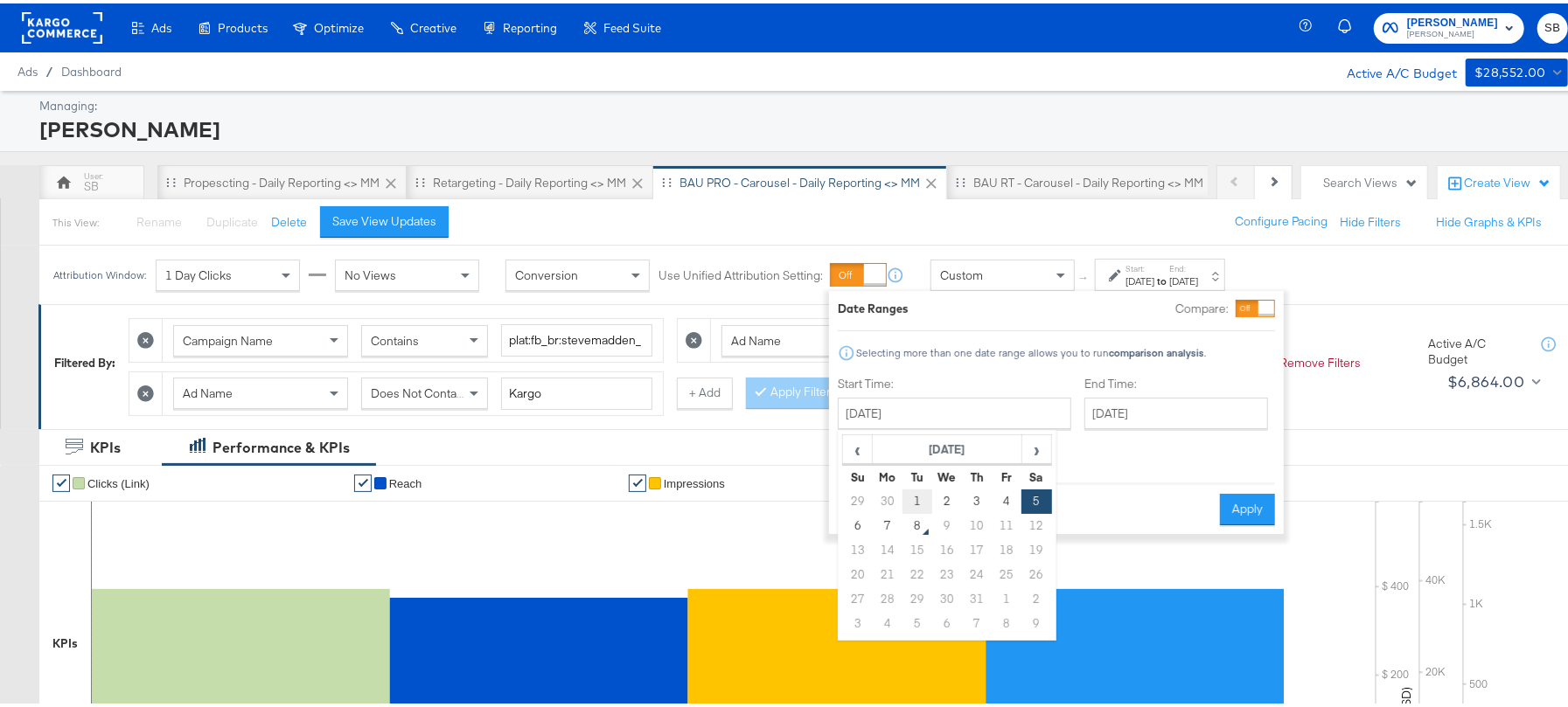 click on "1" at bounding box center [917, 498] 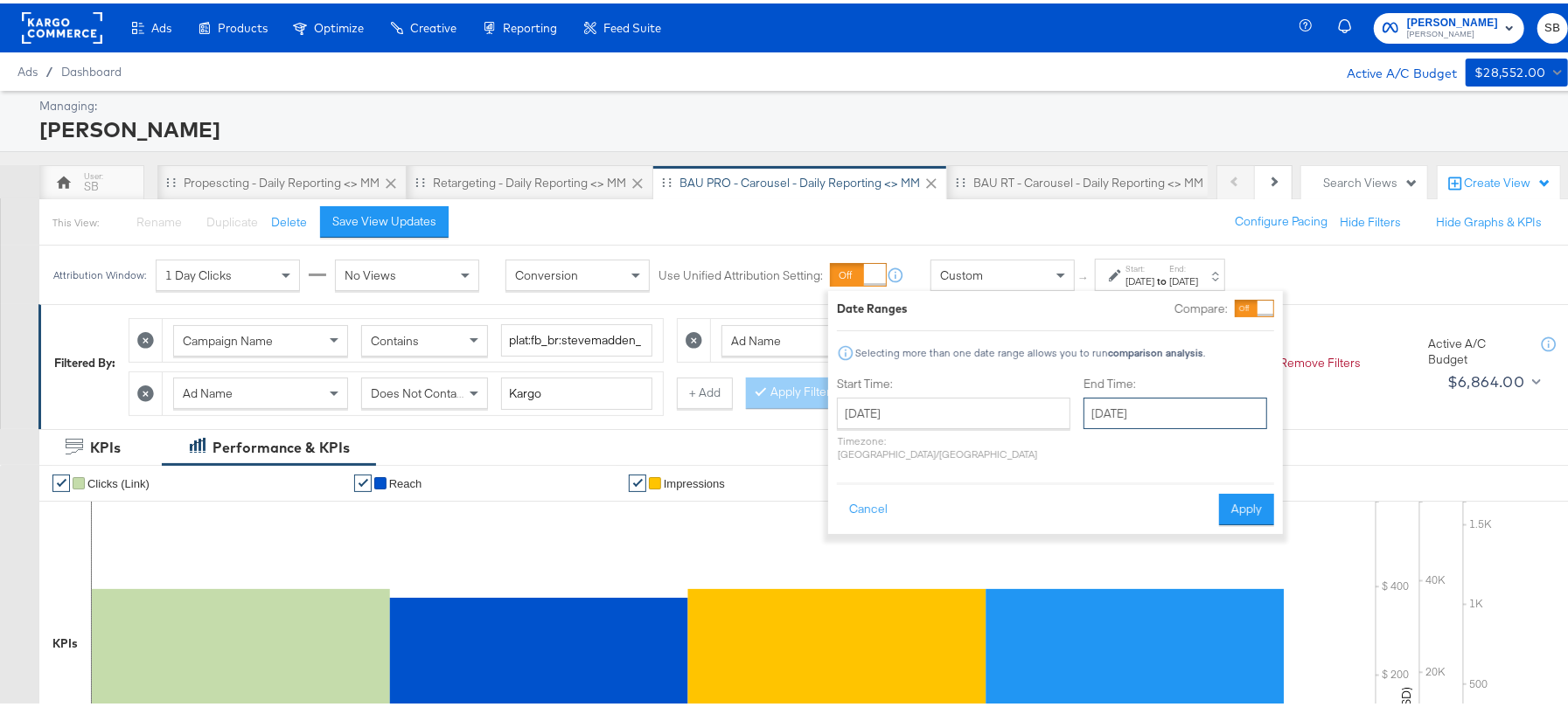 click on "[DATE]" at bounding box center [1175, 410] 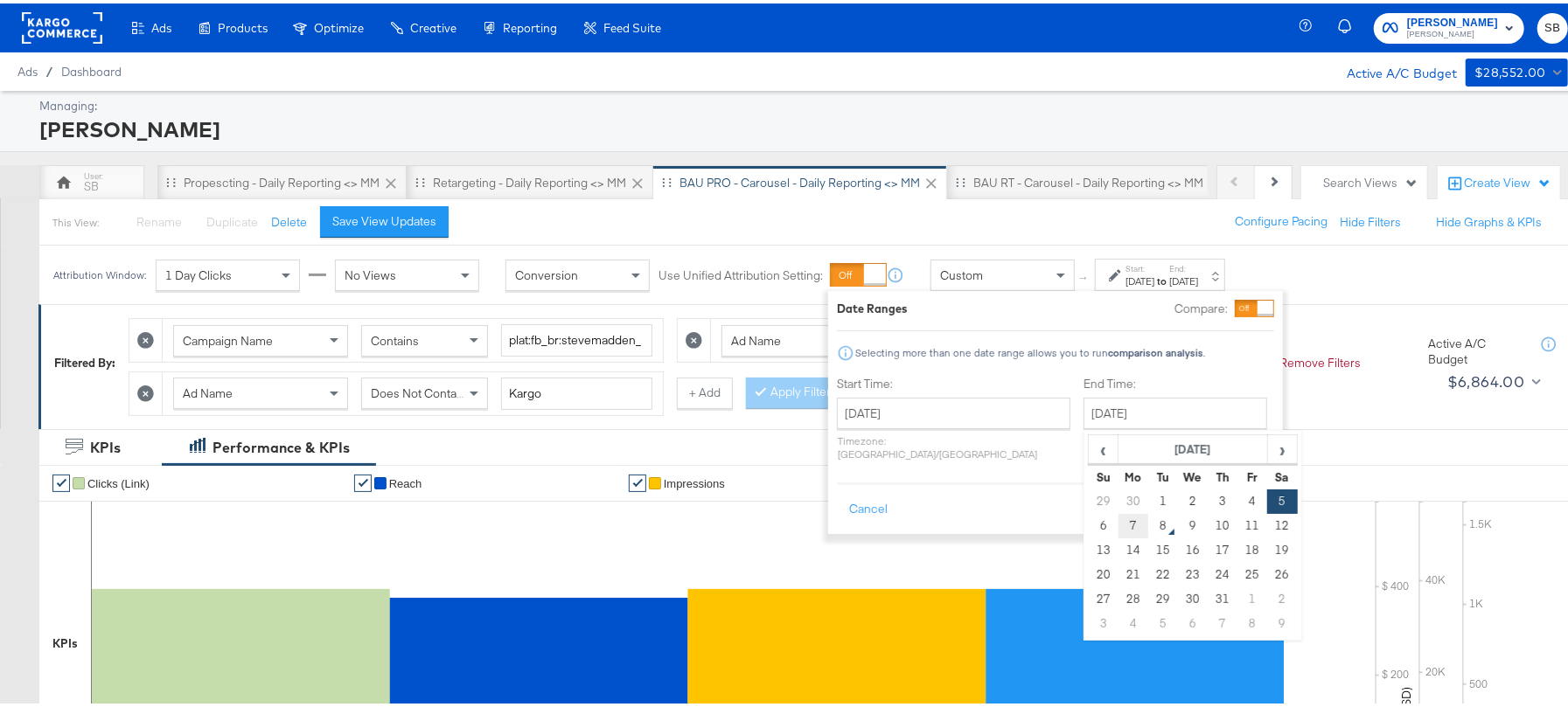click on "7" at bounding box center [1133, 523] 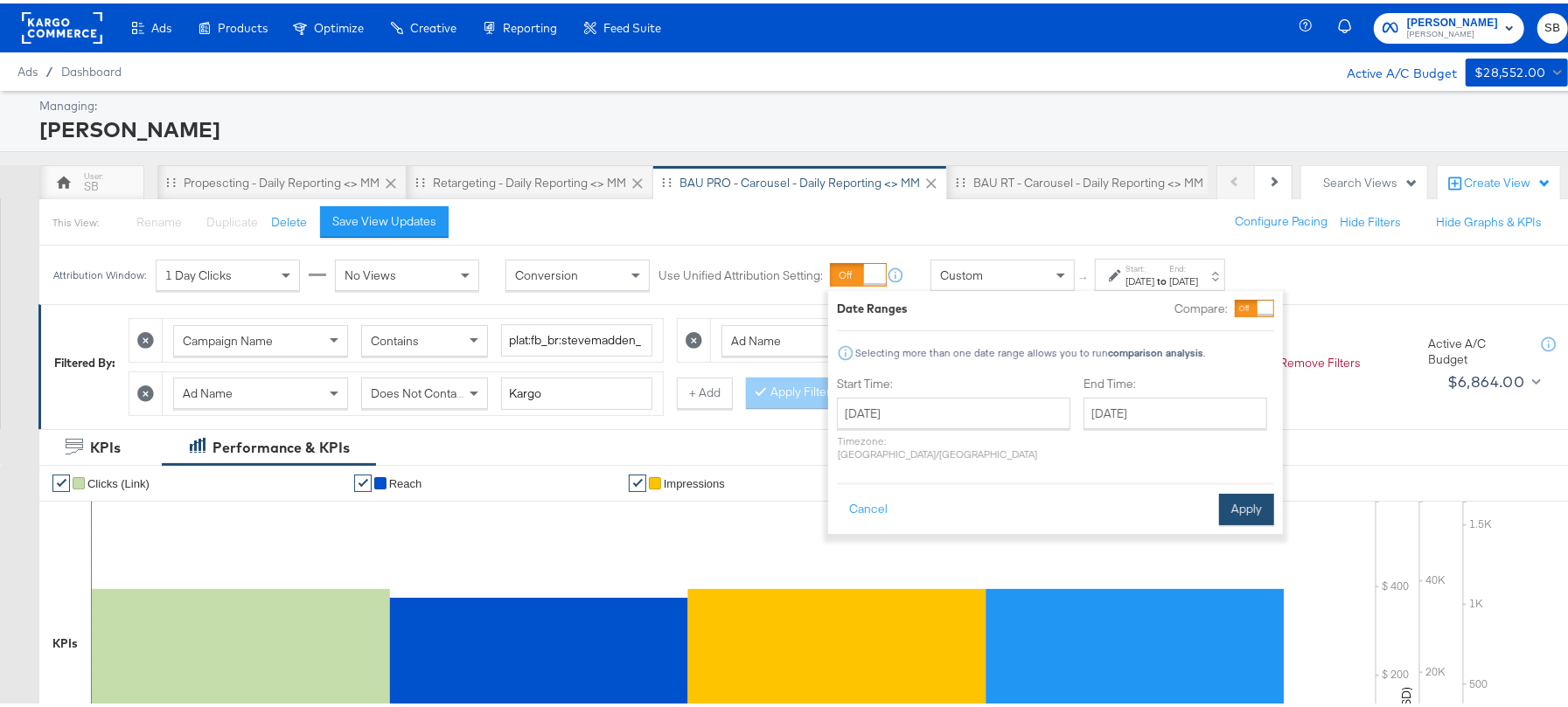 click on "Apply" at bounding box center (1246, 506) 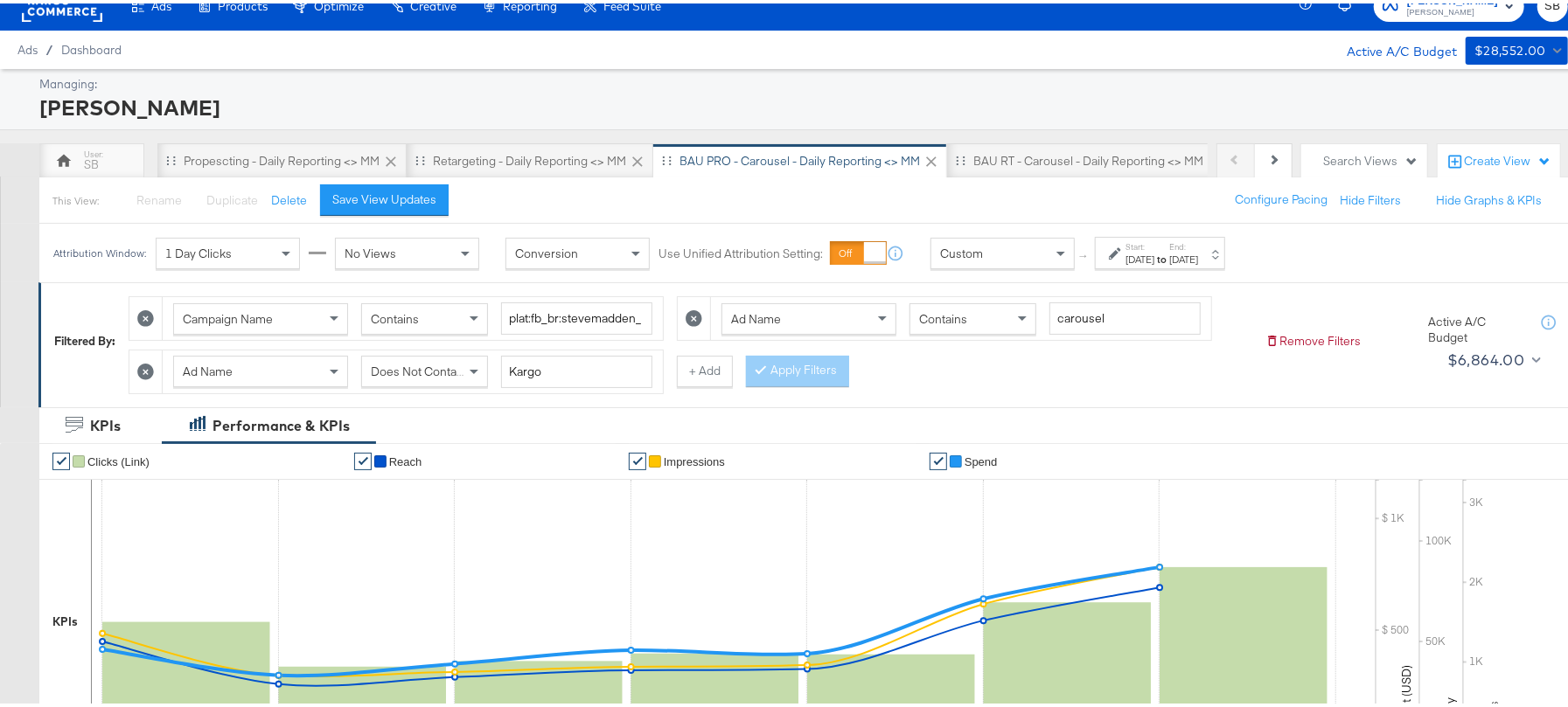 scroll, scrollTop: 0, scrollLeft: 0, axis: both 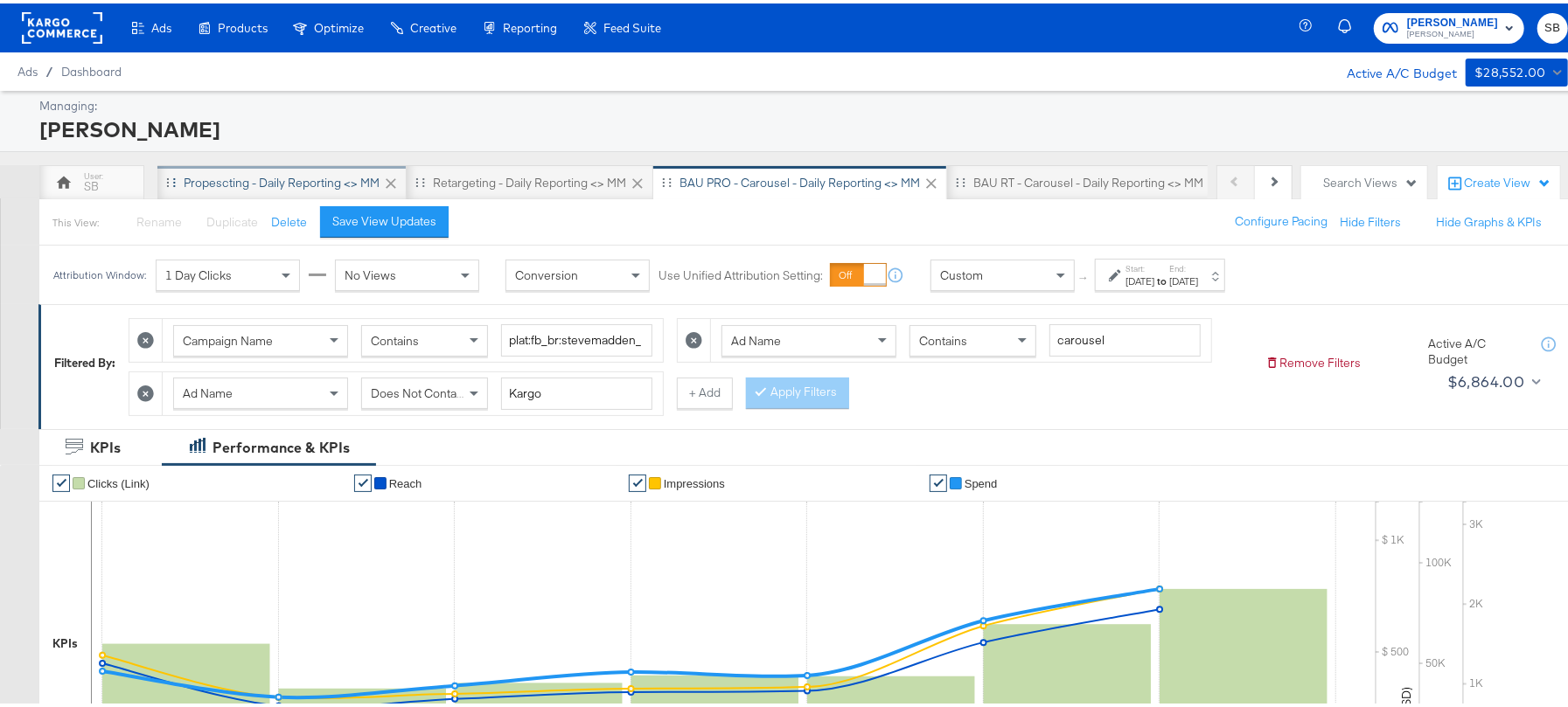 click on "Propescting - Daily Reporting <> MM" at bounding box center [282, 179] 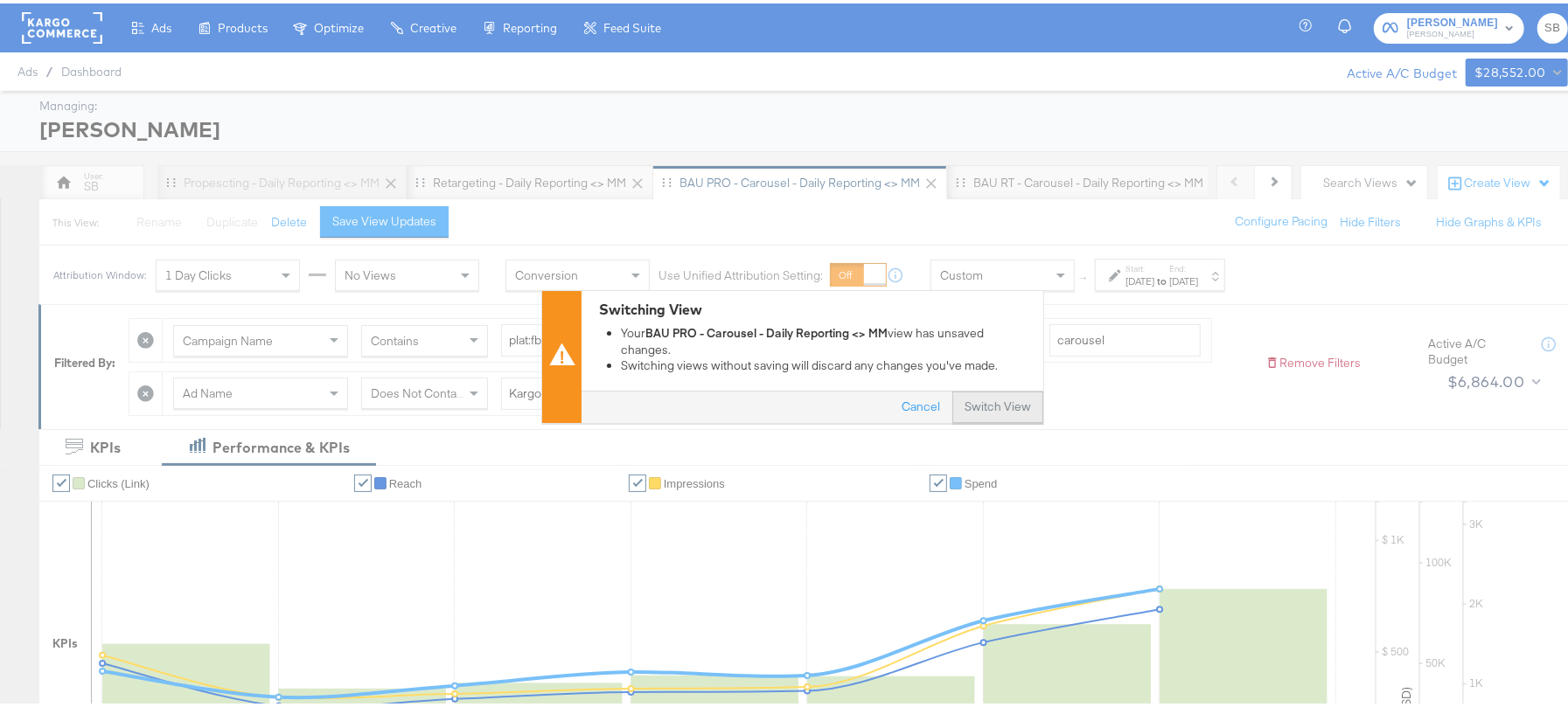 click on "Switch View" at bounding box center (998, 405) 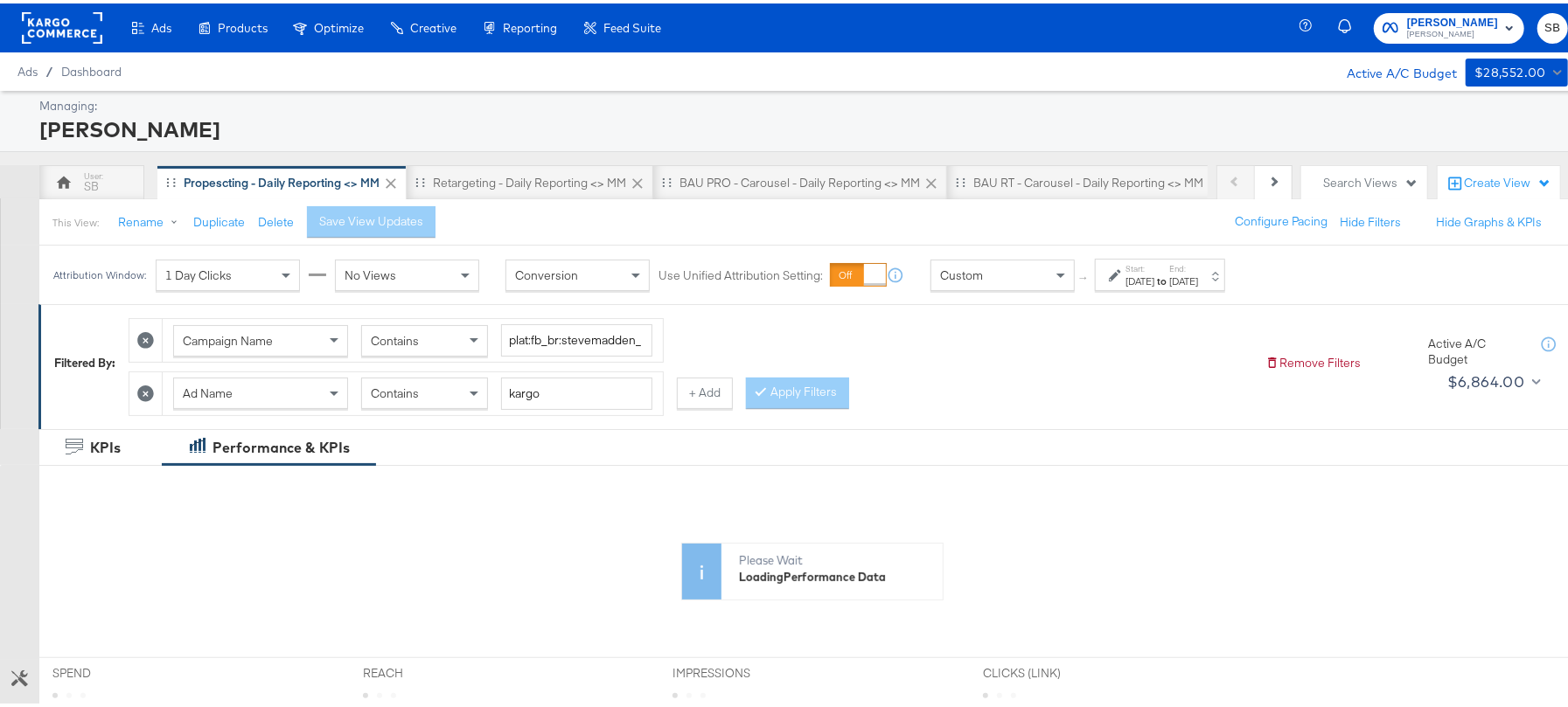 click on "[DATE]" at bounding box center (1139, 278) 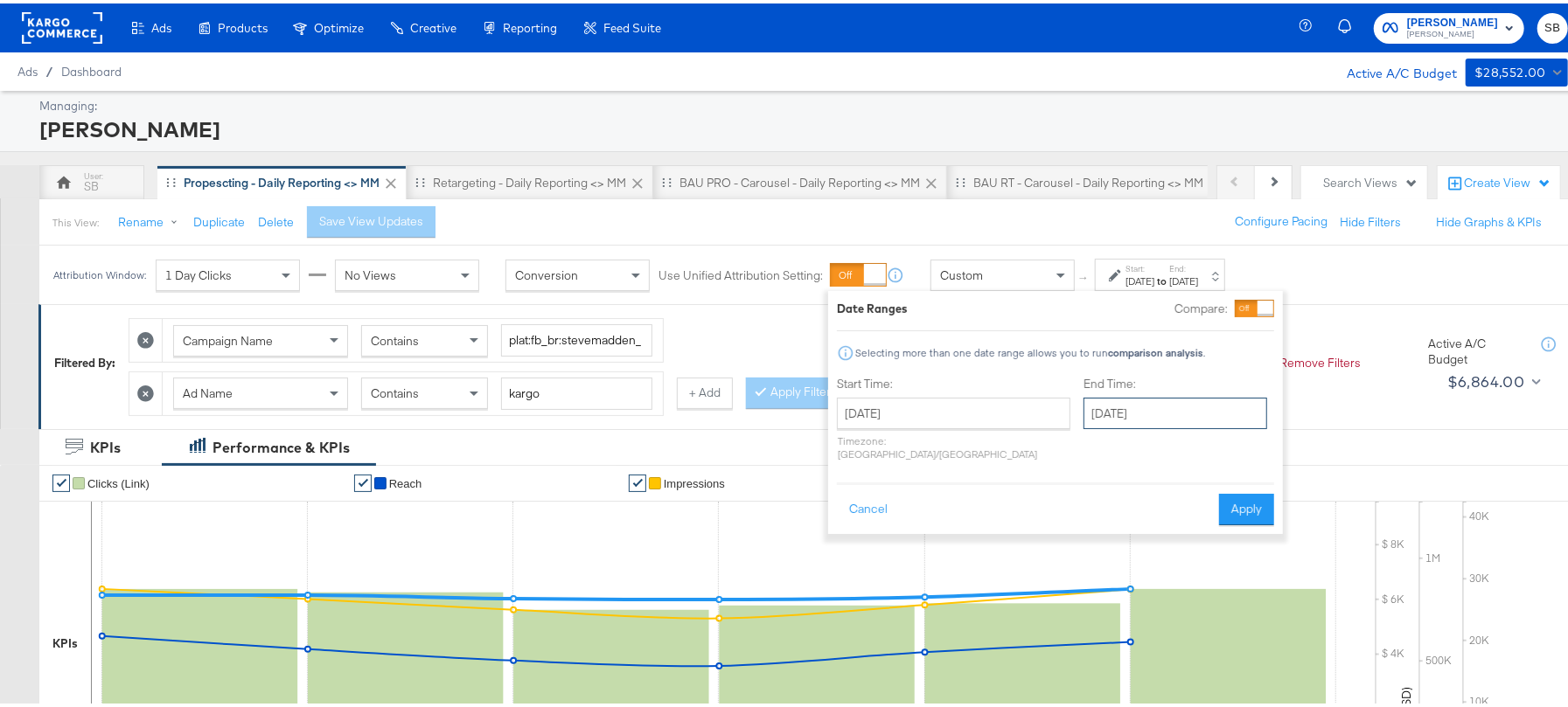 click on "[DATE]" at bounding box center [1175, 410] 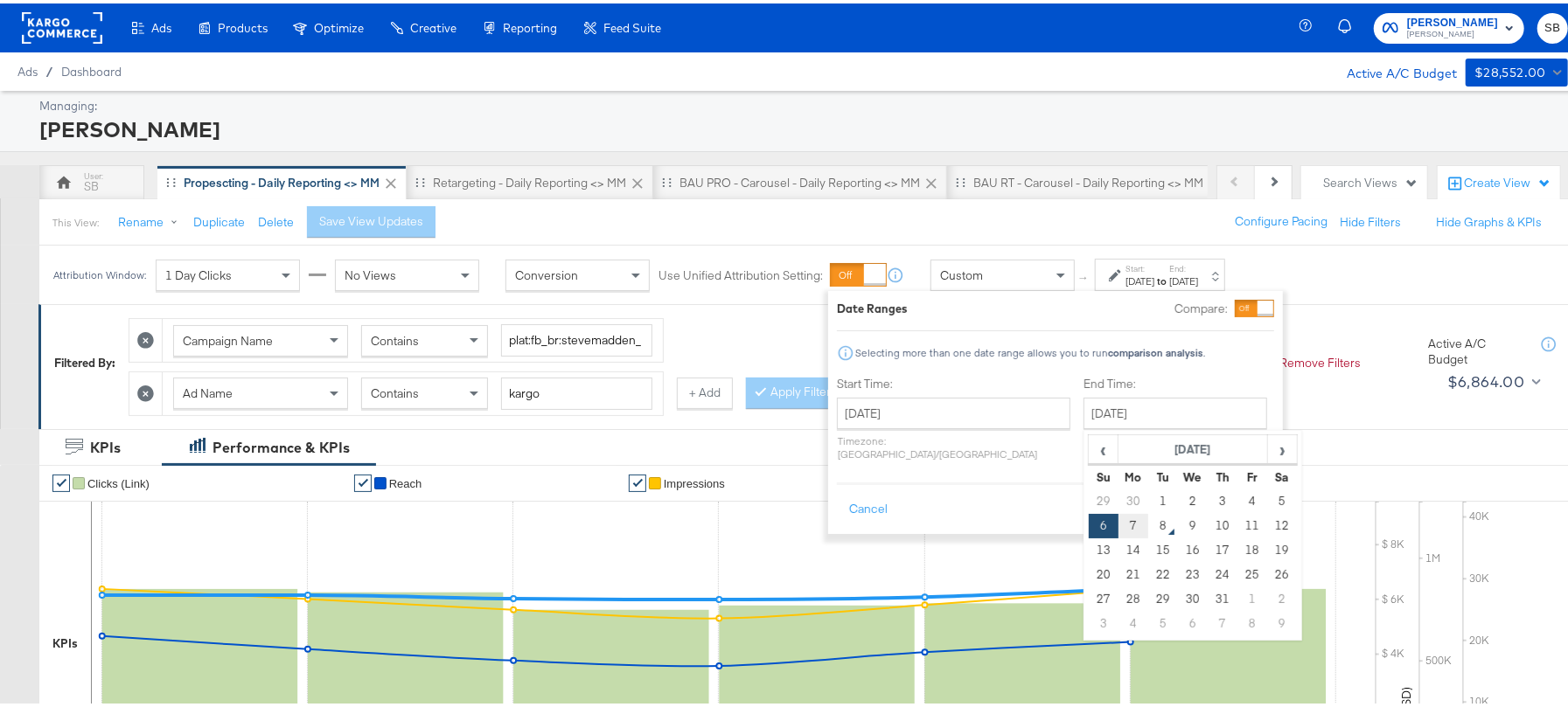 click on "7" at bounding box center (1133, 523) 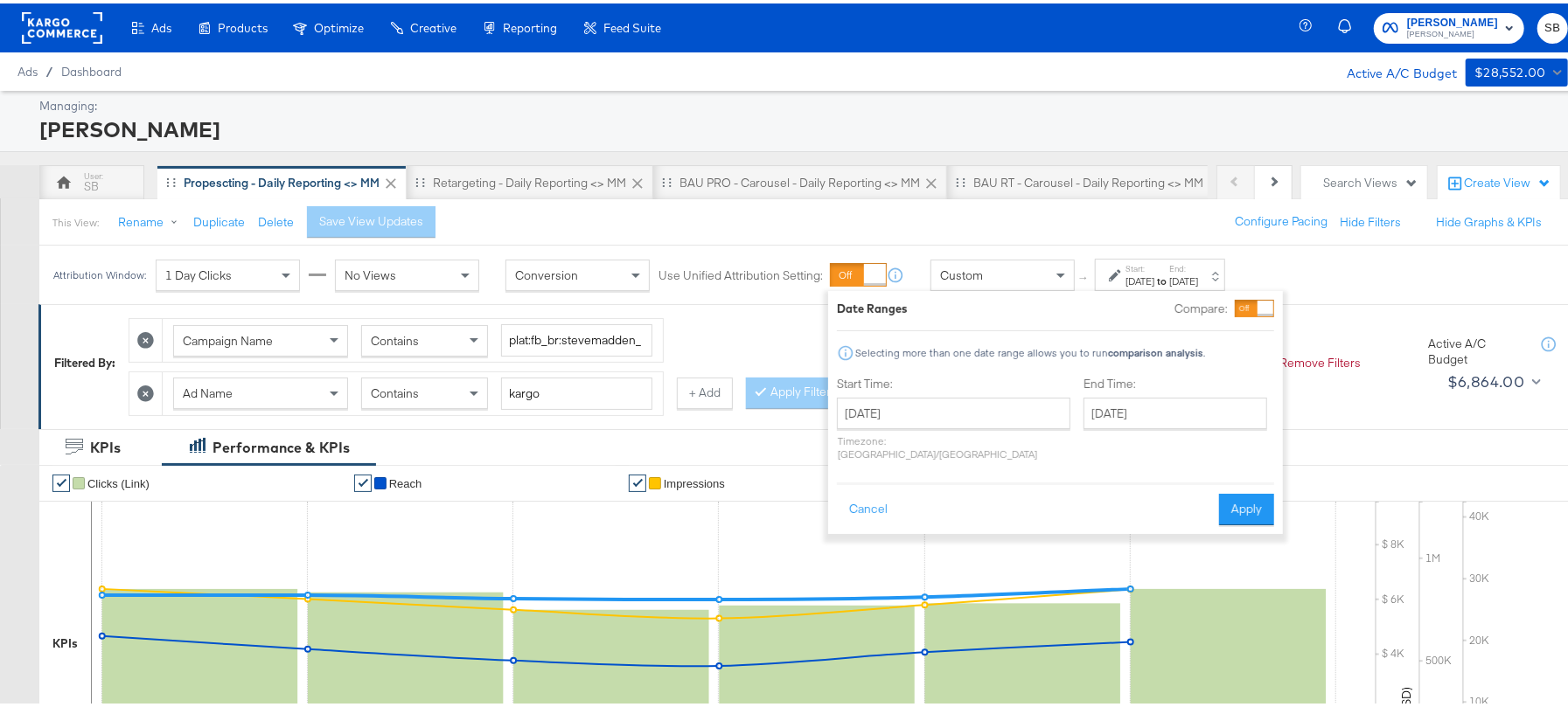 click on "Apply" at bounding box center [1246, 506] 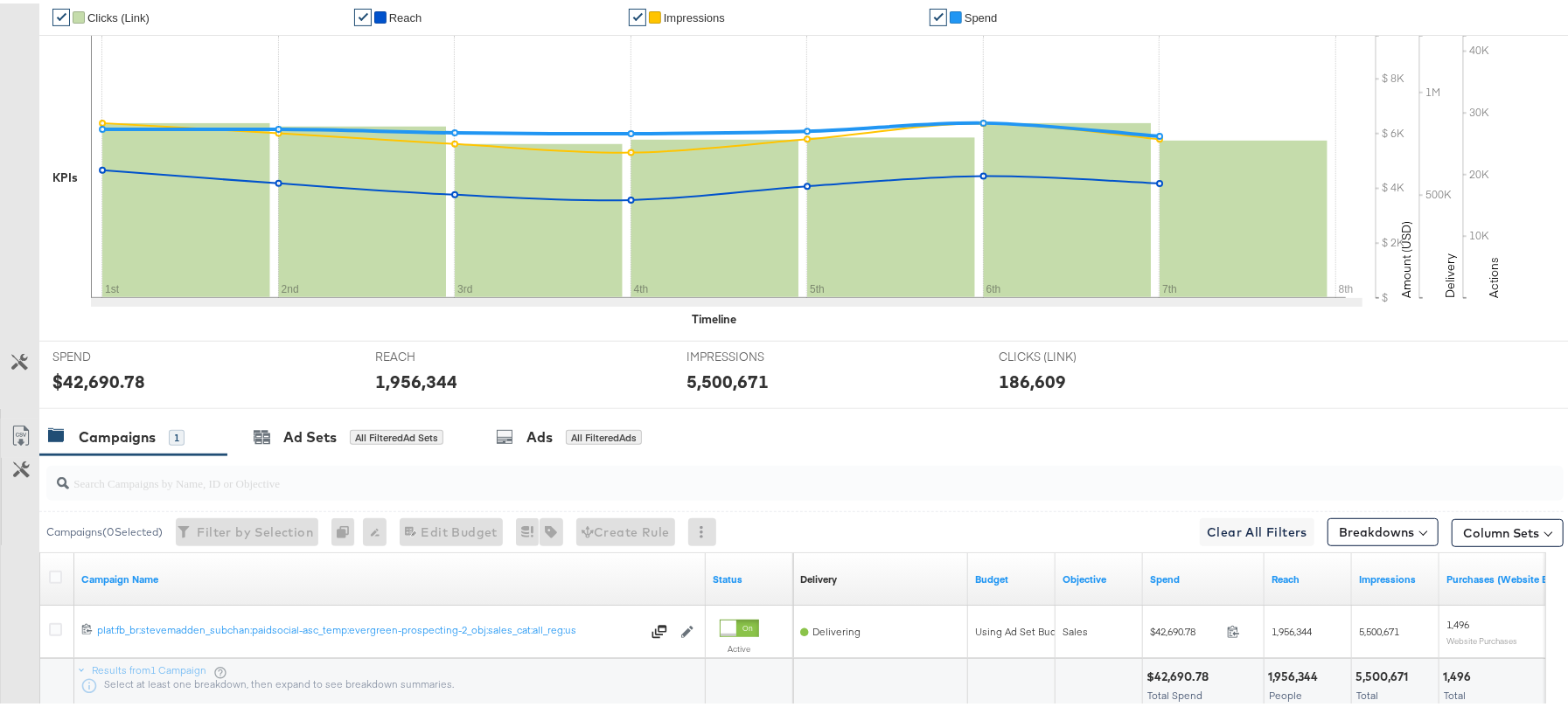 scroll, scrollTop: 0, scrollLeft: 0, axis: both 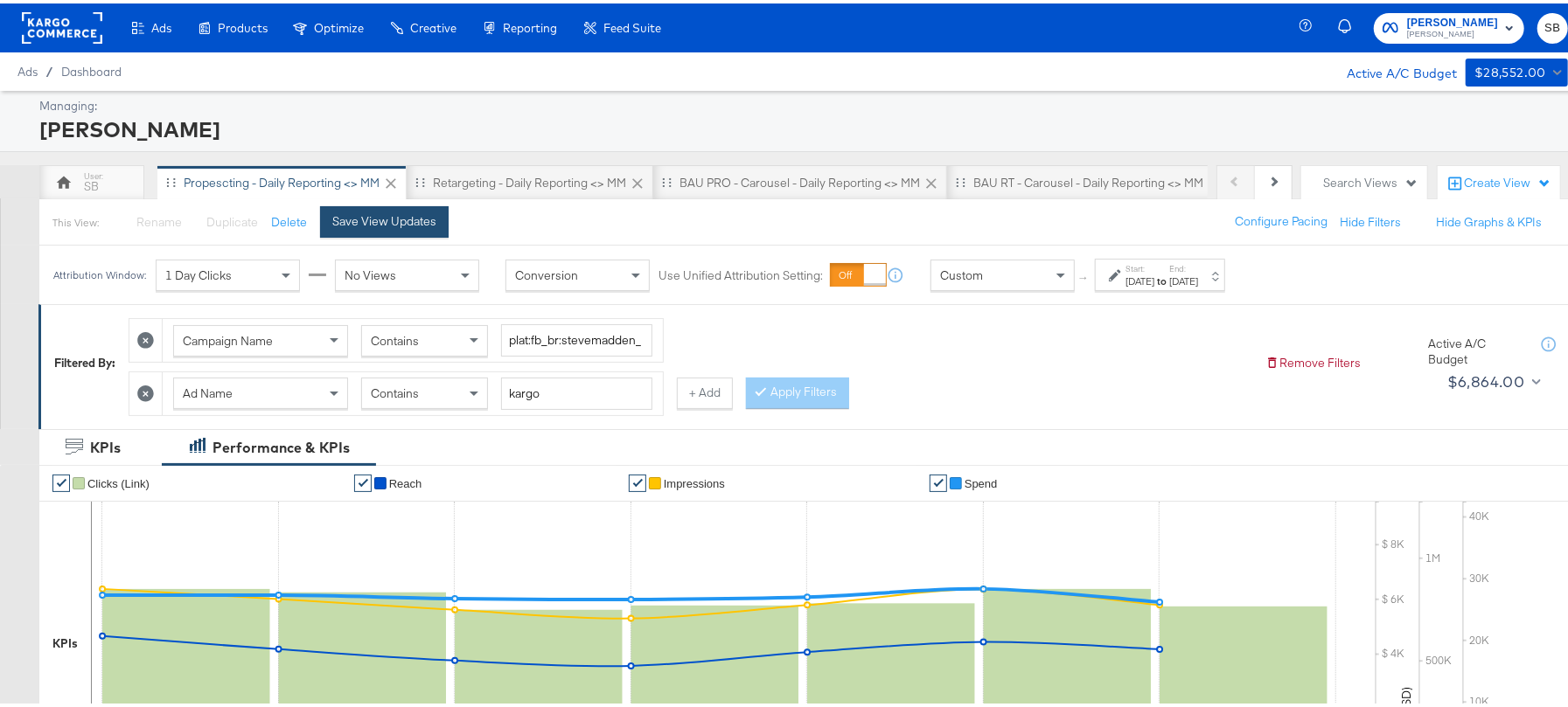 click on "Save View Updates" at bounding box center (384, 218) 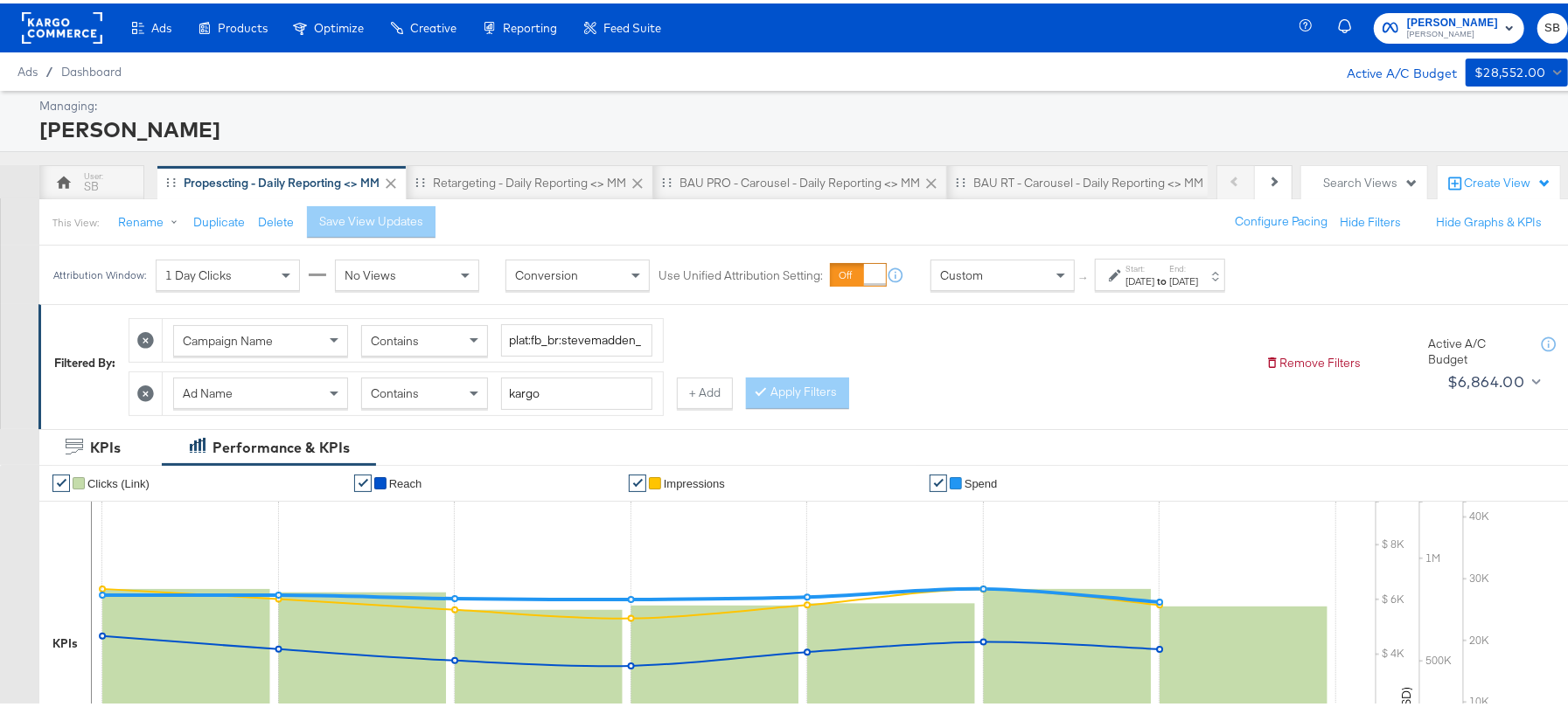 click on "Retargeting - Daily Reporting <> MM" at bounding box center (529, 179) 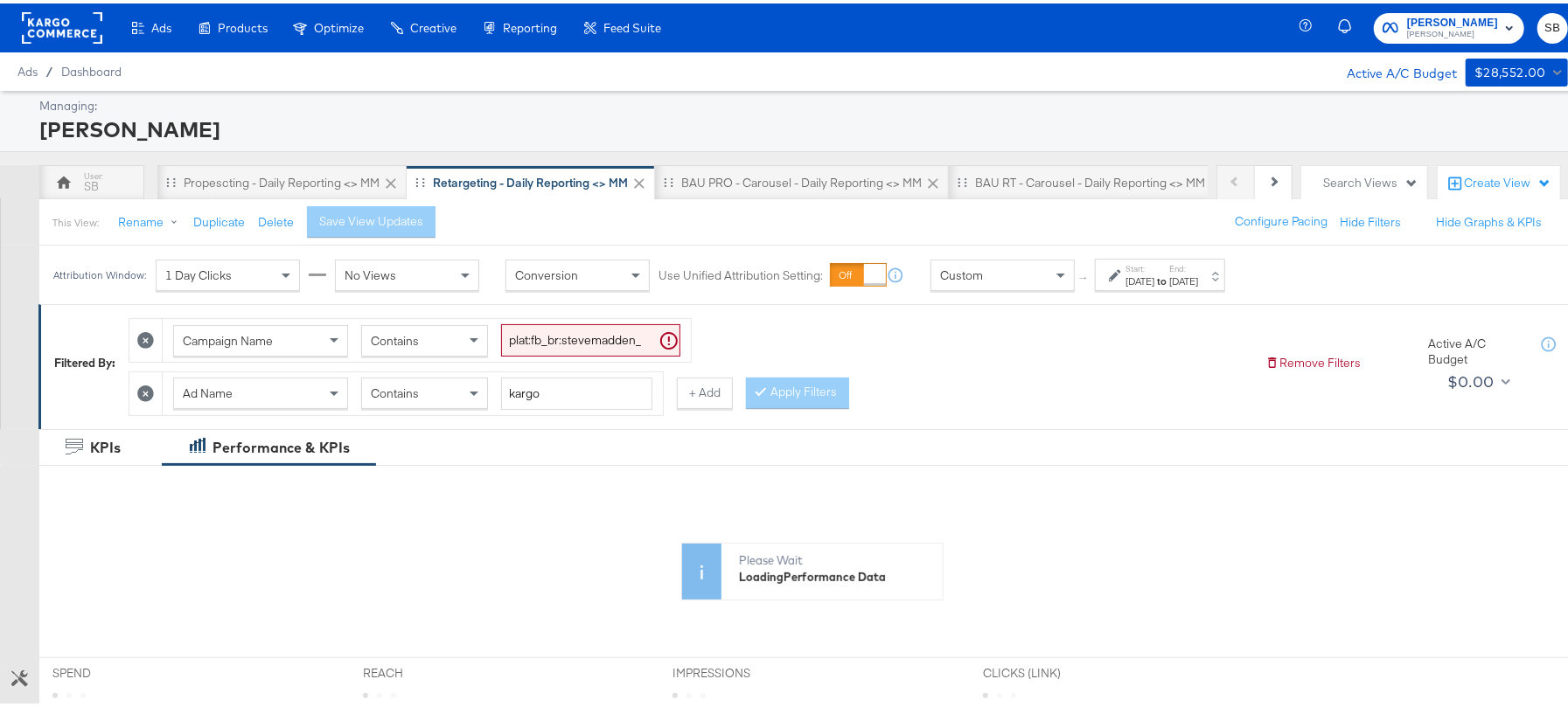 click on "[DATE]" at bounding box center (1139, 278) 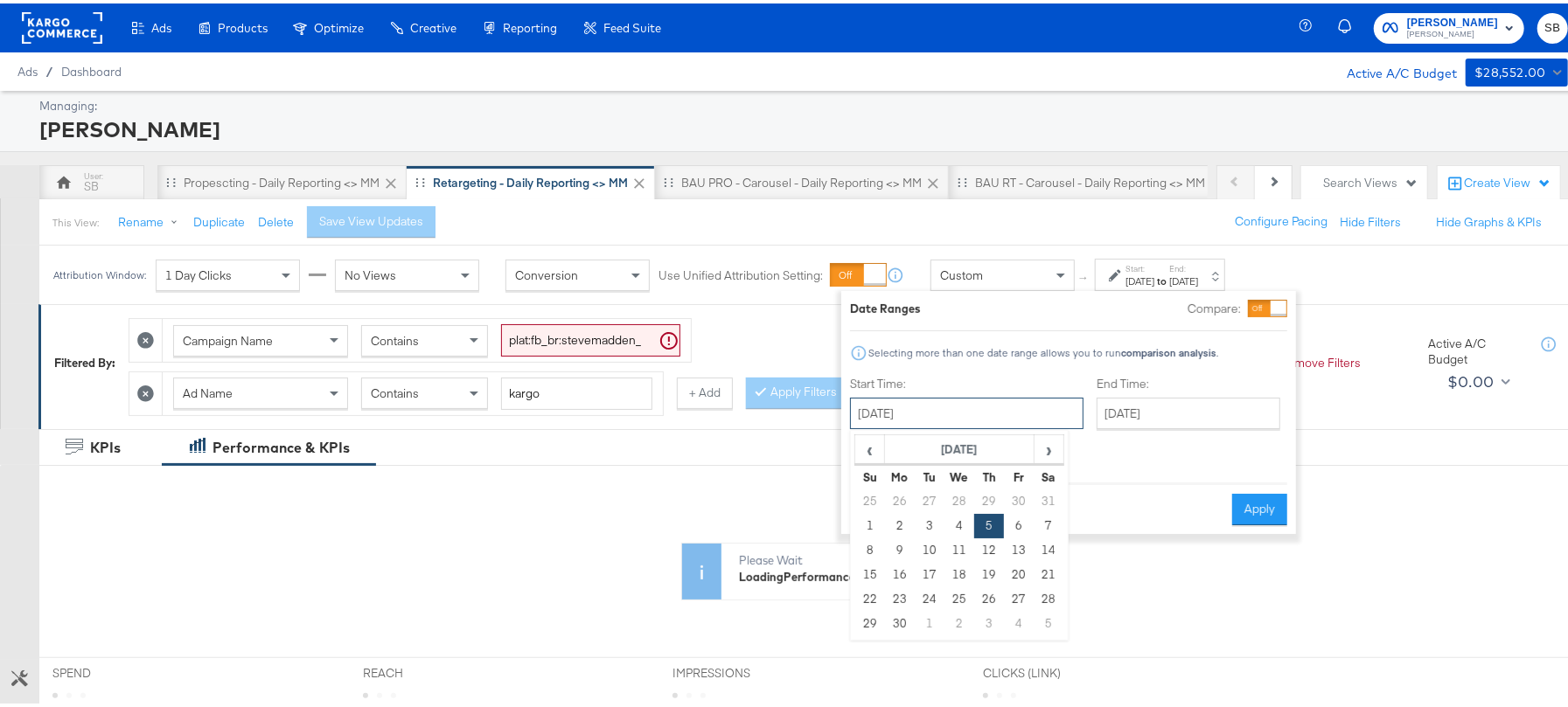click on "[DATE]" at bounding box center [966, 410] 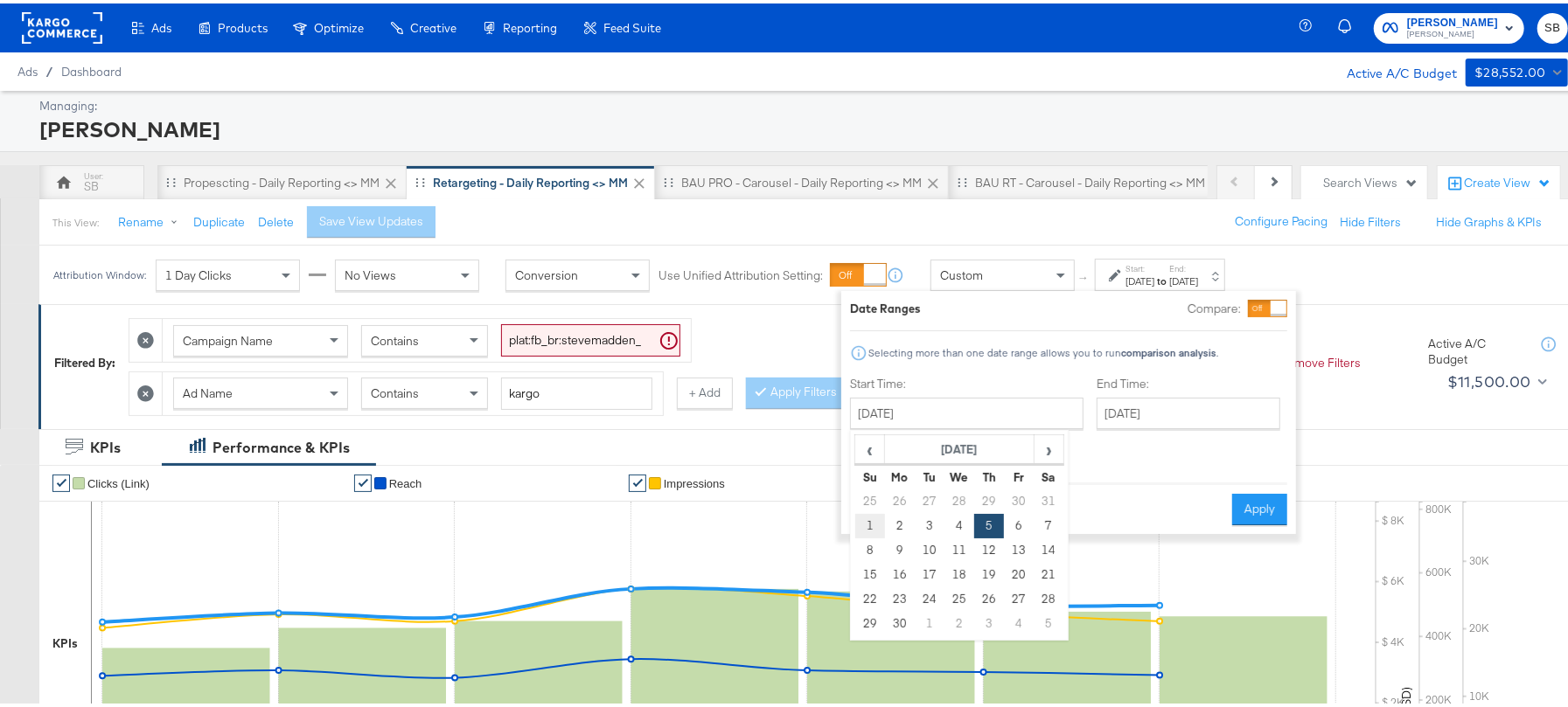 click on "1" at bounding box center (870, 523) 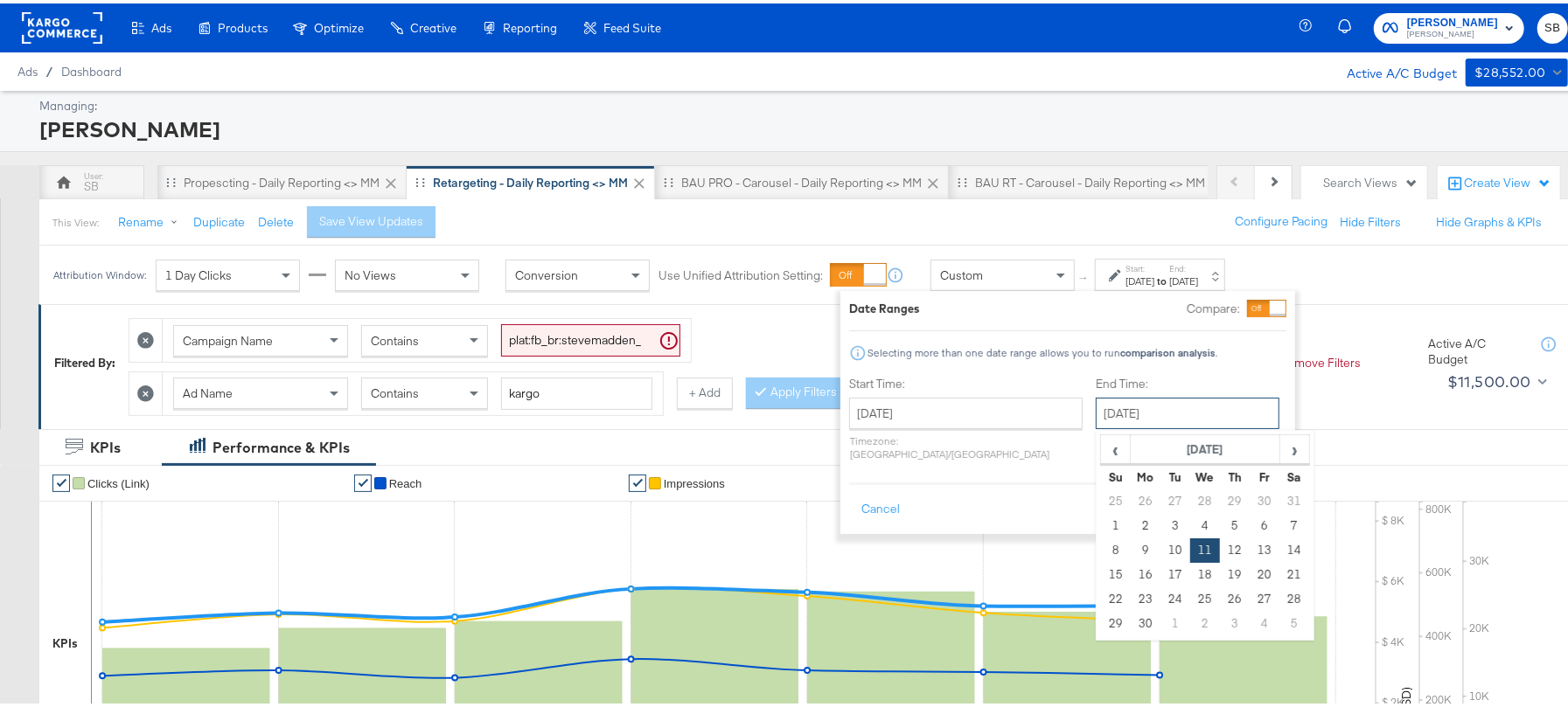 click on "[DATE]" at bounding box center (1188, 410) 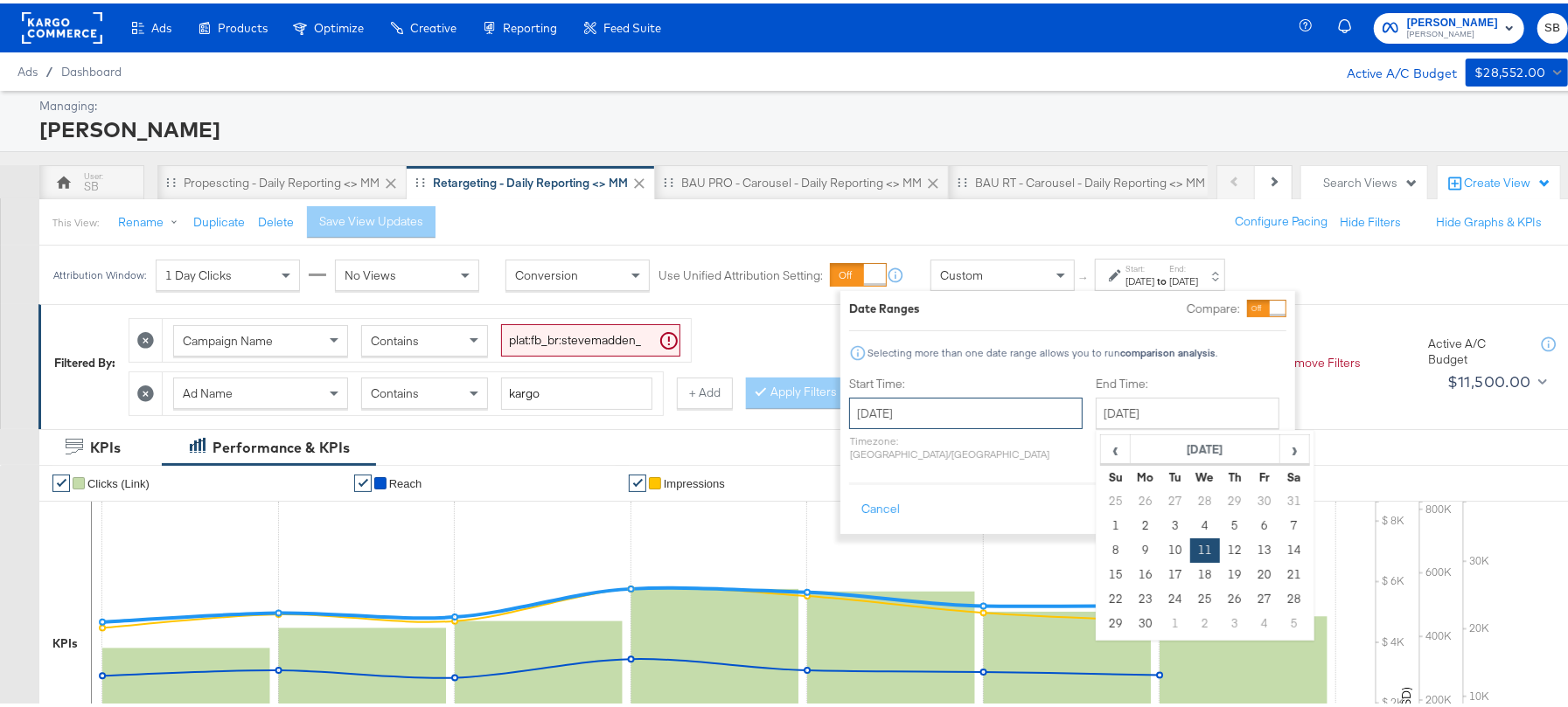 click on "[DATE]" at bounding box center [965, 410] 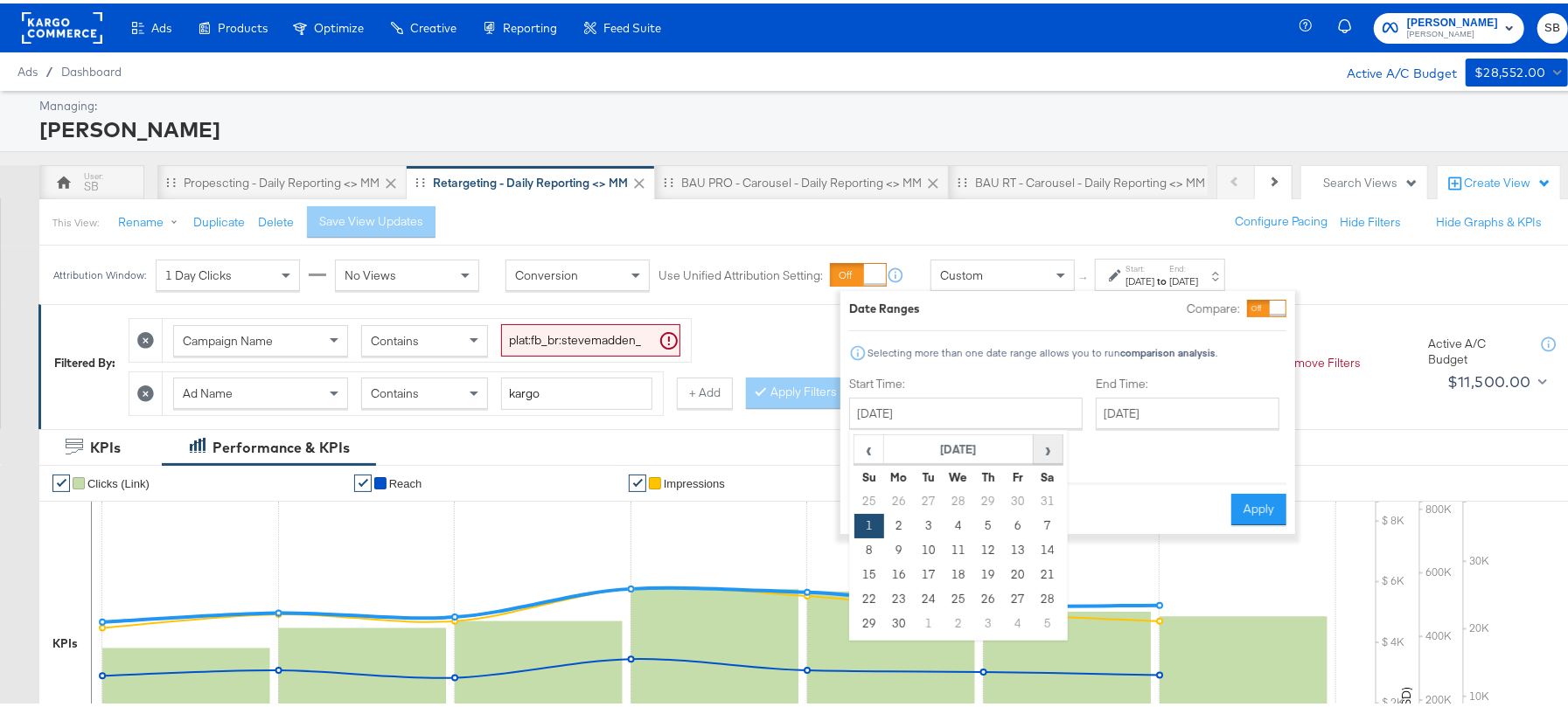 click on "›" at bounding box center [1048, 446] 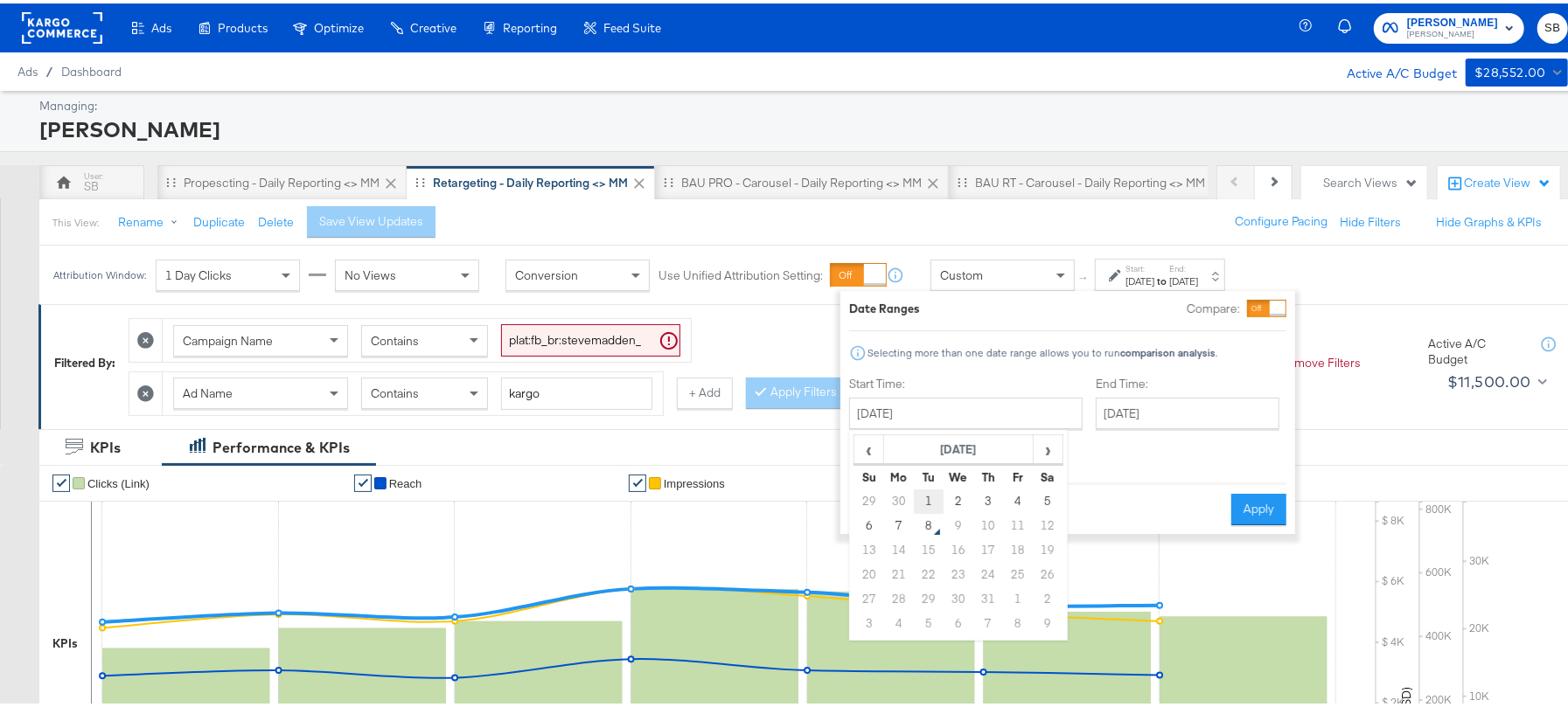 drag, startPoint x: 935, startPoint y: 504, endPoint x: 953, endPoint y: 479, distance: 30.805844 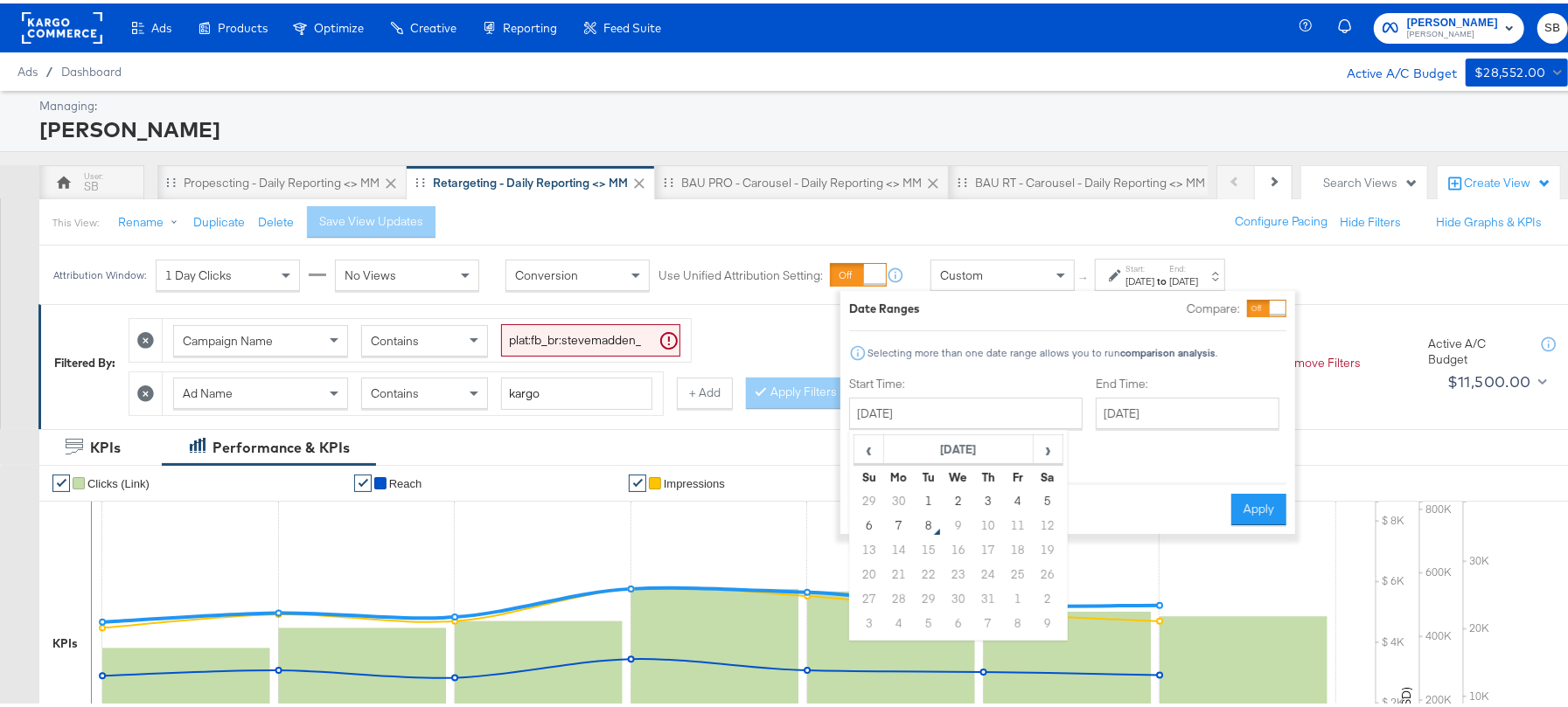 type on "[DATE]" 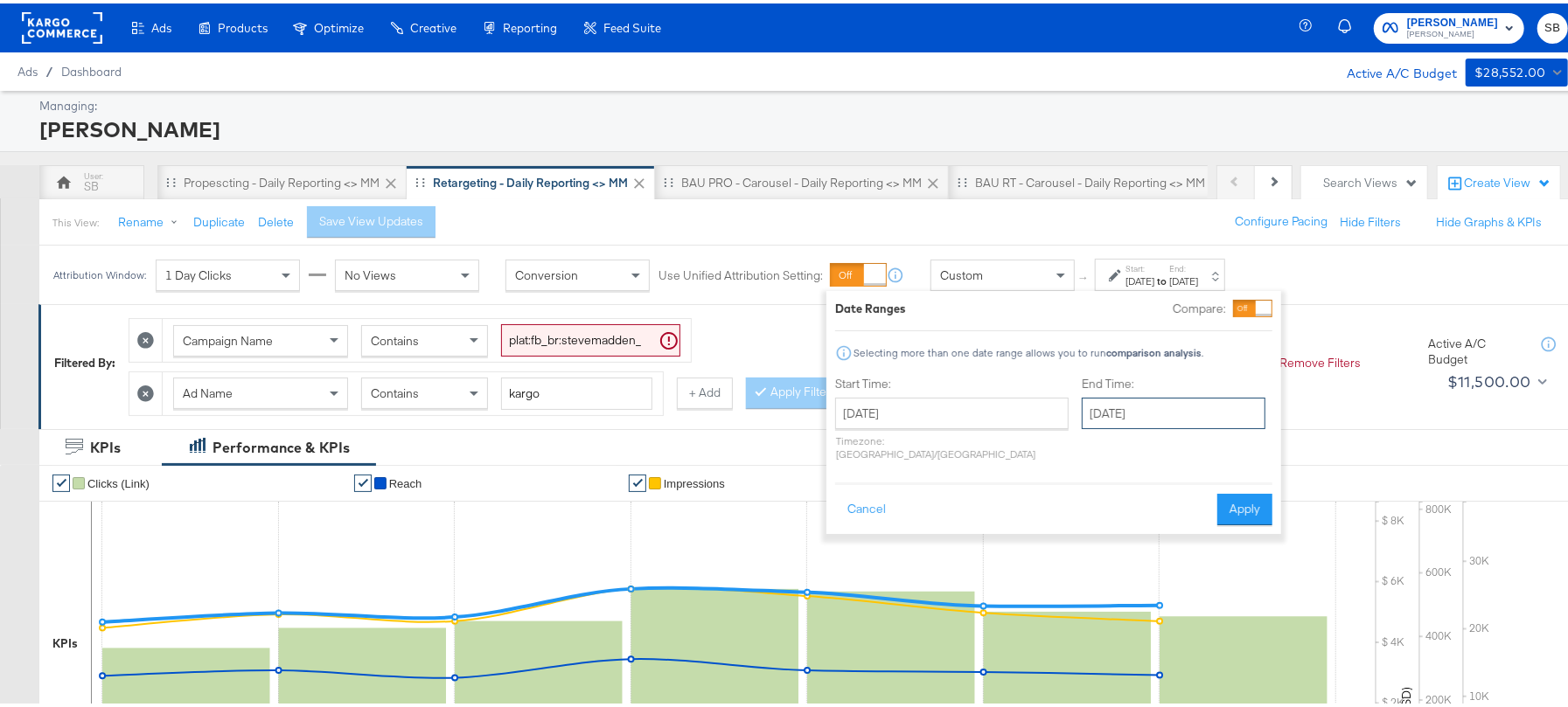 click on "[DATE]" at bounding box center [1174, 410] 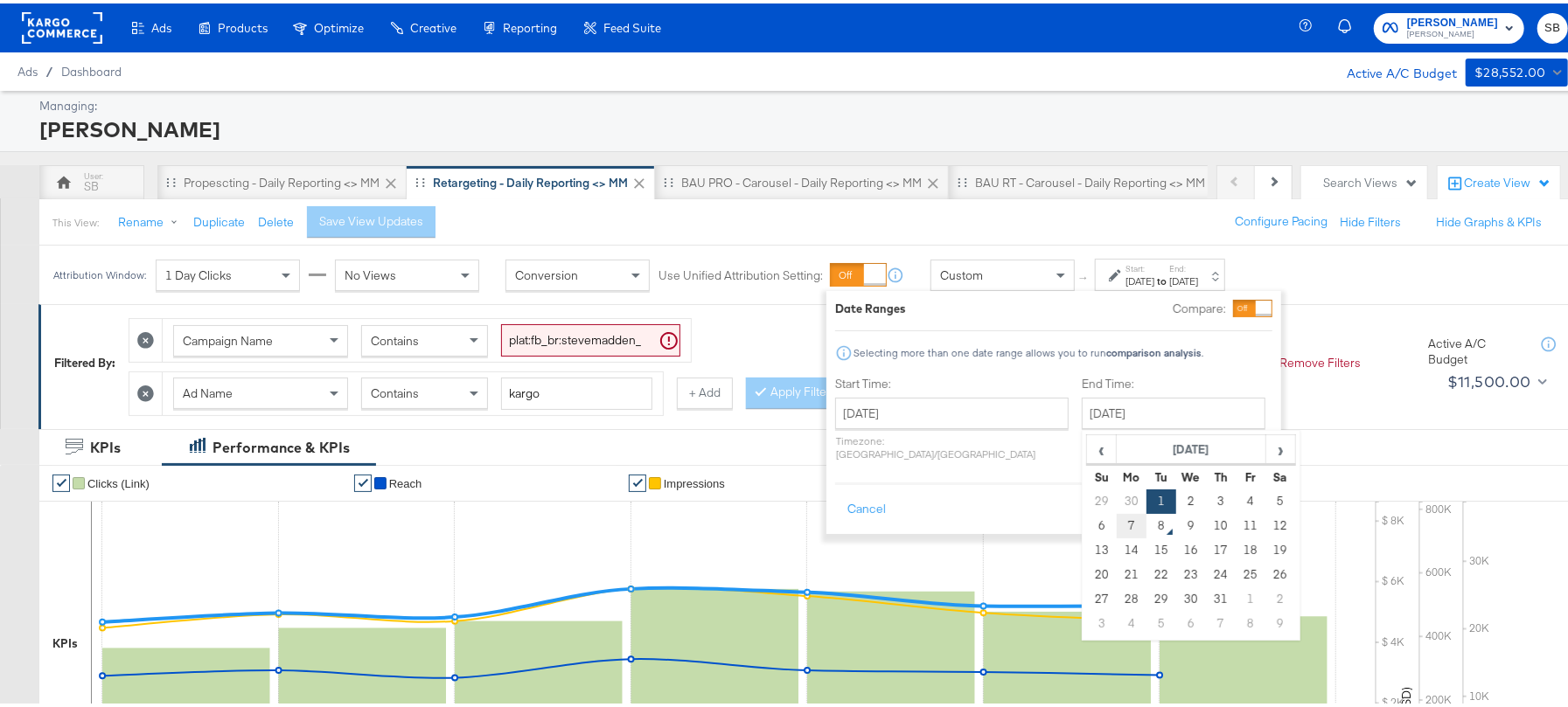 click on "7" at bounding box center [1132, 523] 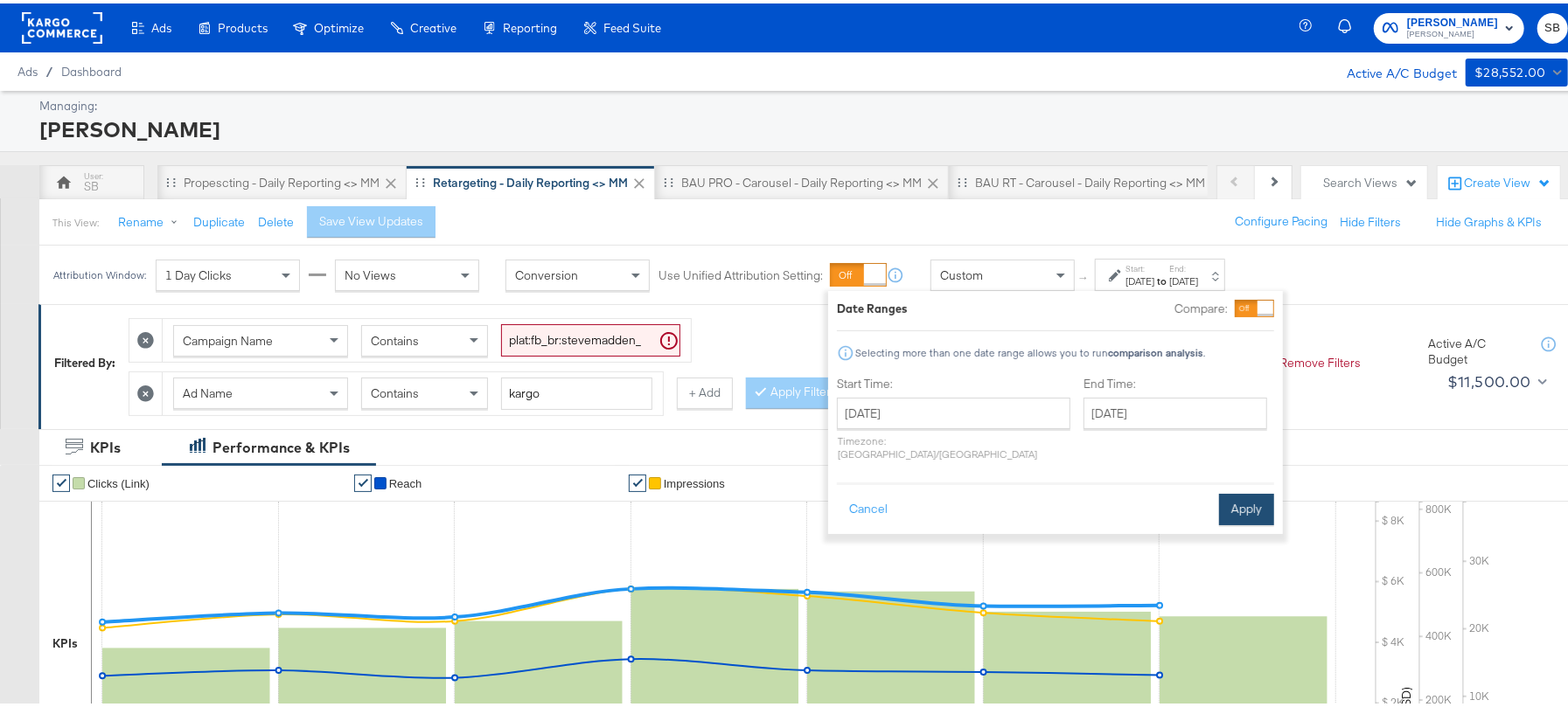 click on "Apply" at bounding box center (1246, 506) 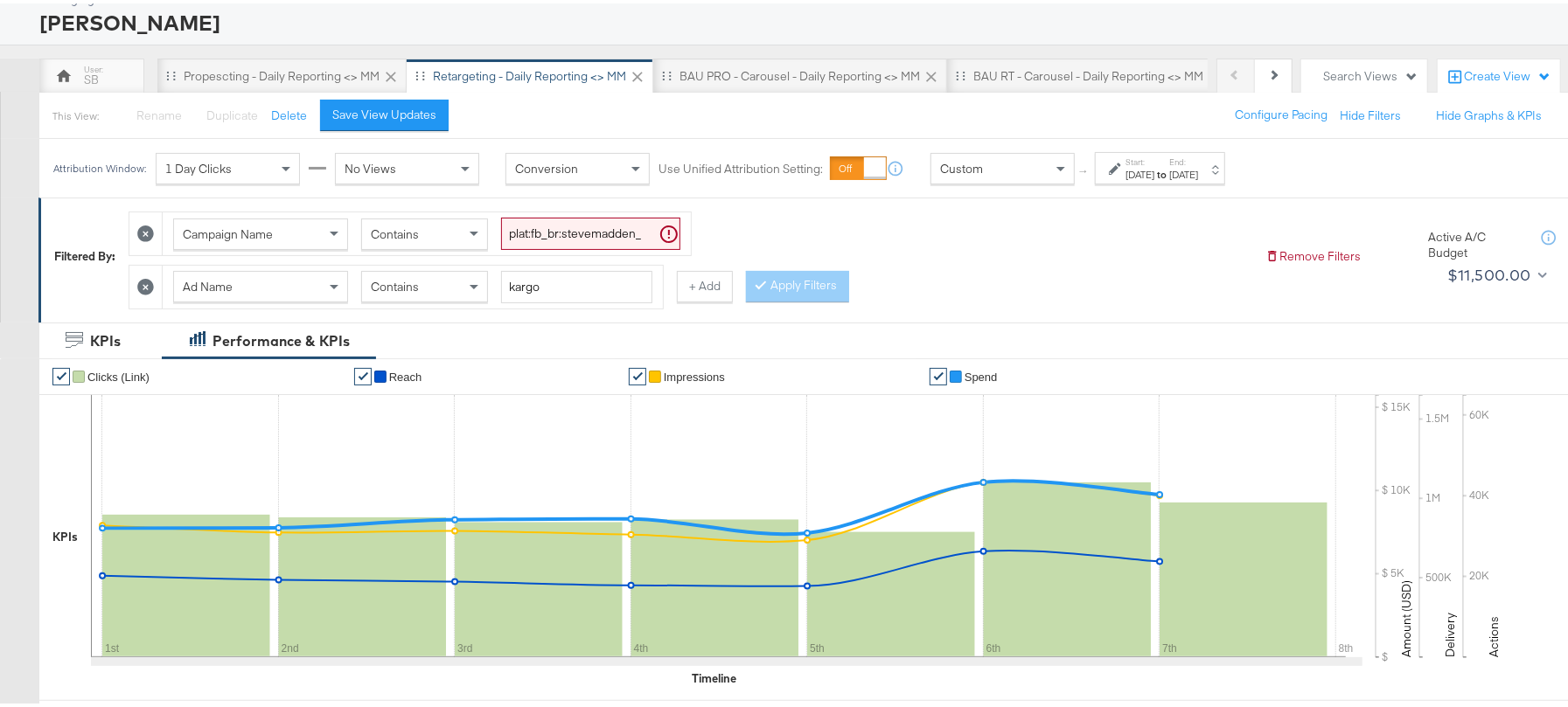 scroll, scrollTop: 0, scrollLeft: 0, axis: both 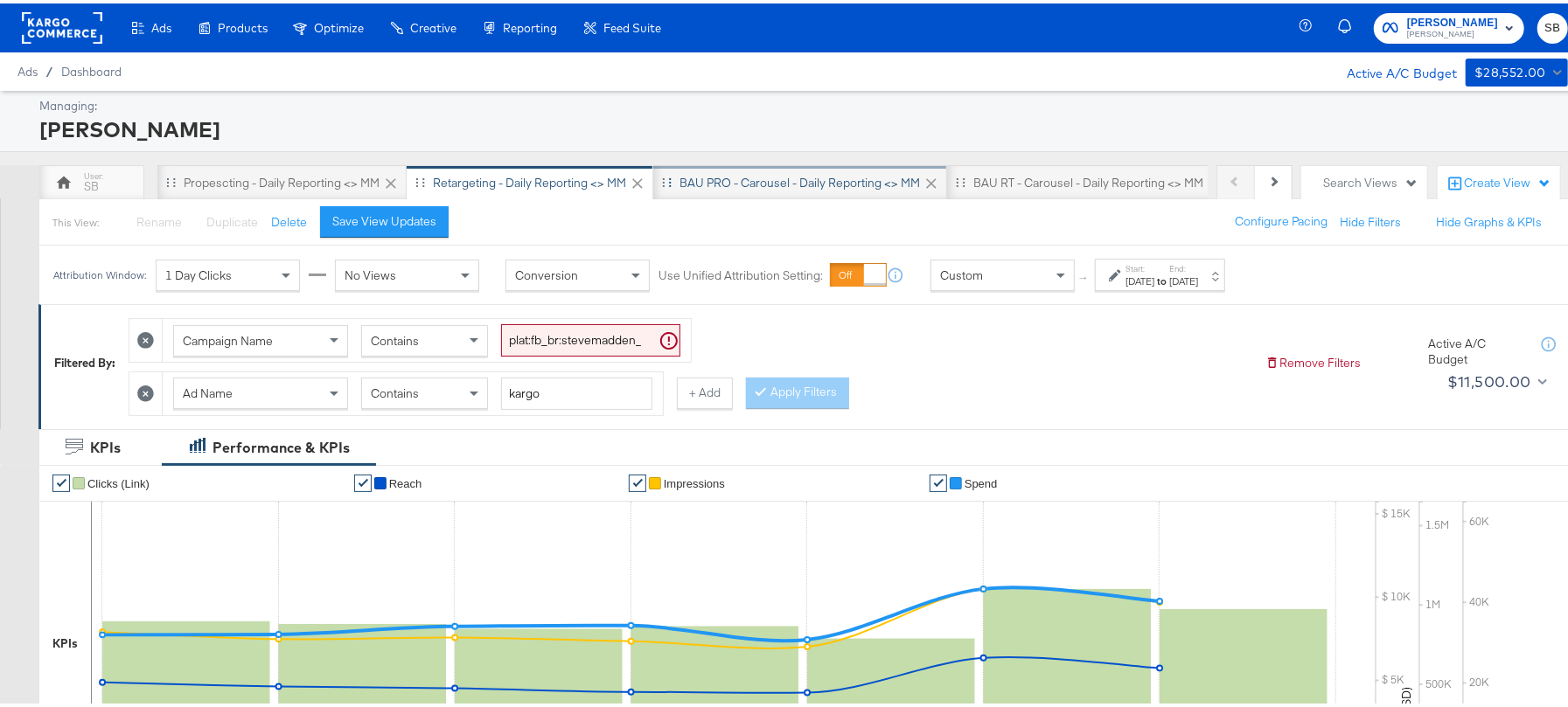 click on "BAU PRO - Carousel - Daily Reporting <> MM" at bounding box center [799, 179] 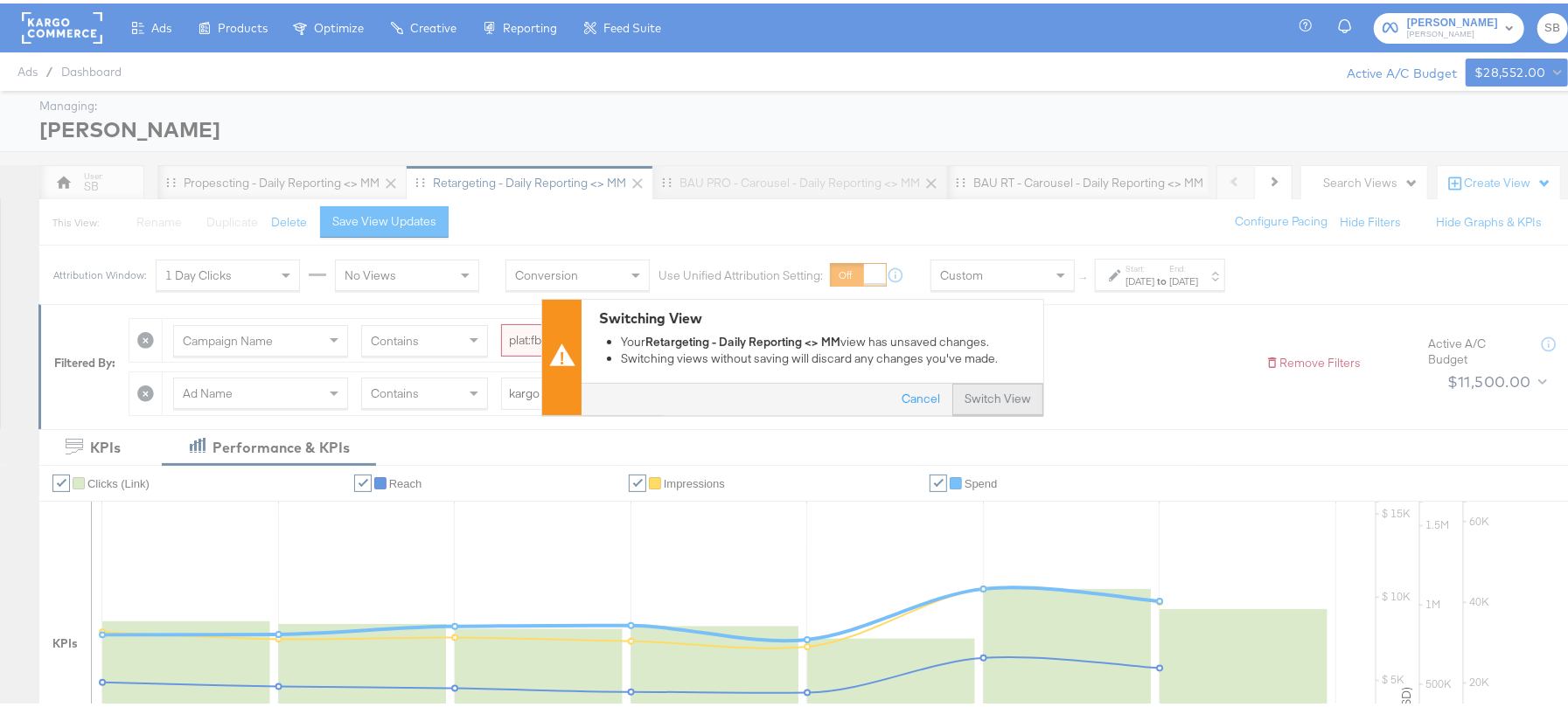 click on "Switch View" at bounding box center (998, 396) 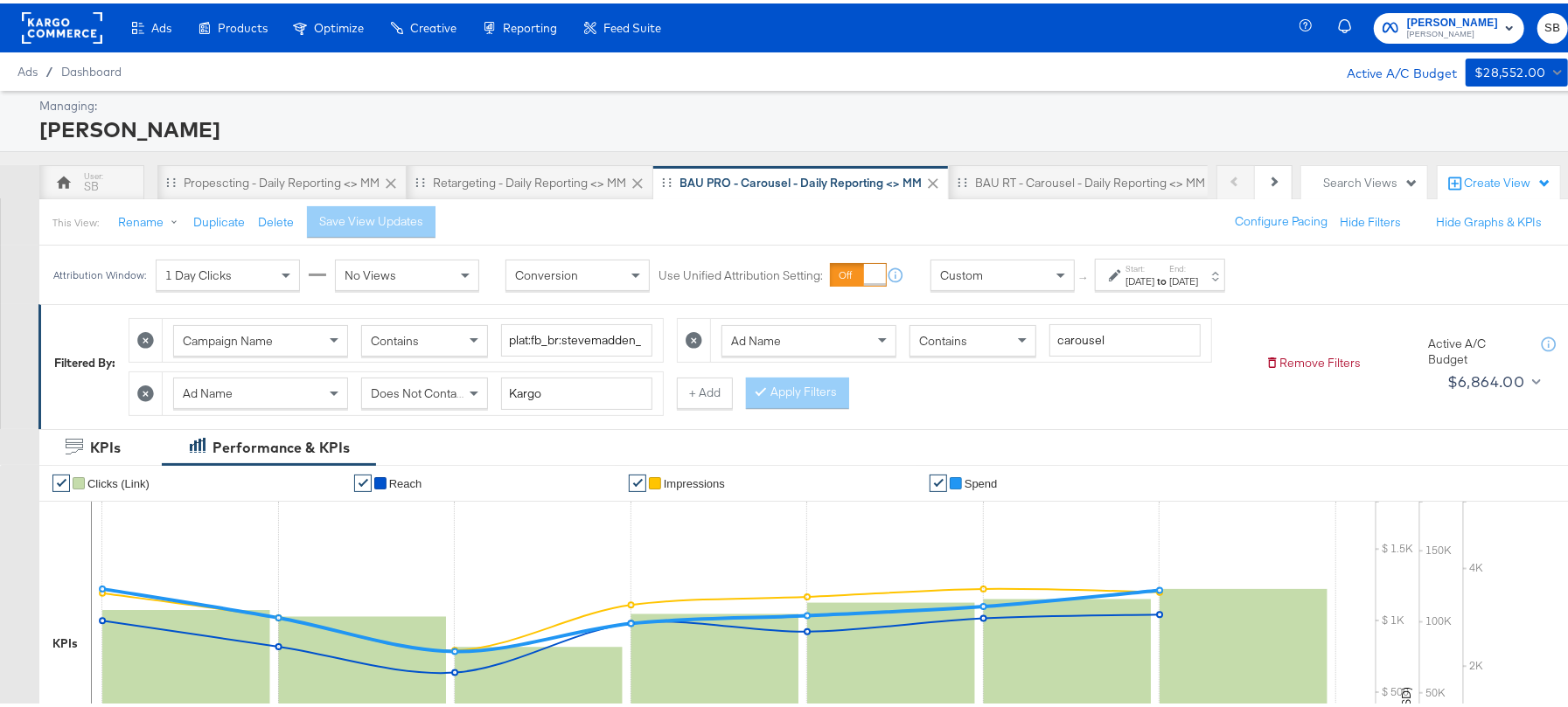 click on "[DATE]" at bounding box center (1139, 278) 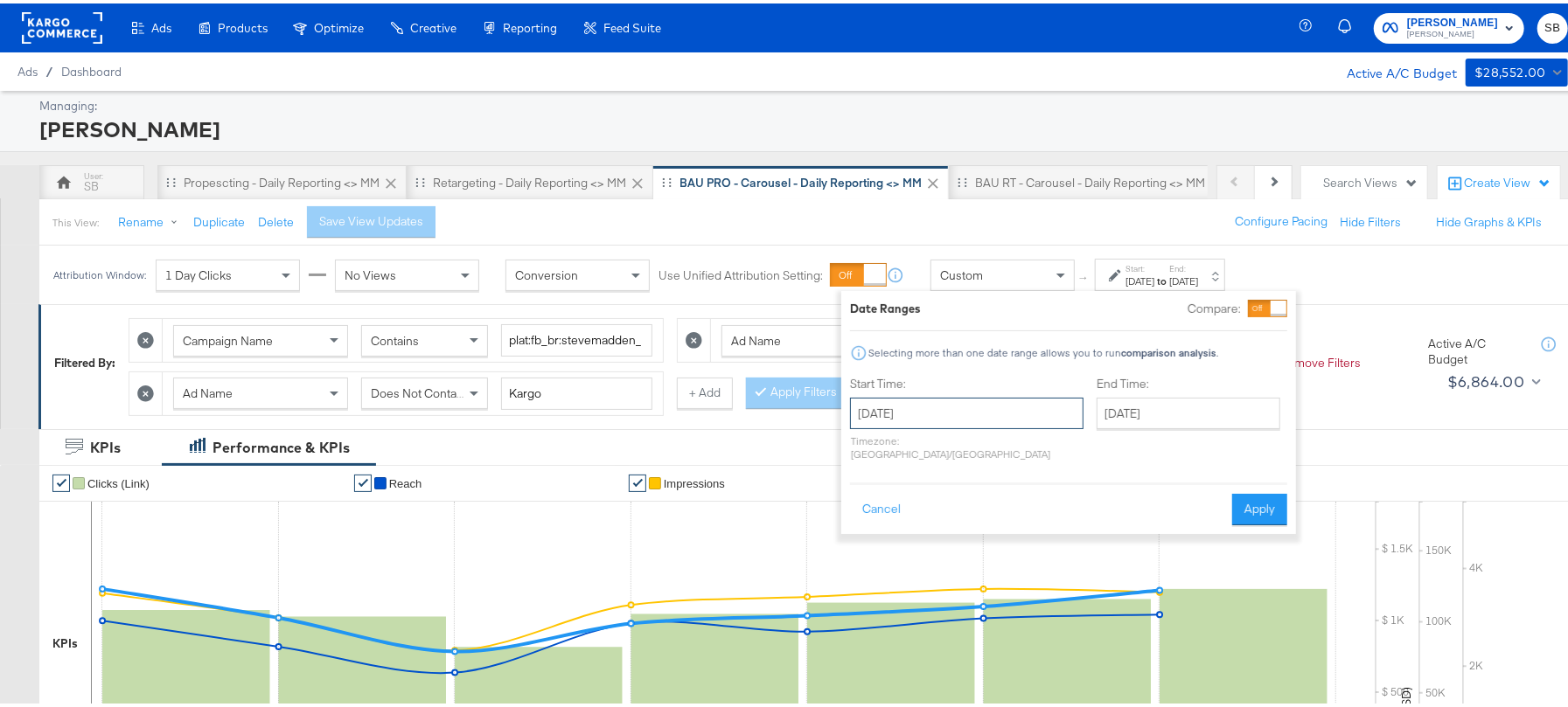 click on "[DATE]" at bounding box center (966, 410) 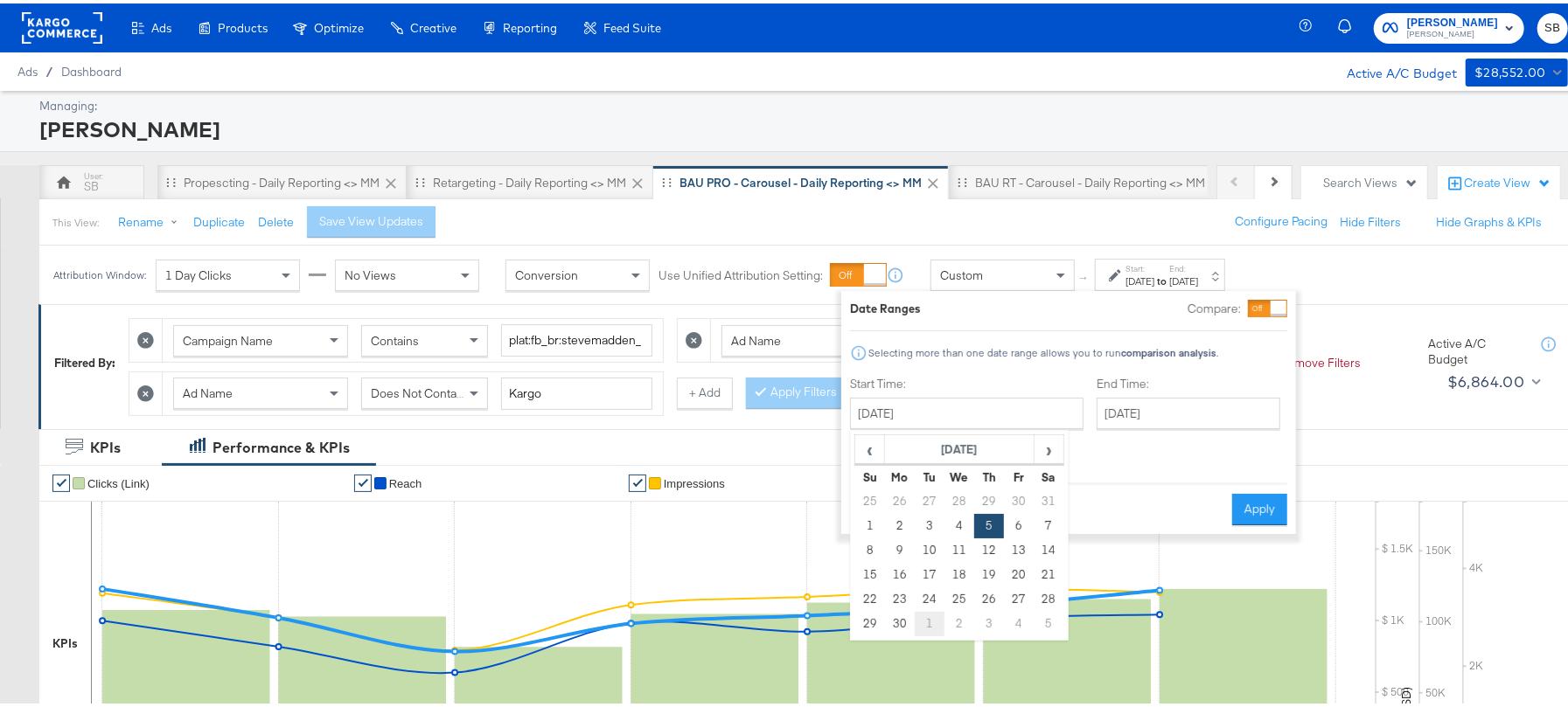 click on "1" at bounding box center (930, 620) 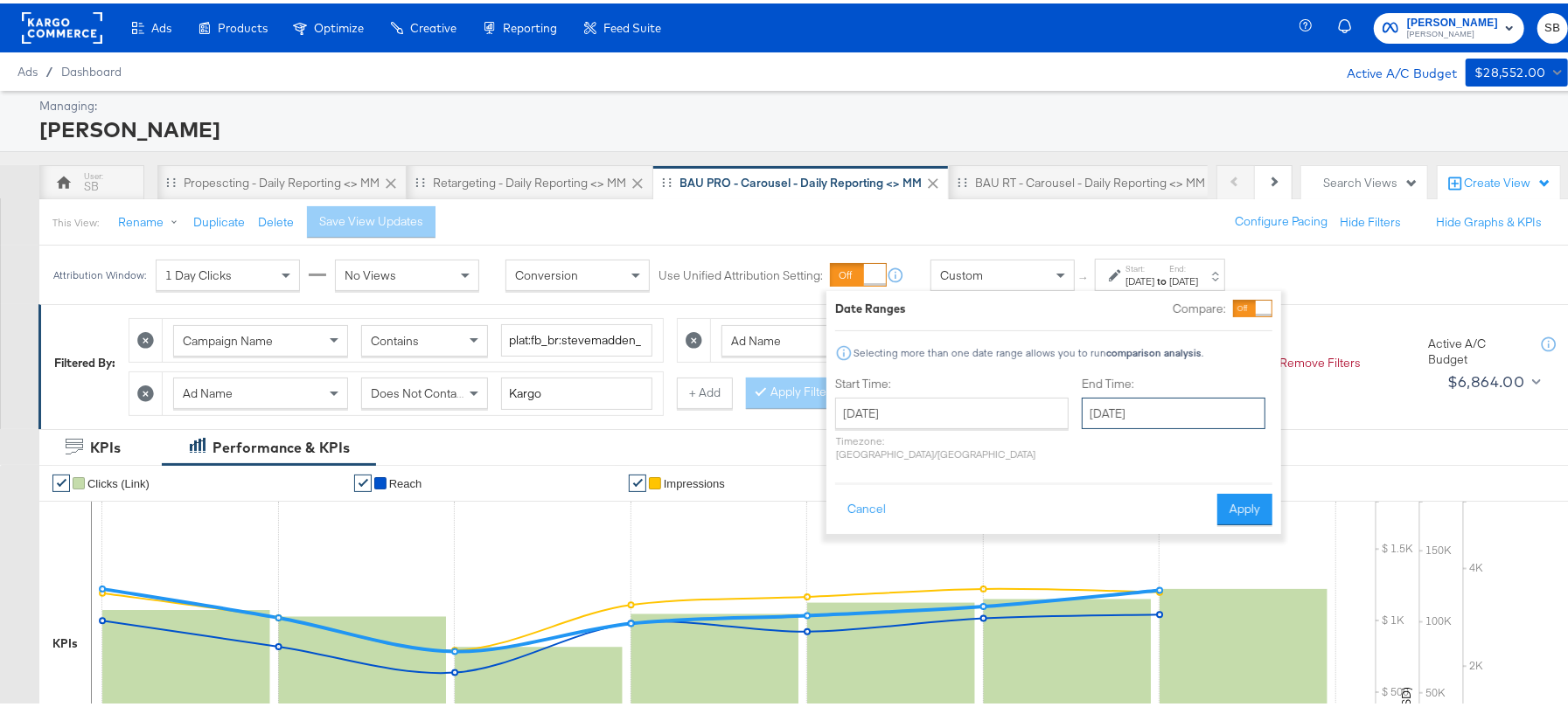 click on "[DATE]" at bounding box center (1174, 410) 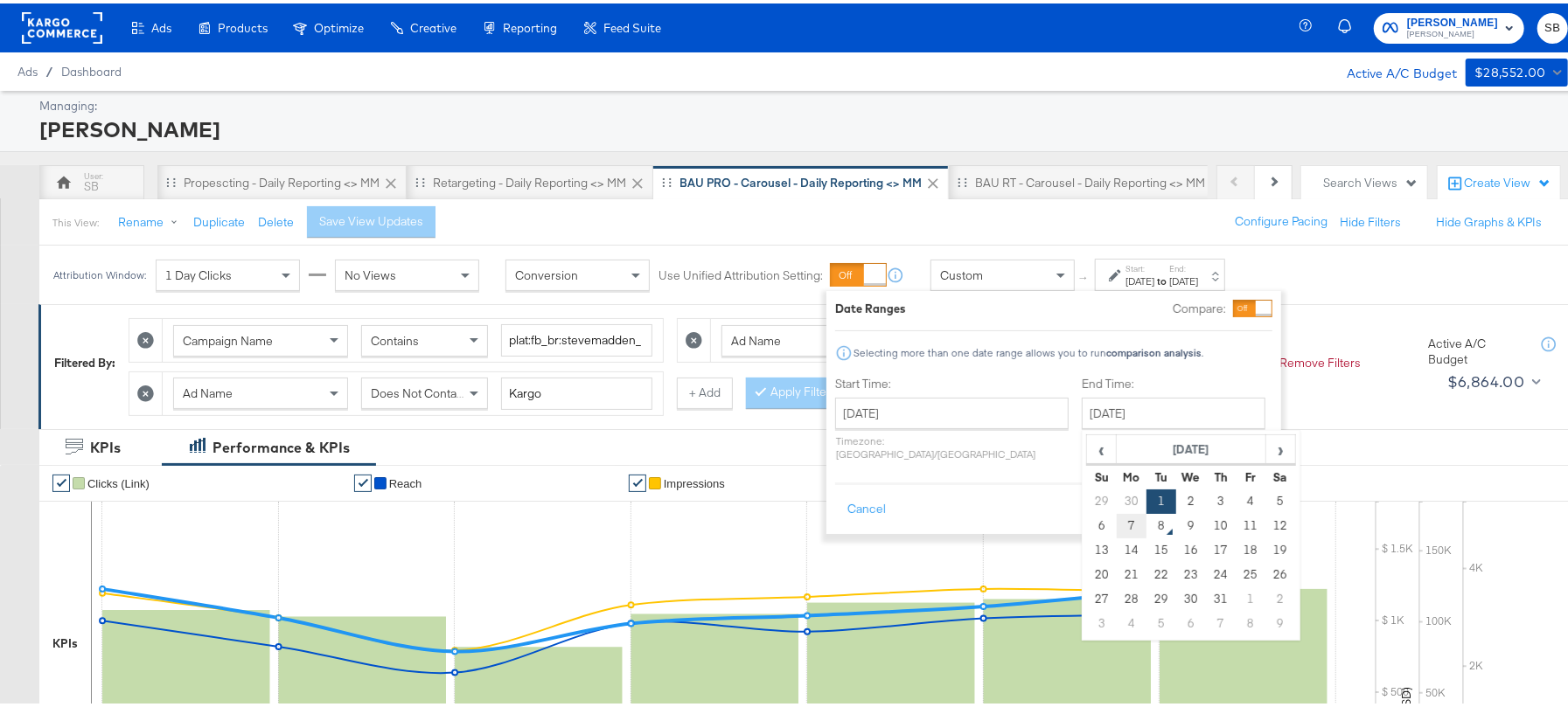 click on "7" at bounding box center (1132, 523) 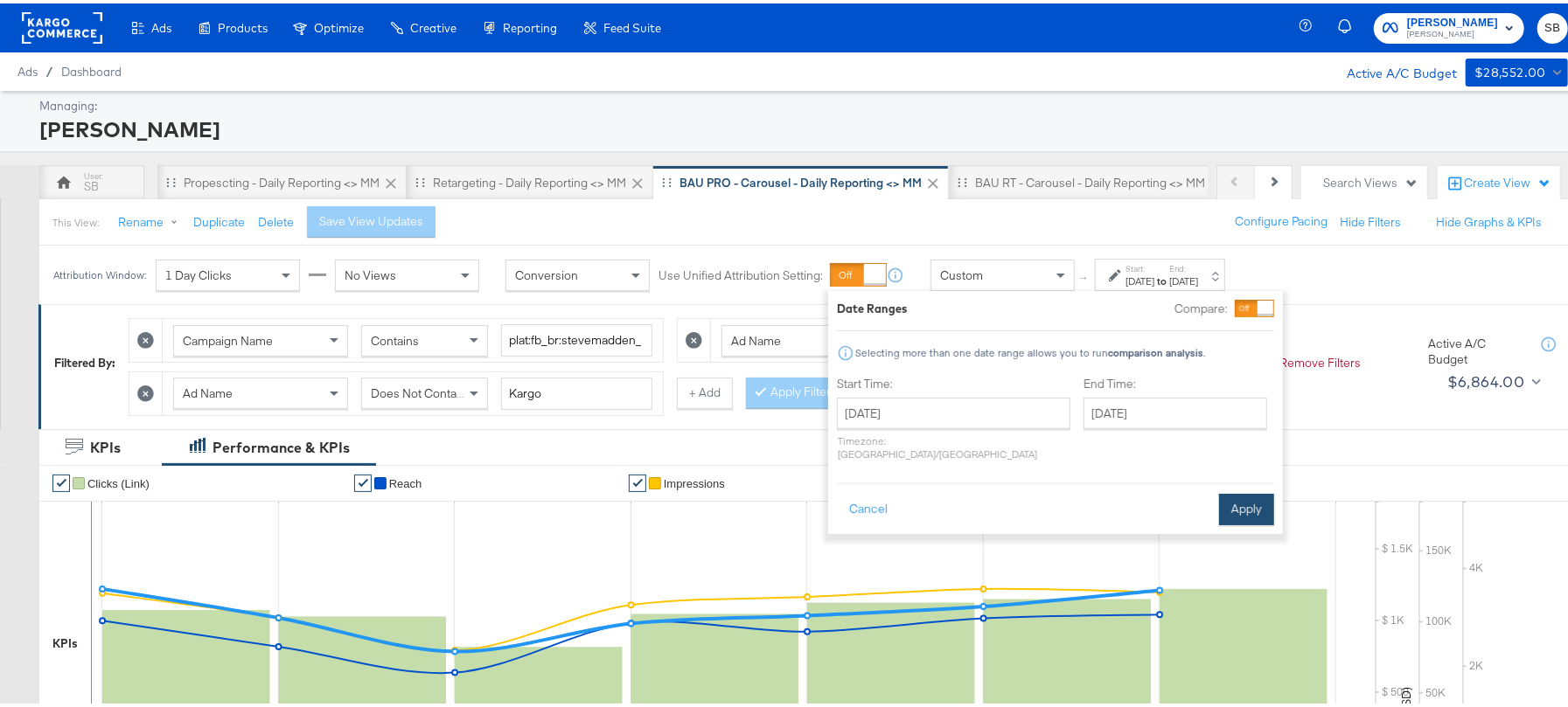 click on "Apply" at bounding box center (1246, 506) 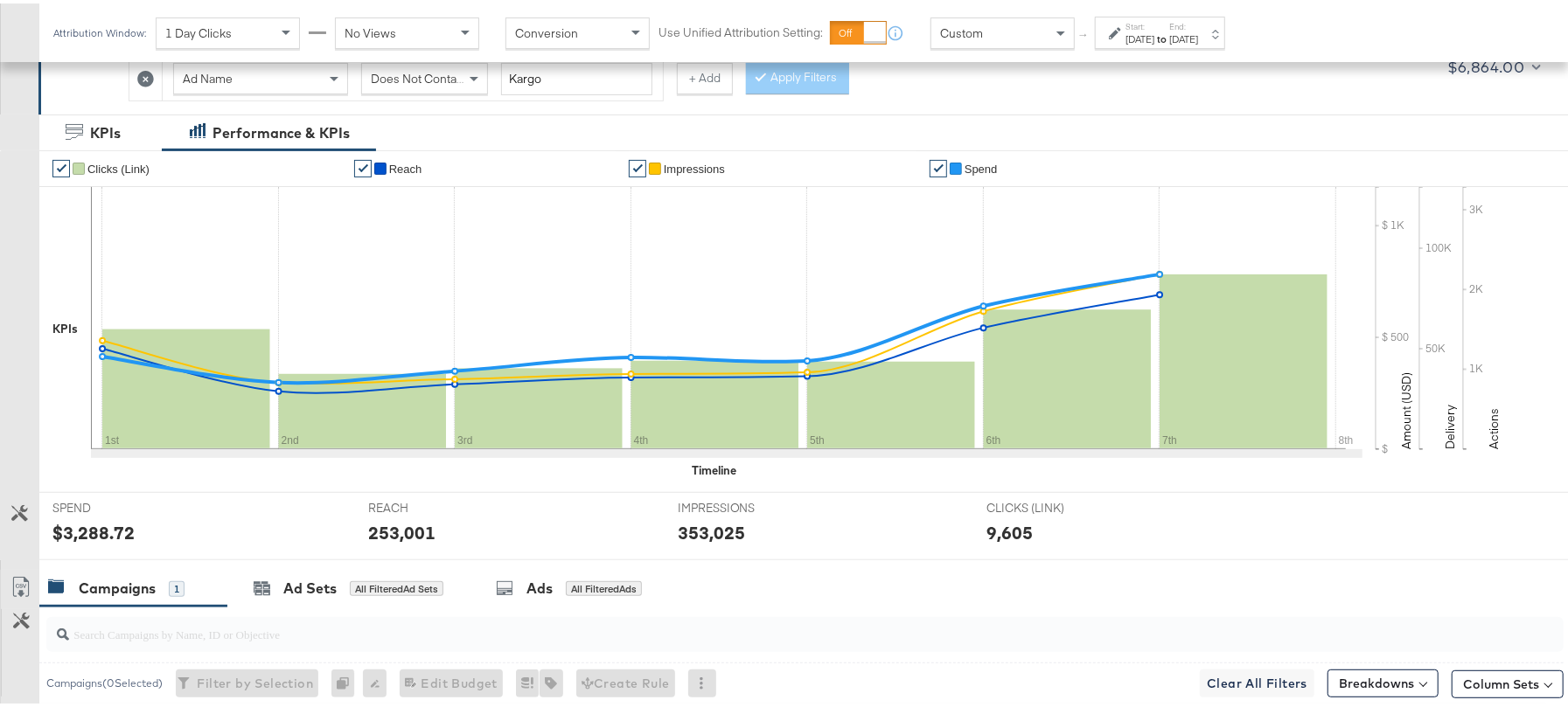 scroll, scrollTop: 0, scrollLeft: 0, axis: both 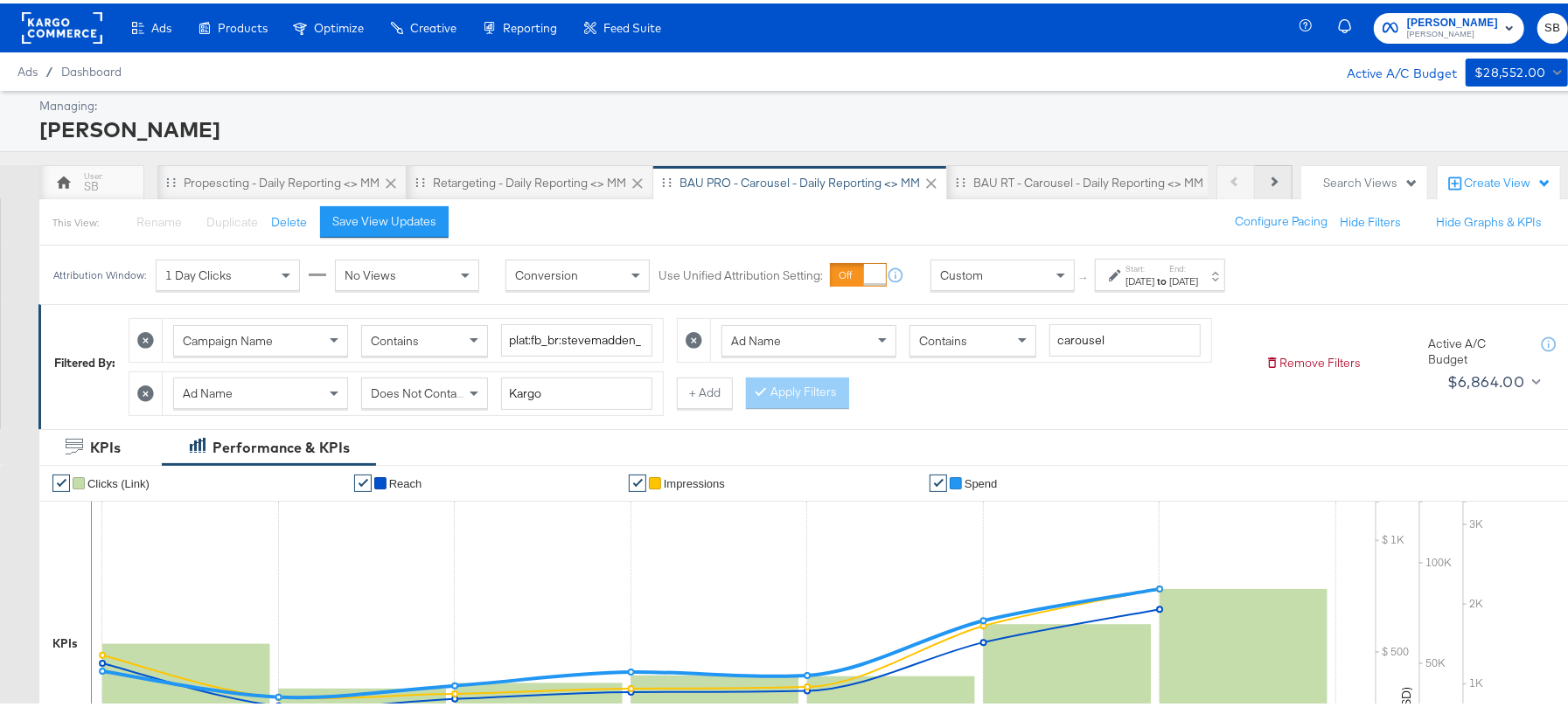 click on "Next" at bounding box center [1273, 179] 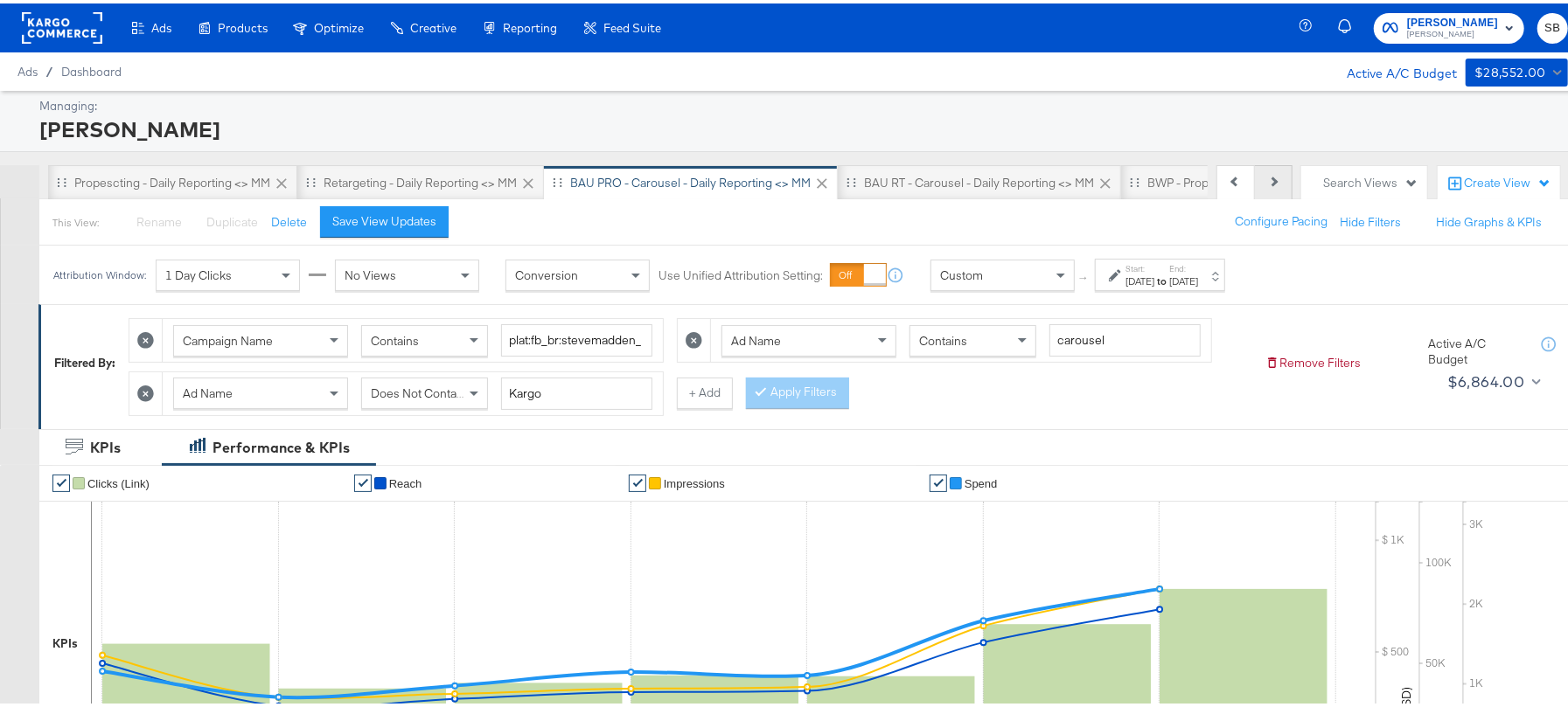 click on "Next" at bounding box center [1273, 179] 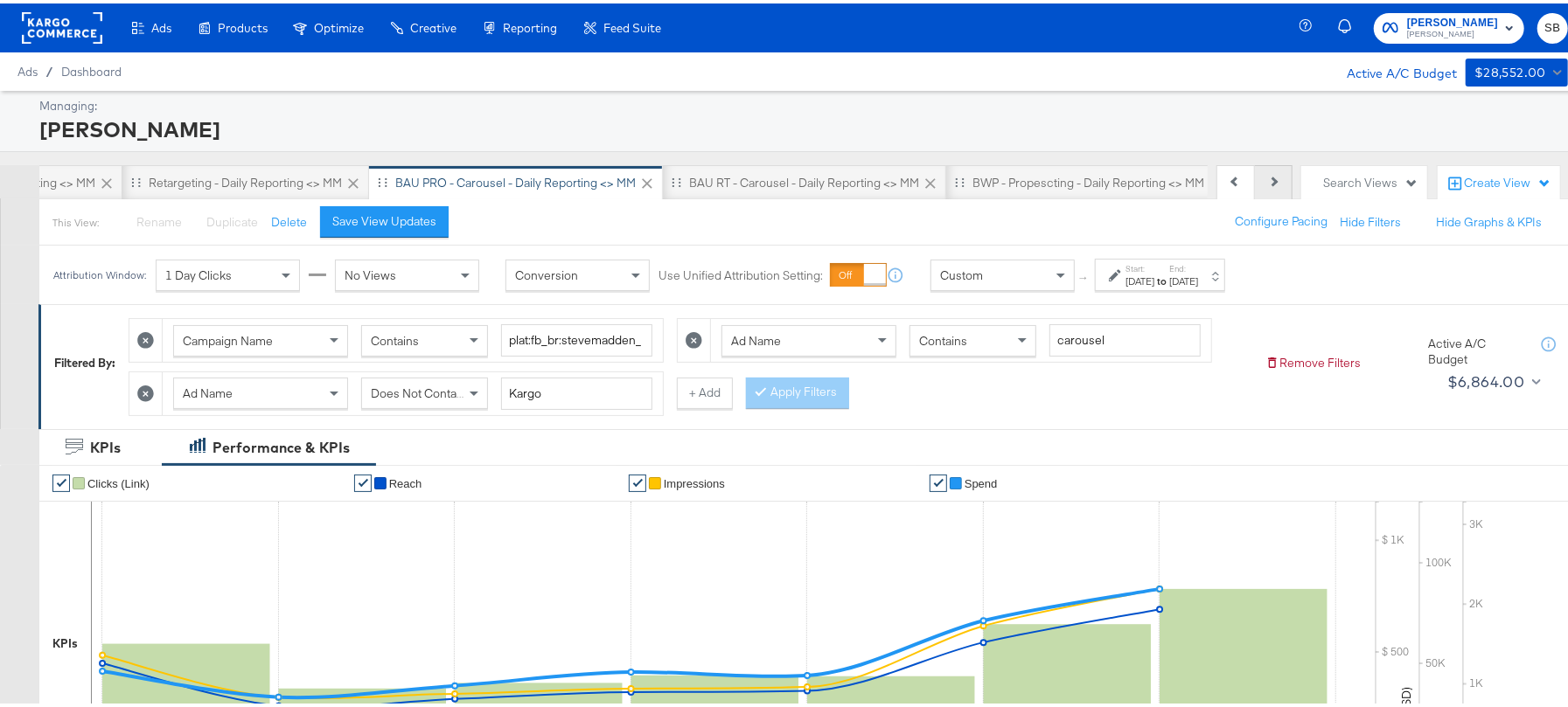 click on "Next" at bounding box center (1273, 179) 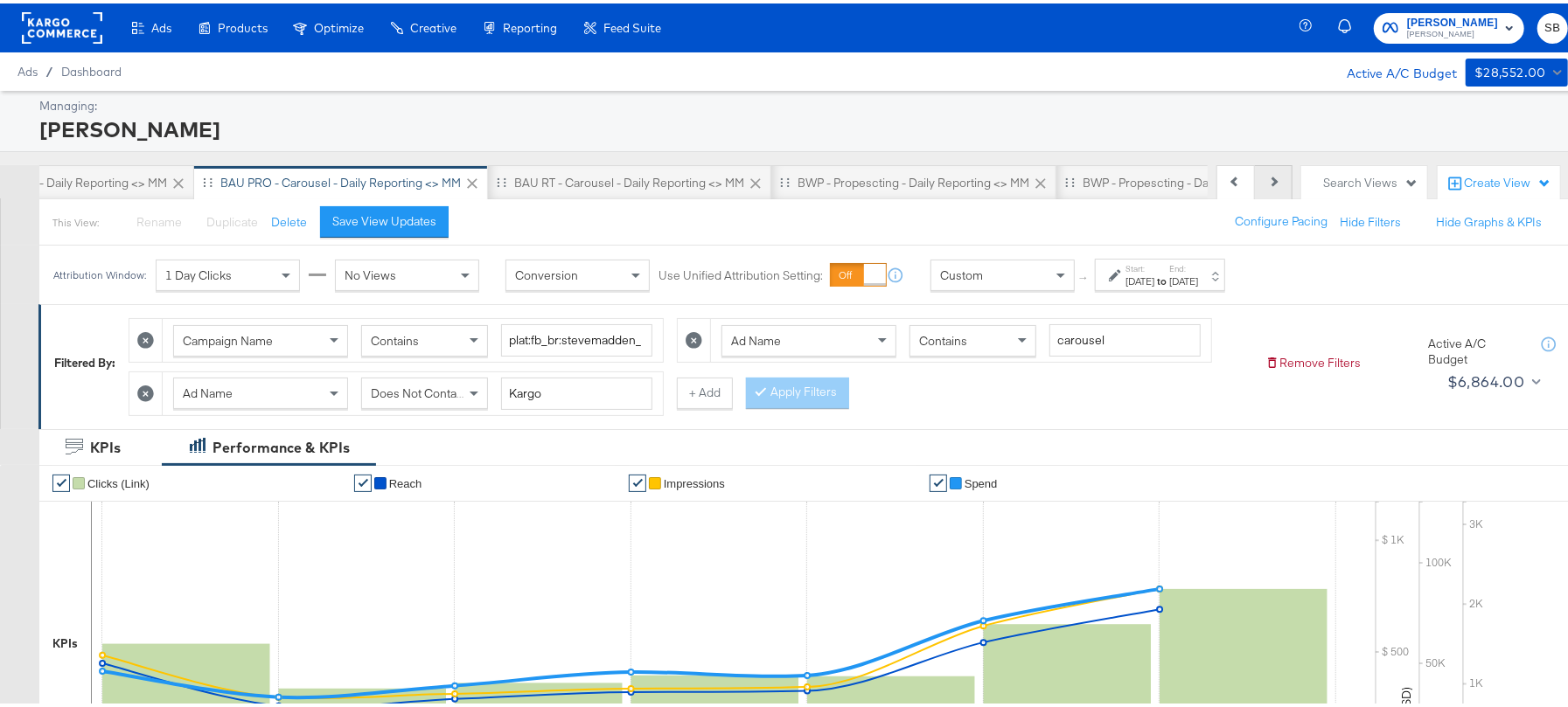 click on "Next" at bounding box center (1273, 179) 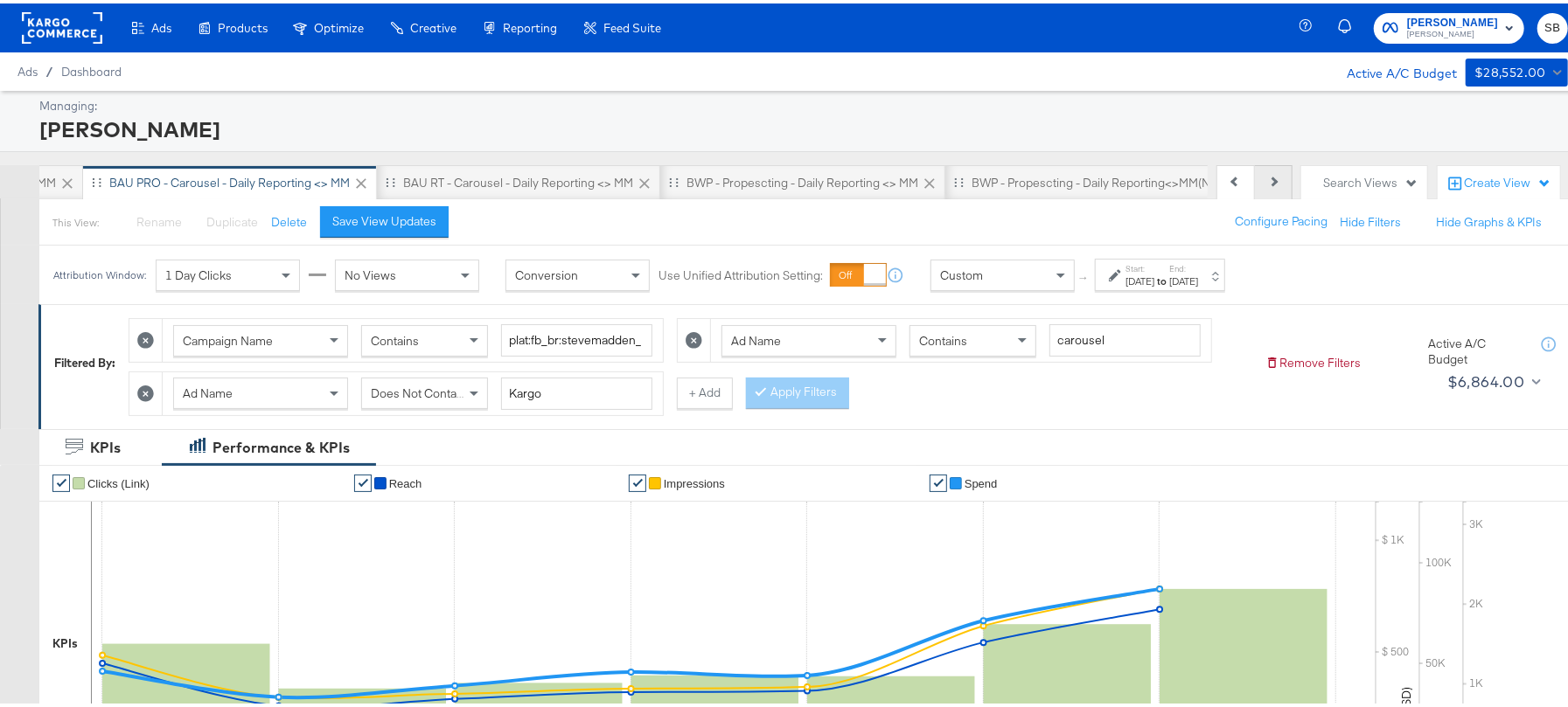 click on "Next" at bounding box center (1273, 179) 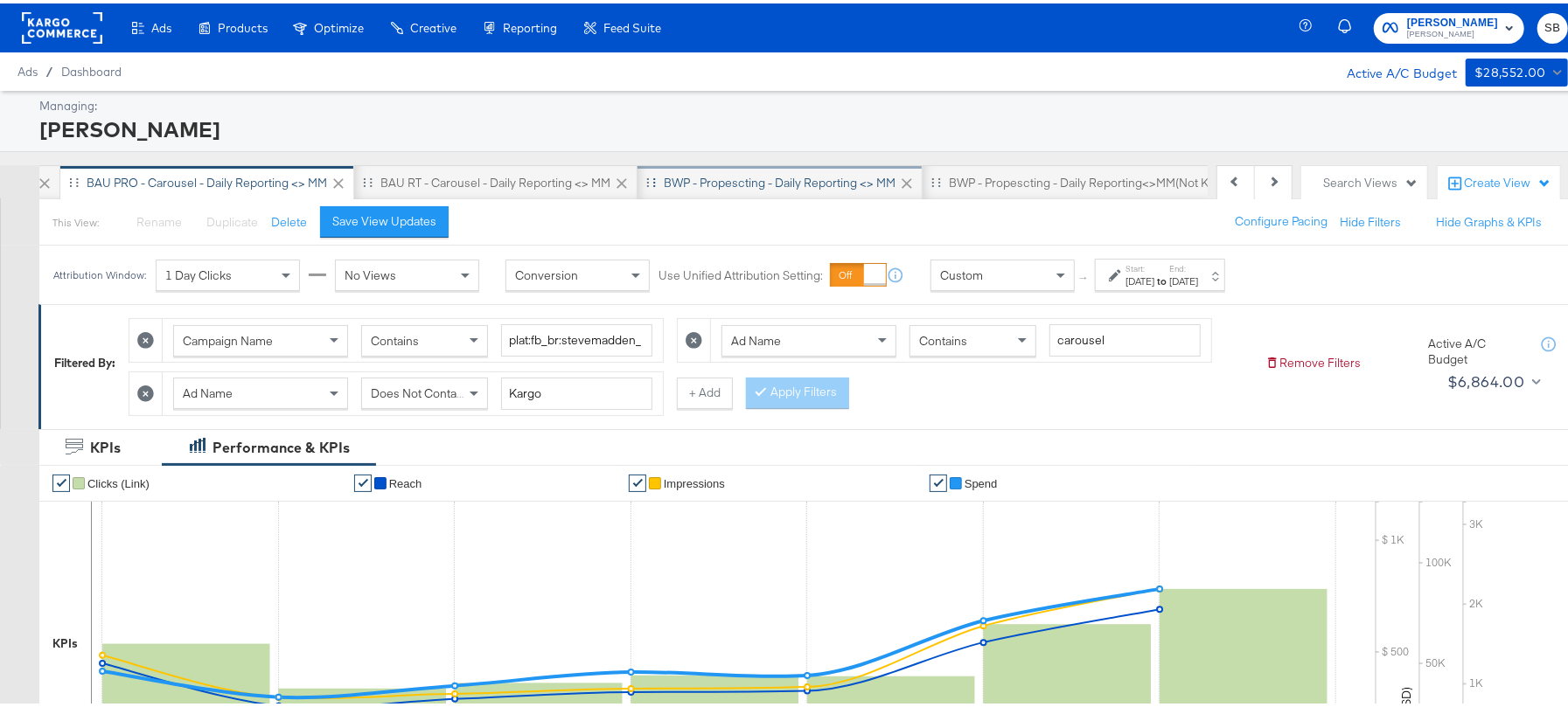 scroll, scrollTop: 0, scrollLeft: 766, axis: horizontal 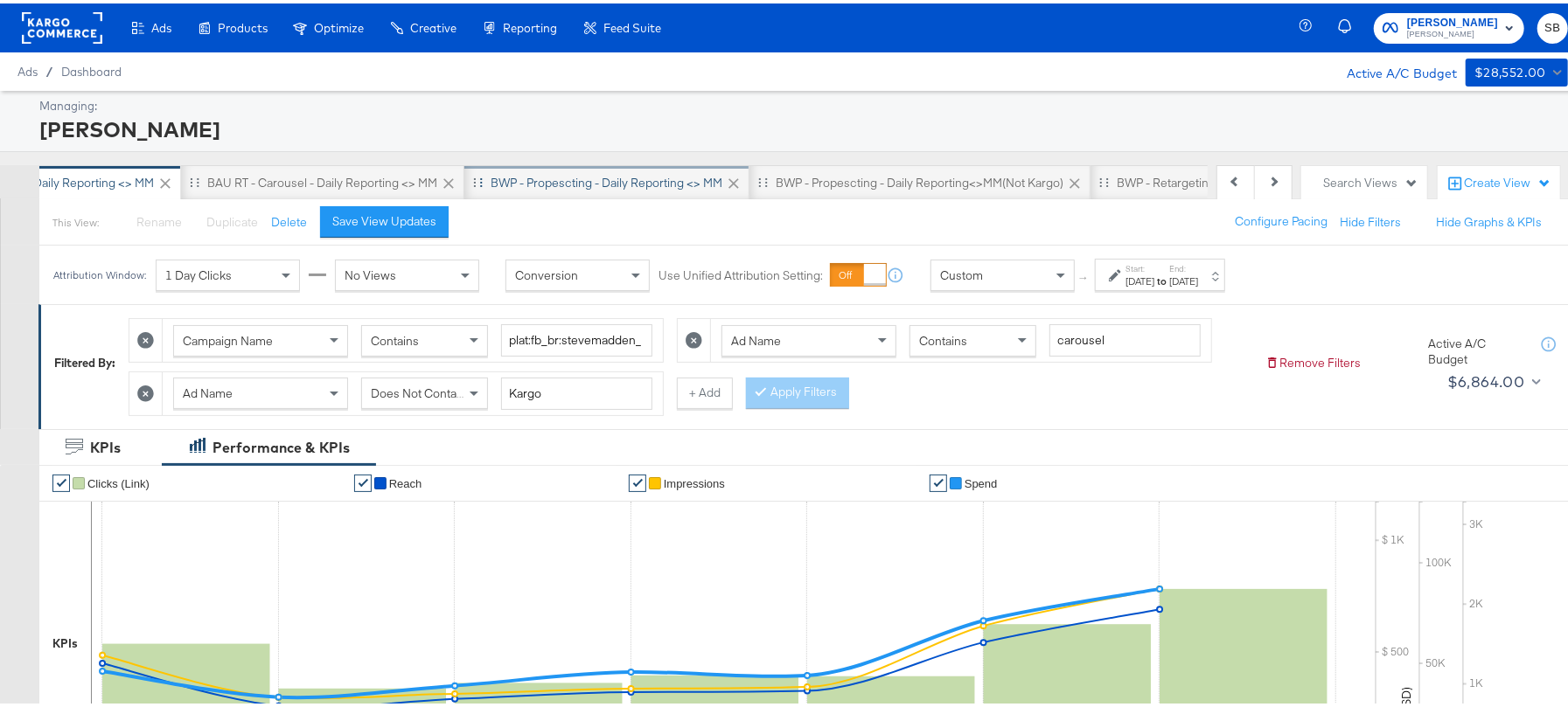 click on "BWP - Propescting - Daily Reporting <> MM" at bounding box center [606, 179] 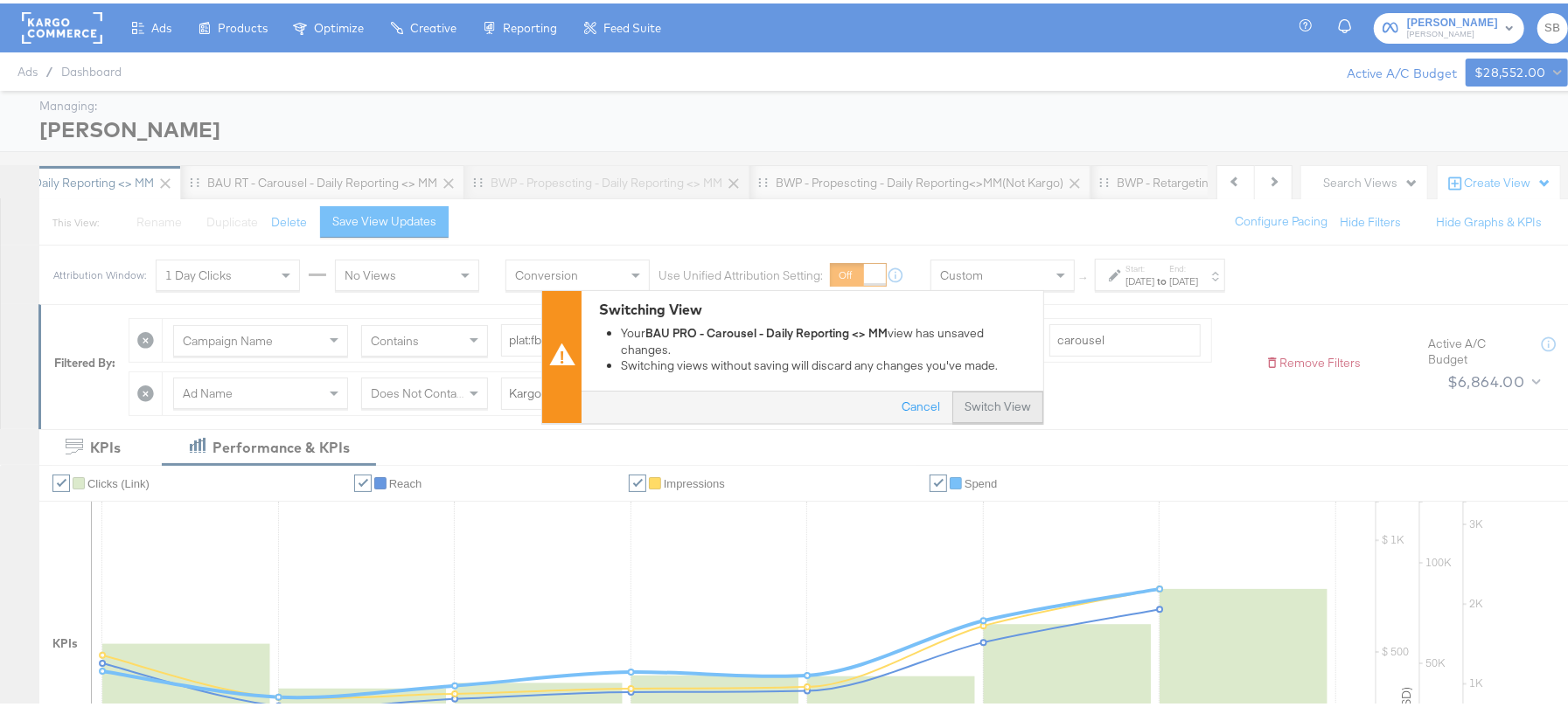 click on "Switch View" at bounding box center [998, 405] 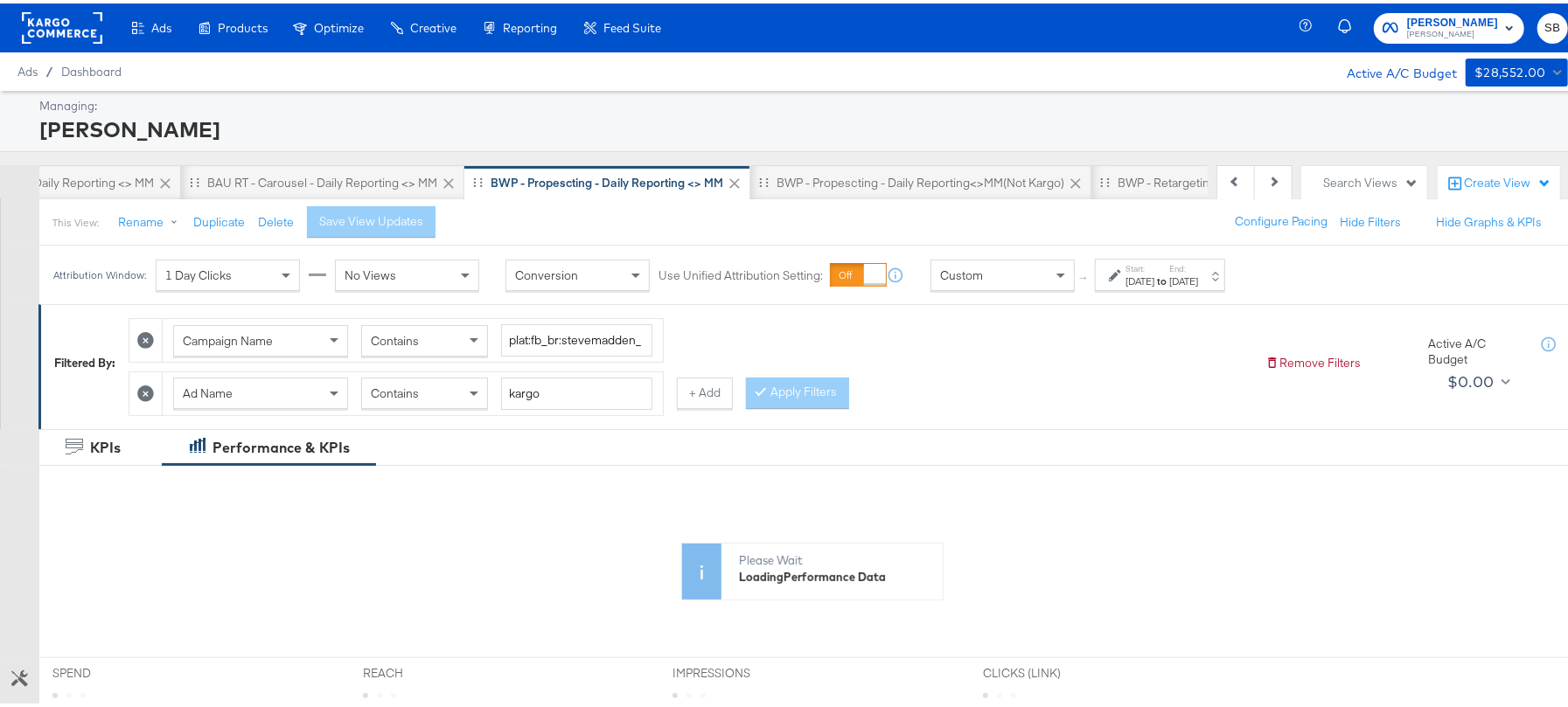 click on "[DATE]" at bounding box center (1139, 278) 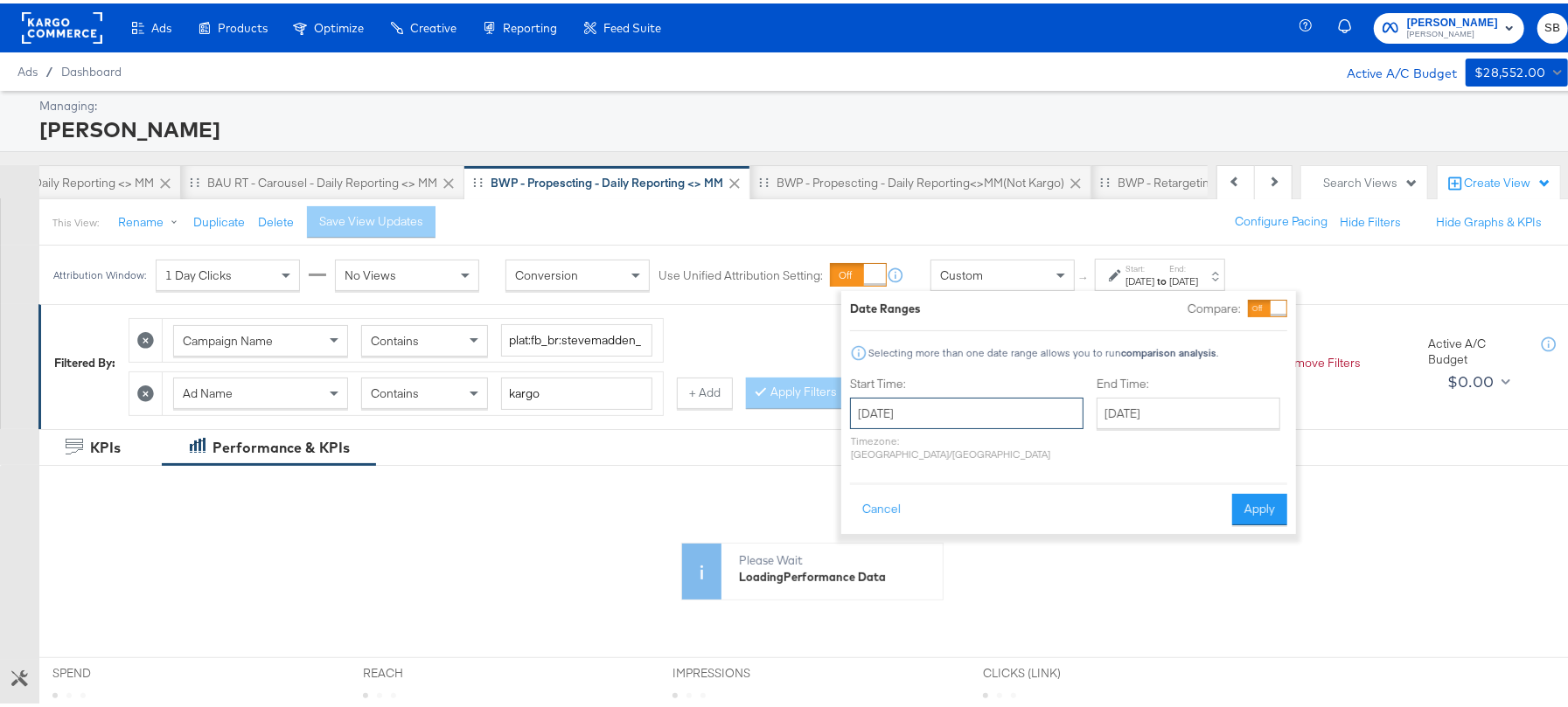 click on "[DATE]" at bounding box center (966, 410) 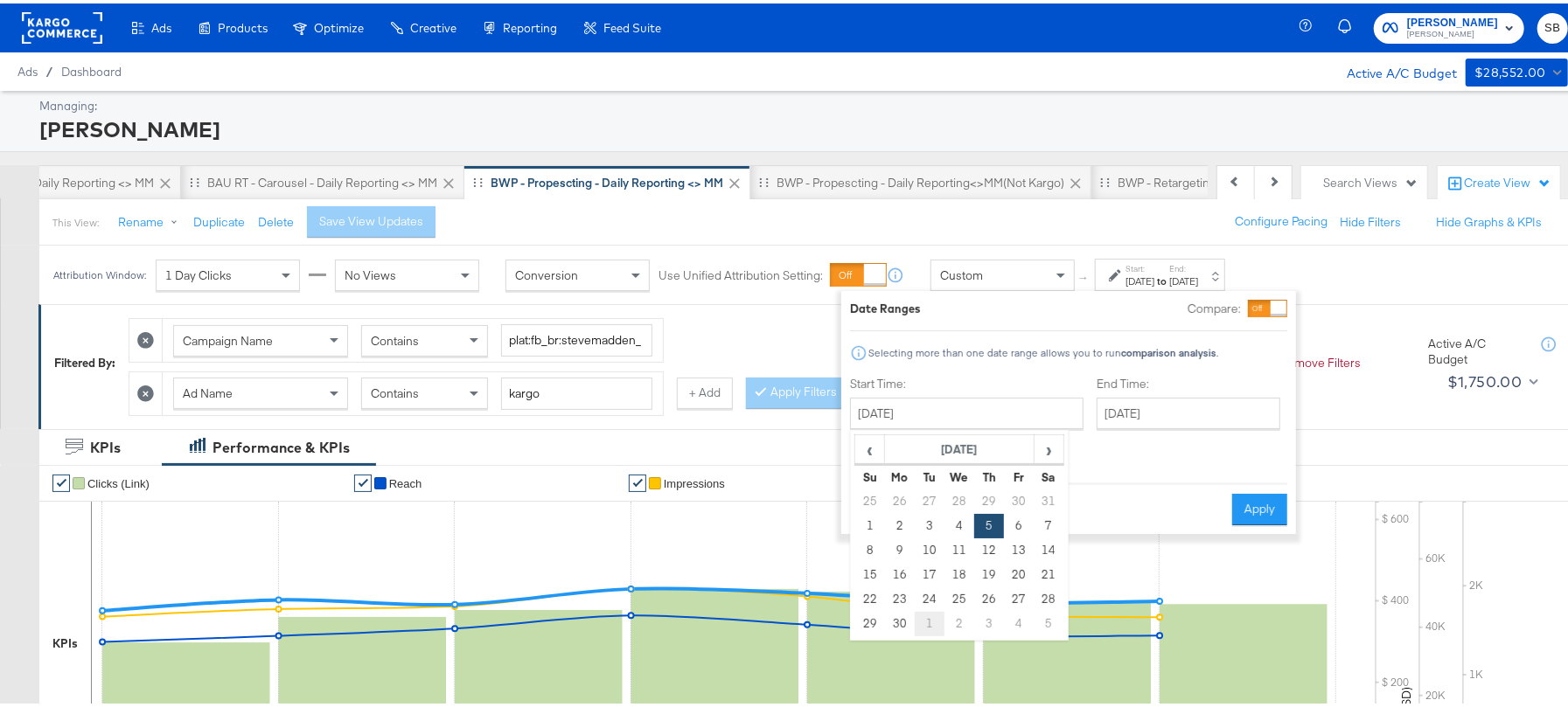 click on "1" at bounding box center (930, 620) 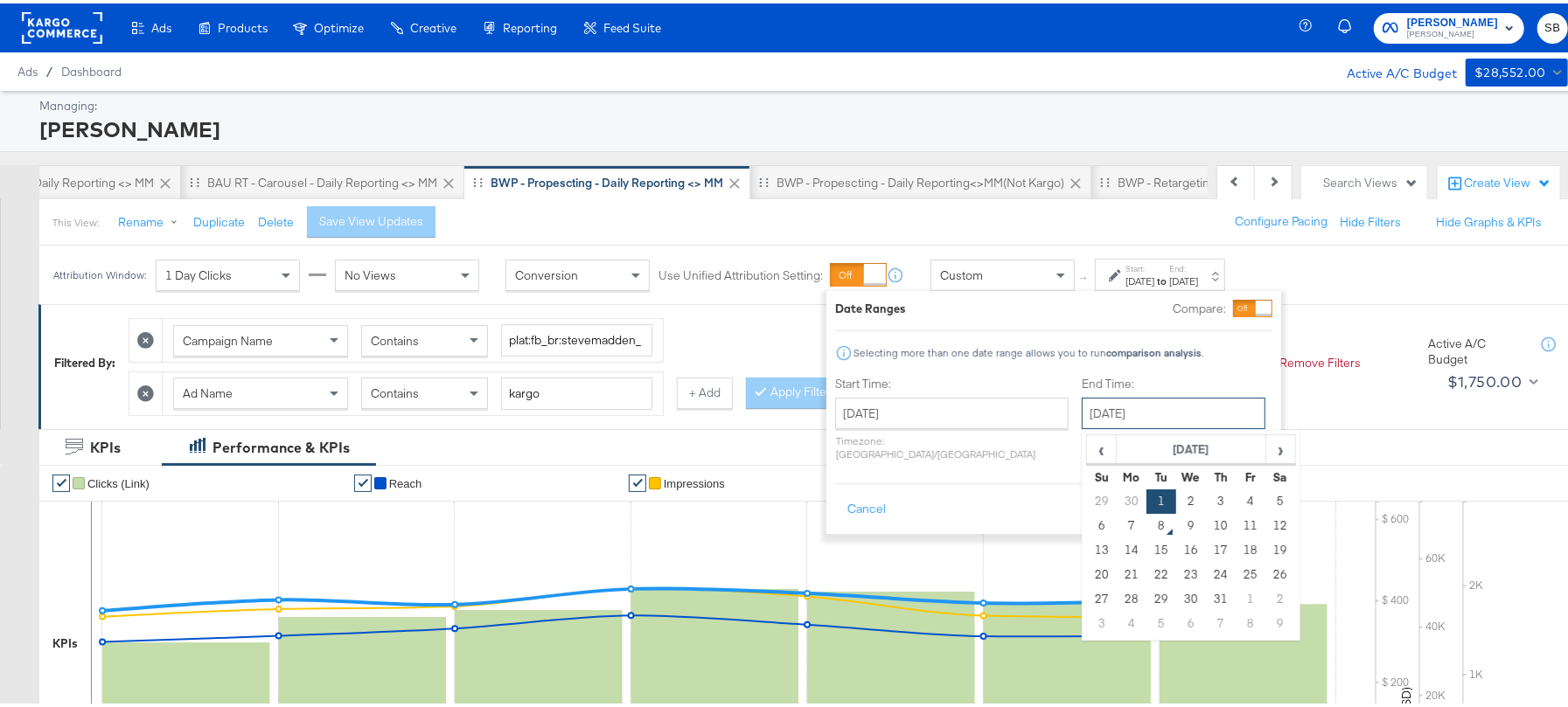 click on "[DATE]" at bounding box center [1174, 410] 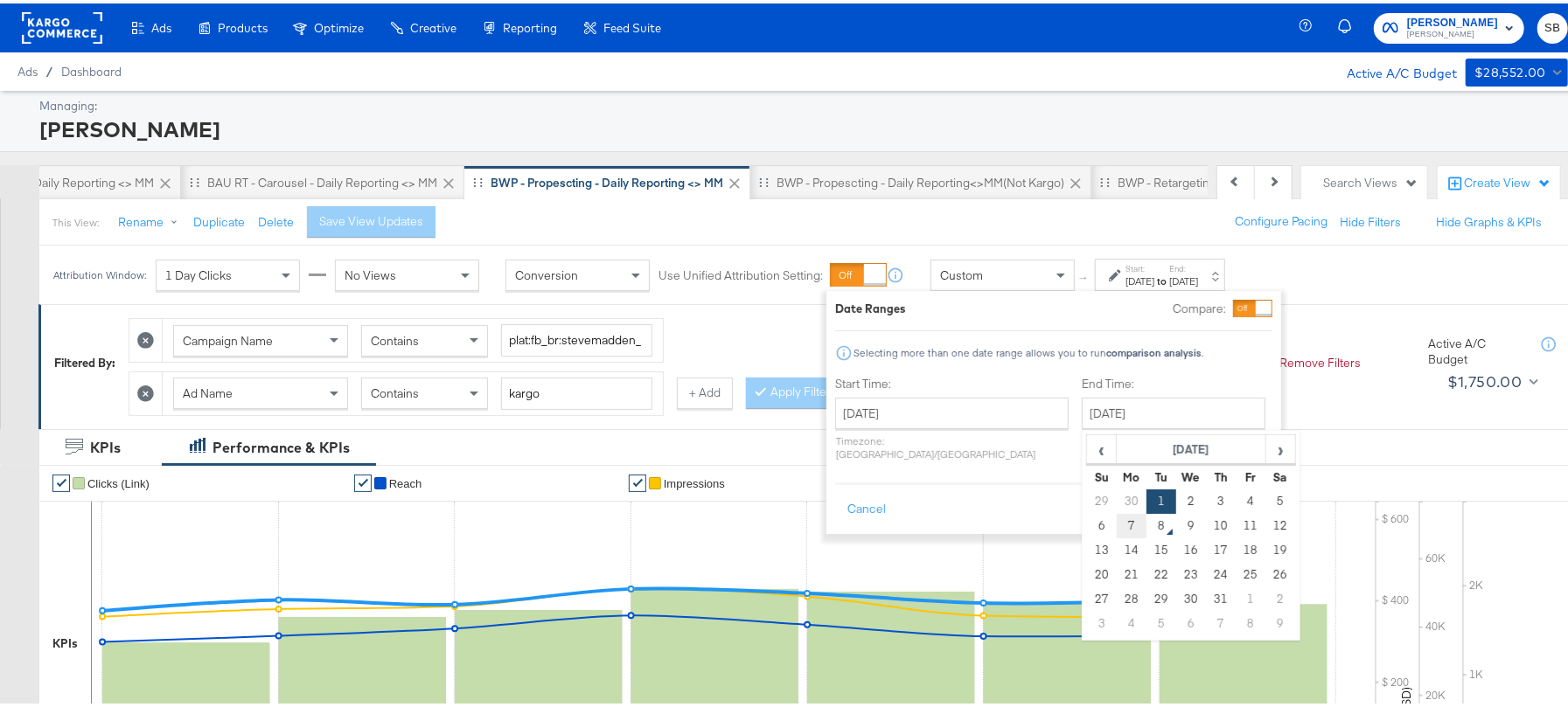 click on "7" at bounding box center (1132, 523) 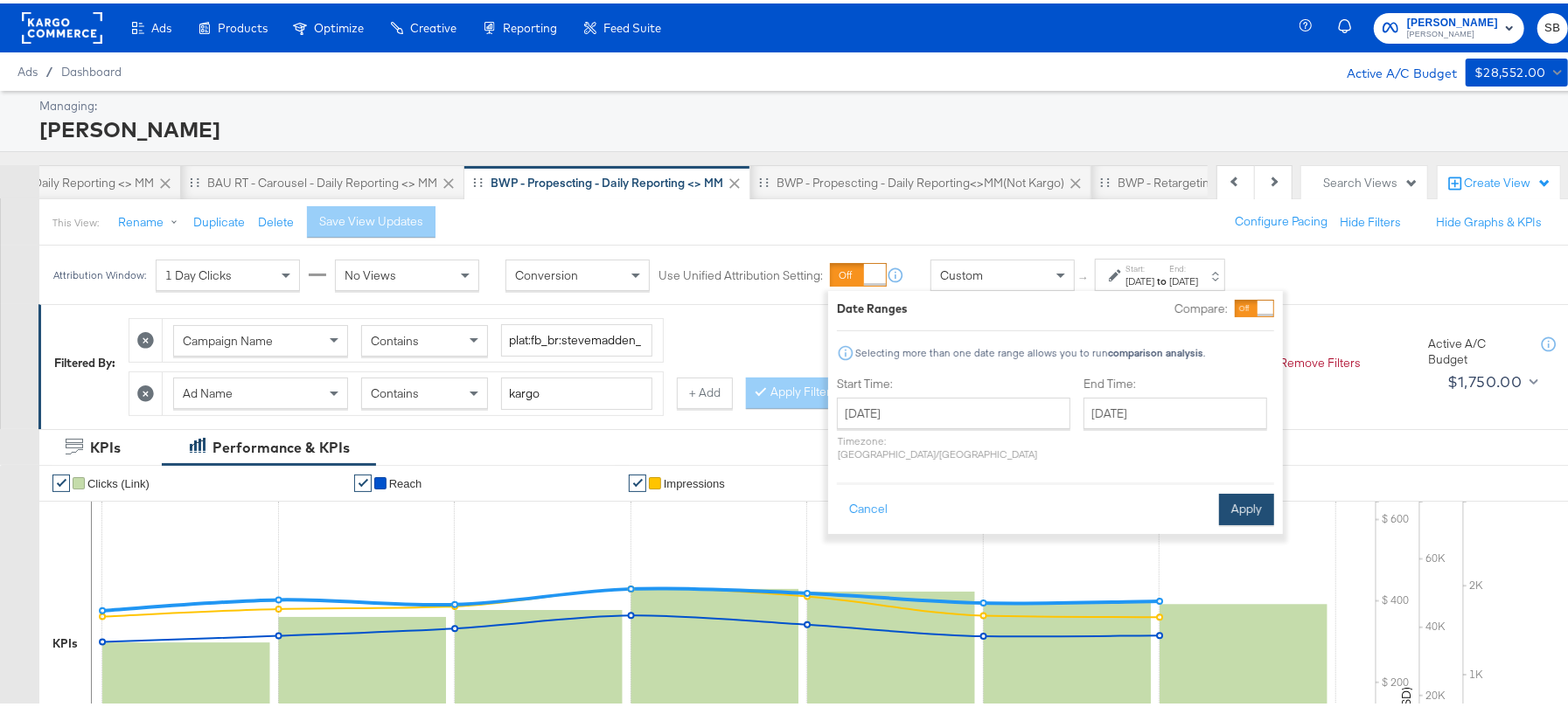 click on "Apply" at bounding box center [1246, 506] 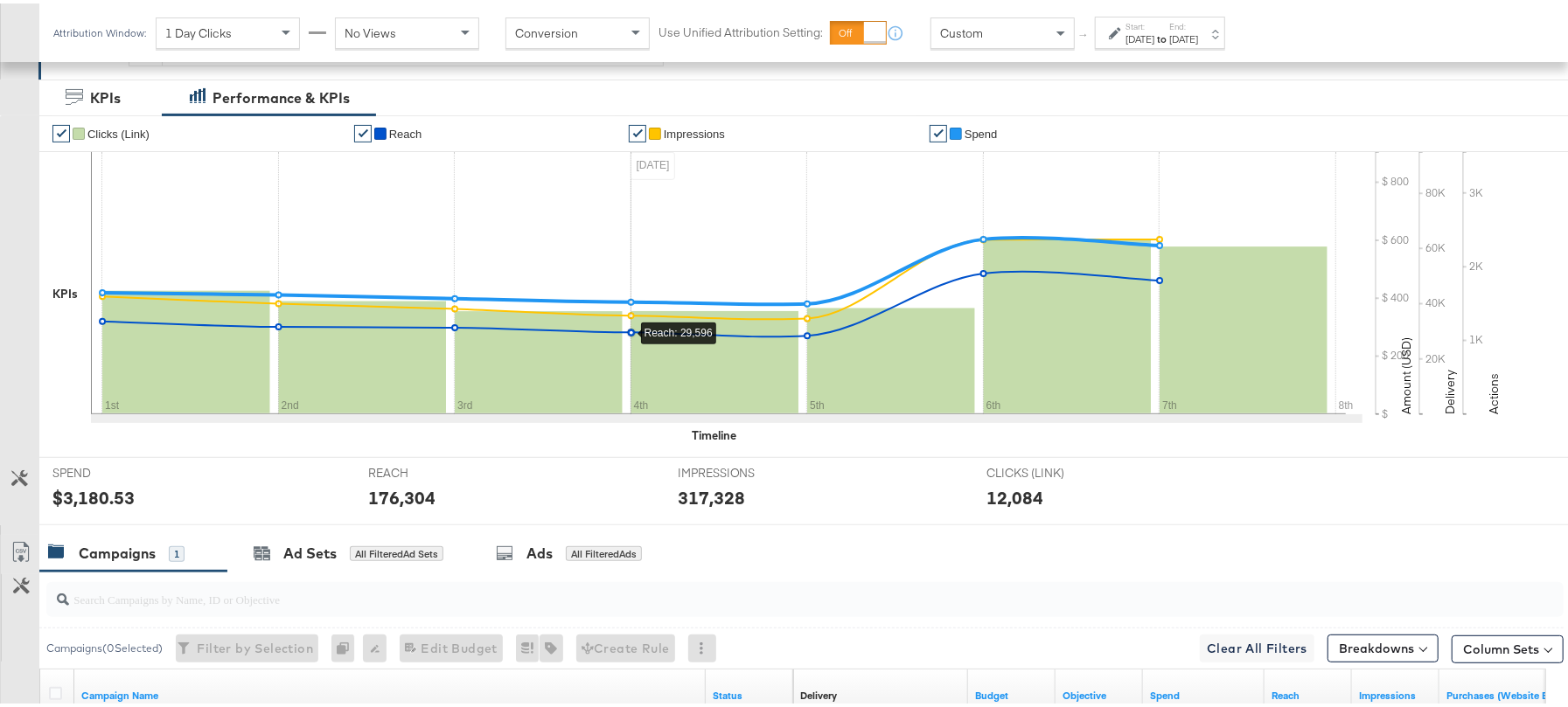 scroll, scrollTop: 0, scrollLeft: 0, axis: both 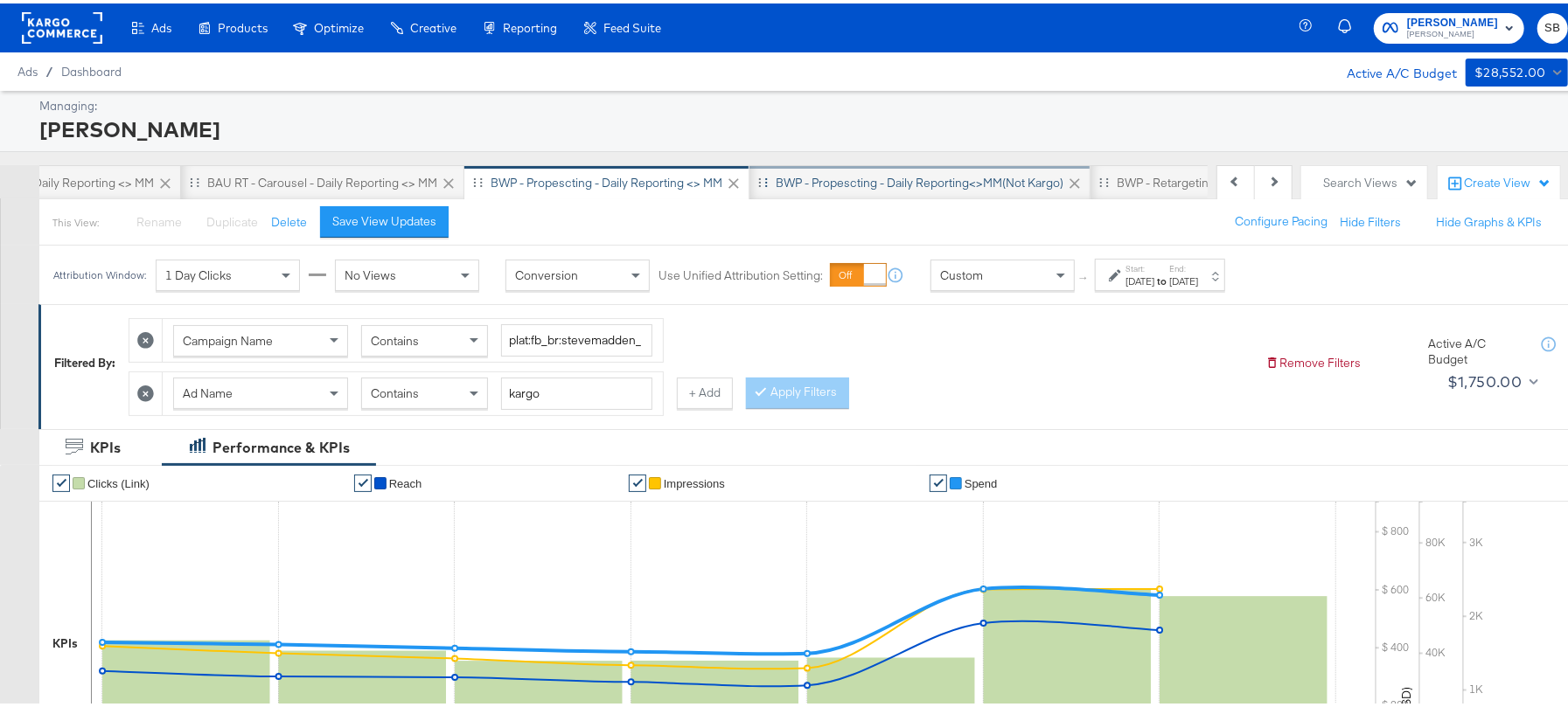 click on "BWP - Propescting - Daily Reporting<>MM(not kargo)" at bounding box center (919, 179) 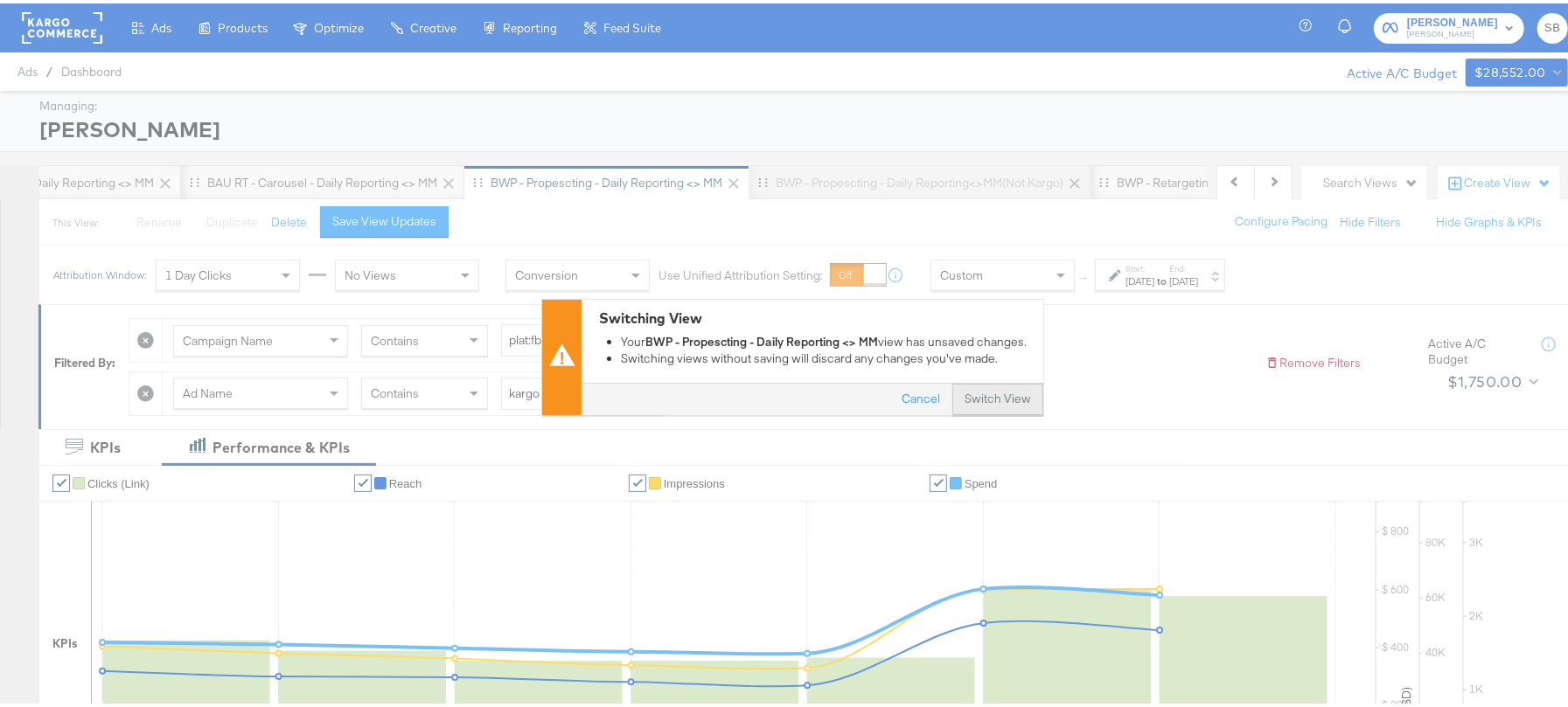 click on "Switch View" at bounding box center (998, 396) 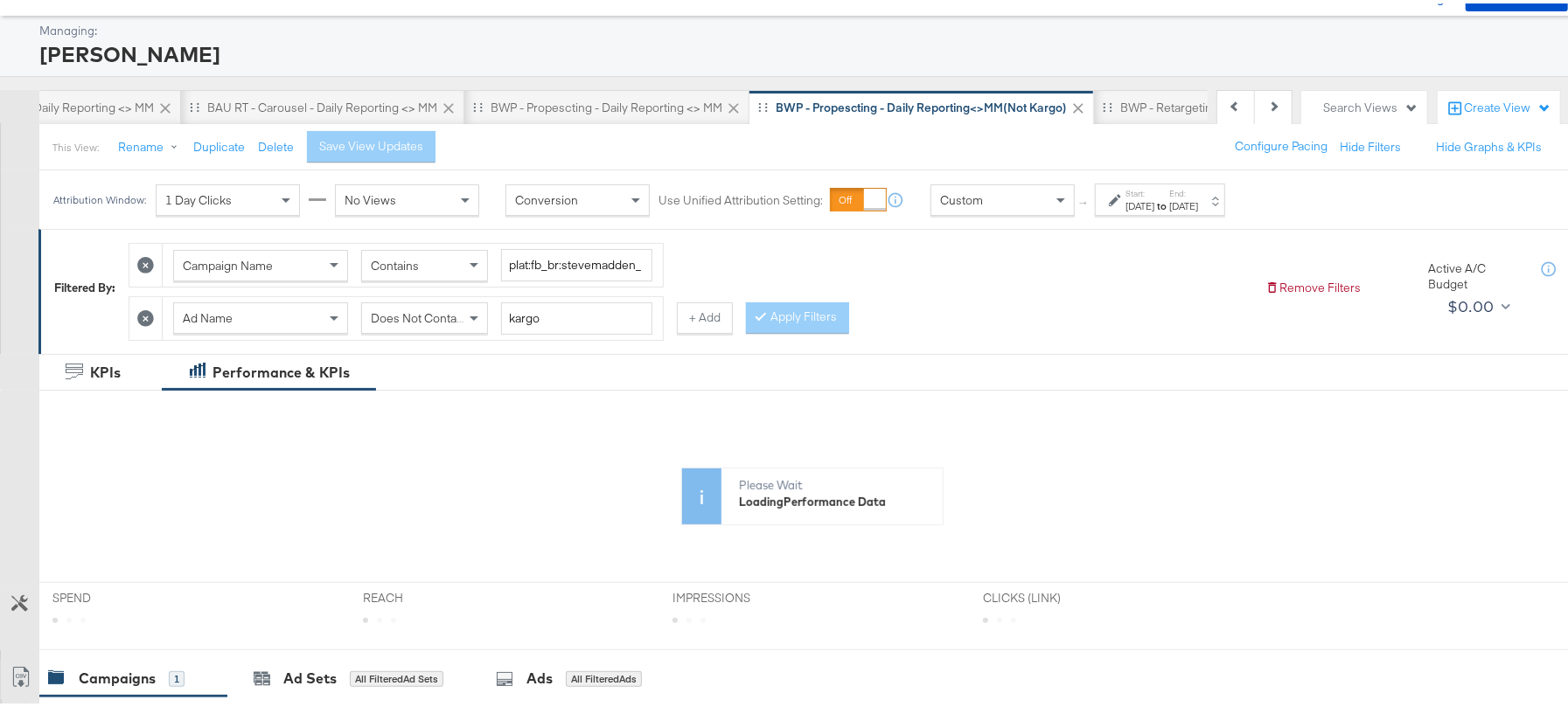 scroll, scrollTop: 116, scrollLeft: 0, axis: vertical 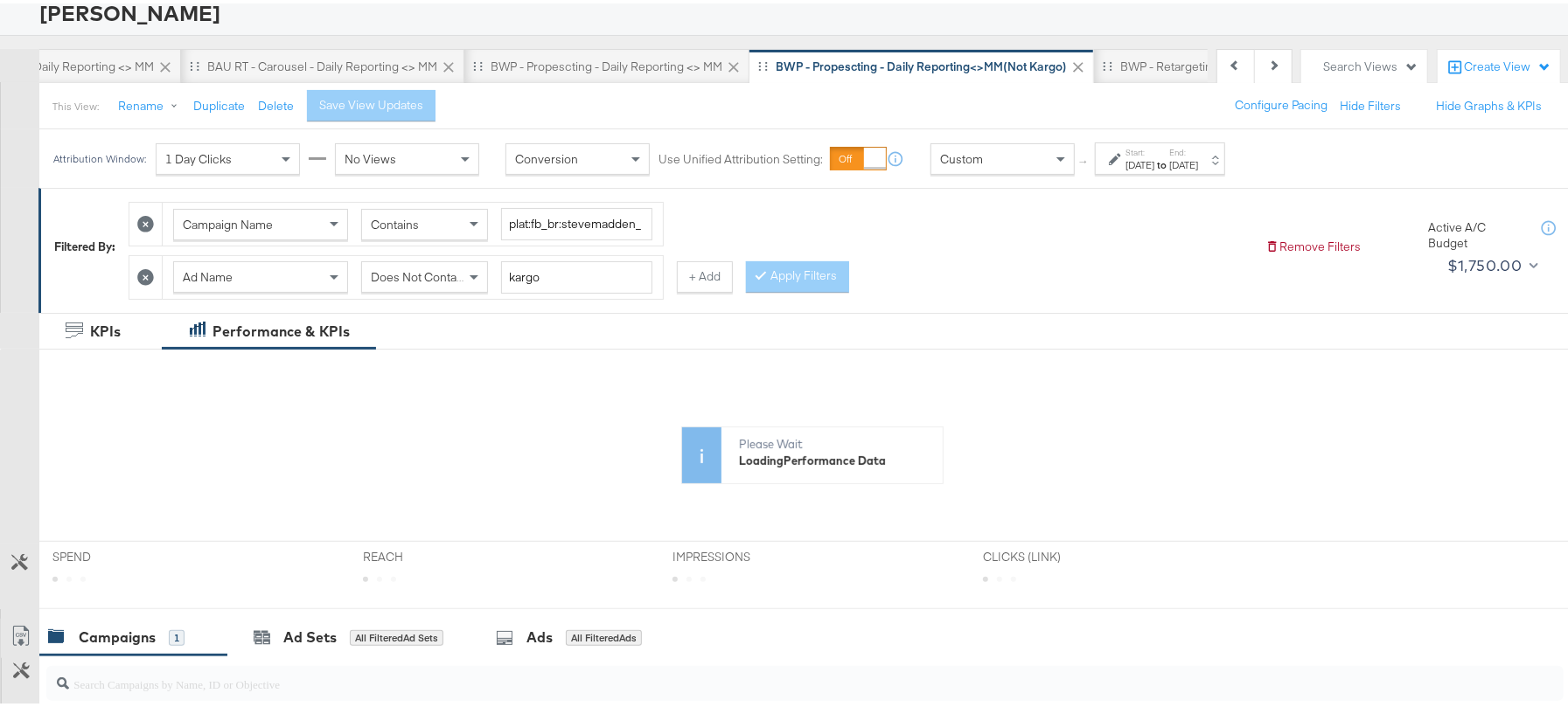 click on "Start:" at bounding box center (1139, 149) 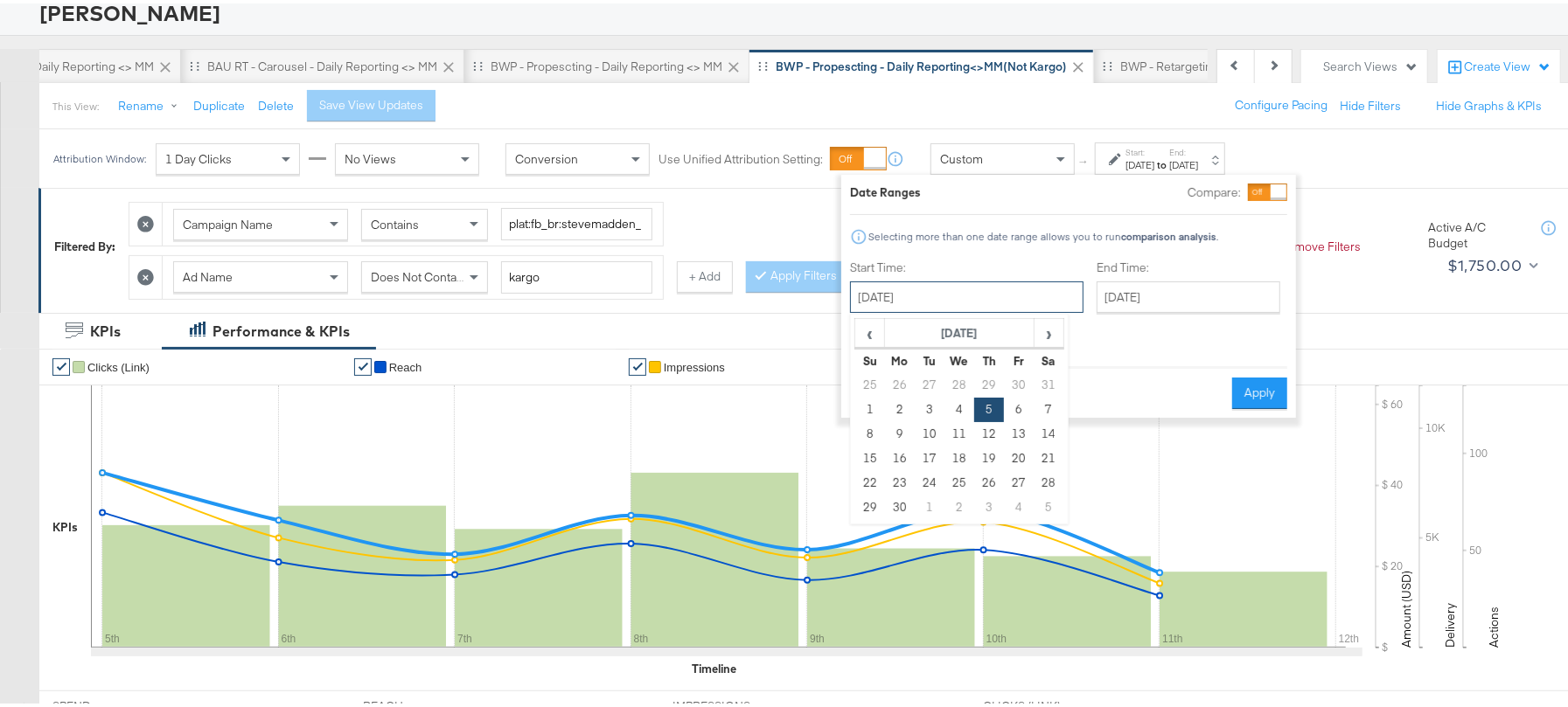 click on "[DATE]" at bounding box center (966, 294) 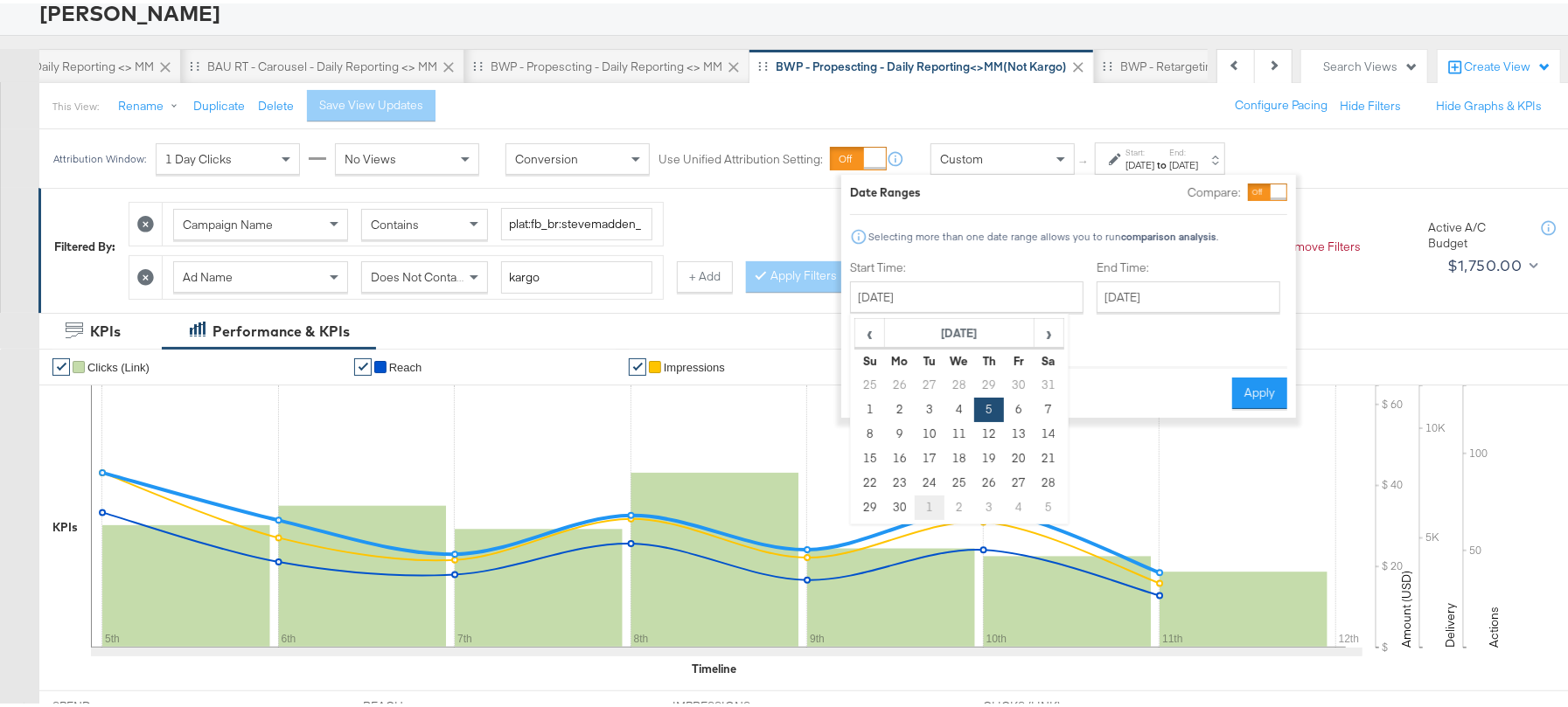 click on "1" at bounding box center (930, 504) 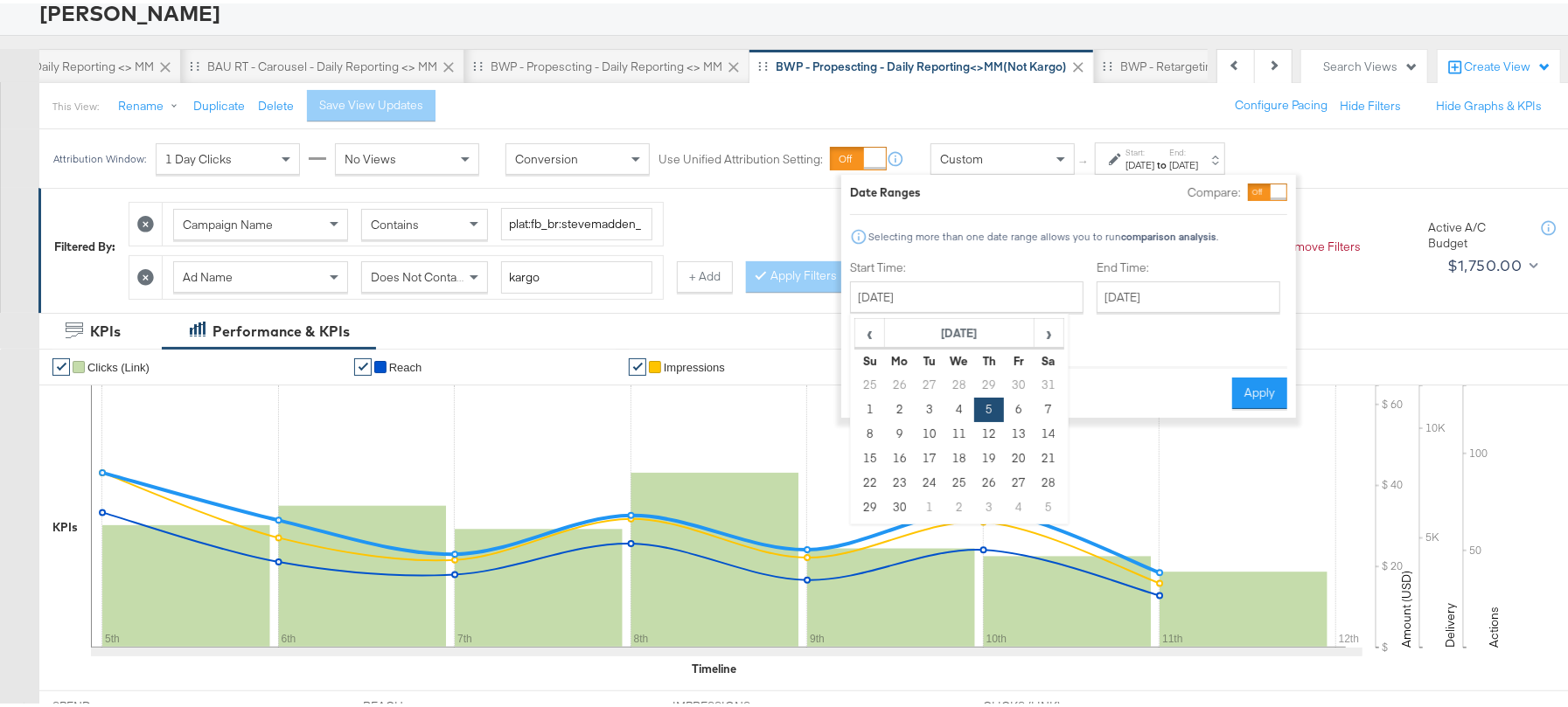 type on "[DATE]" 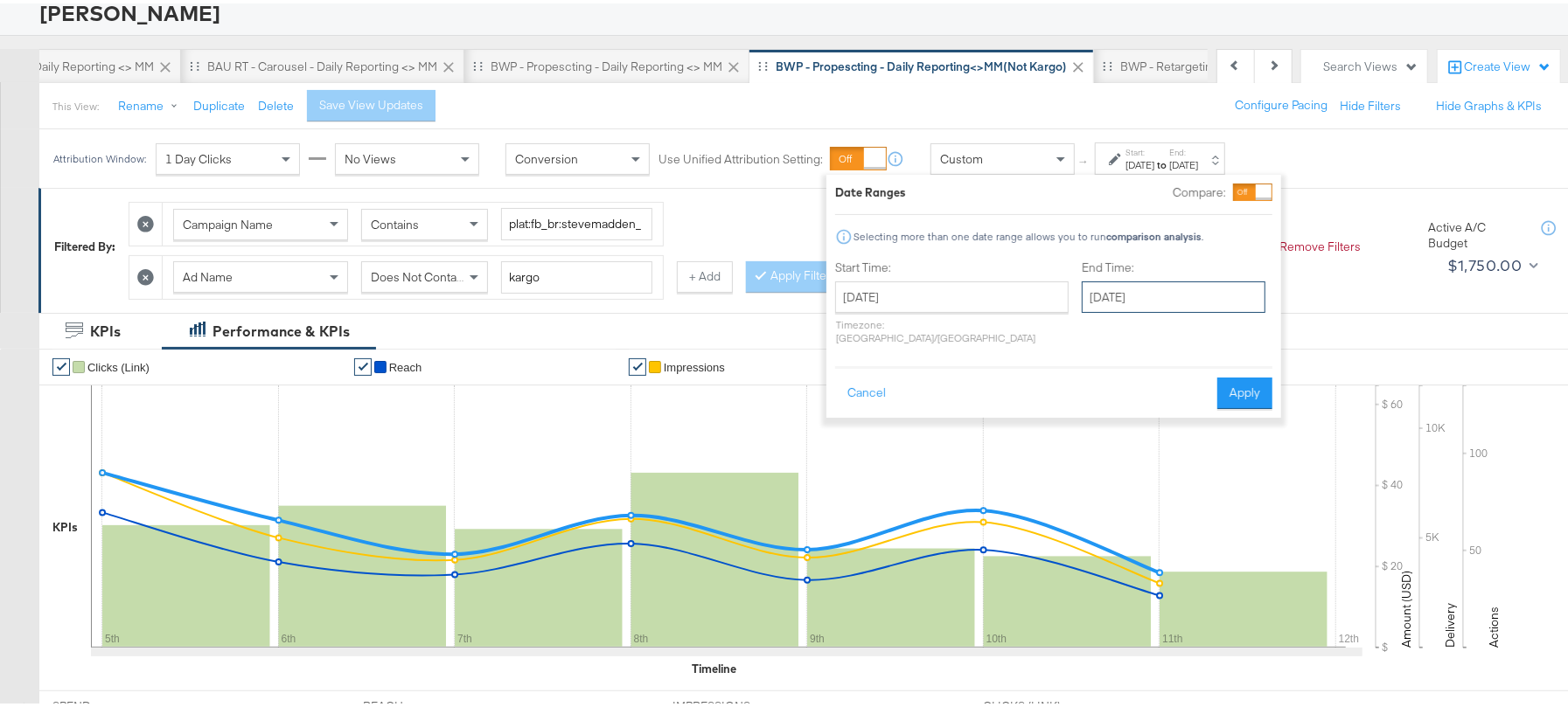 click on "[DATE]" at bounding box center [1174, 294] 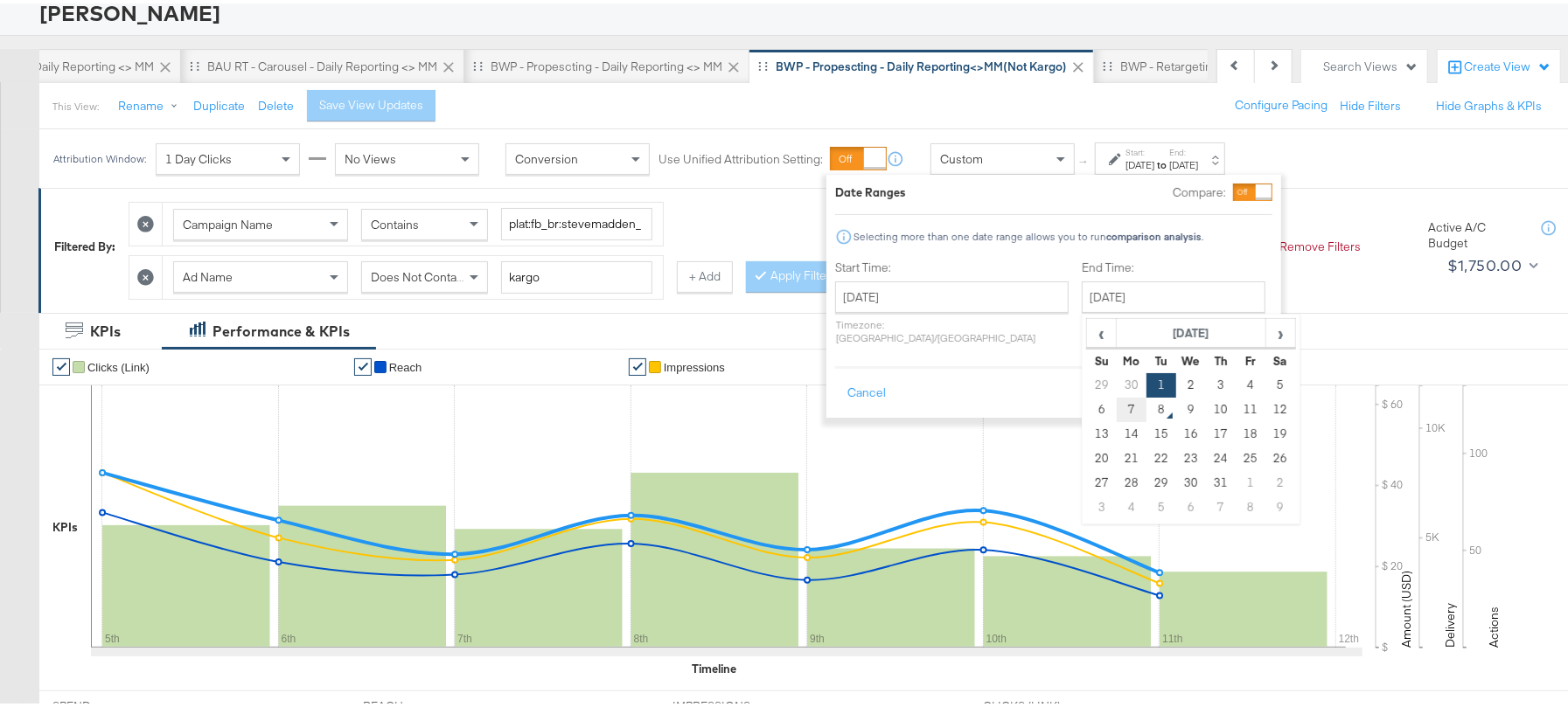 click on "7" at bounding box center (1132, 406) 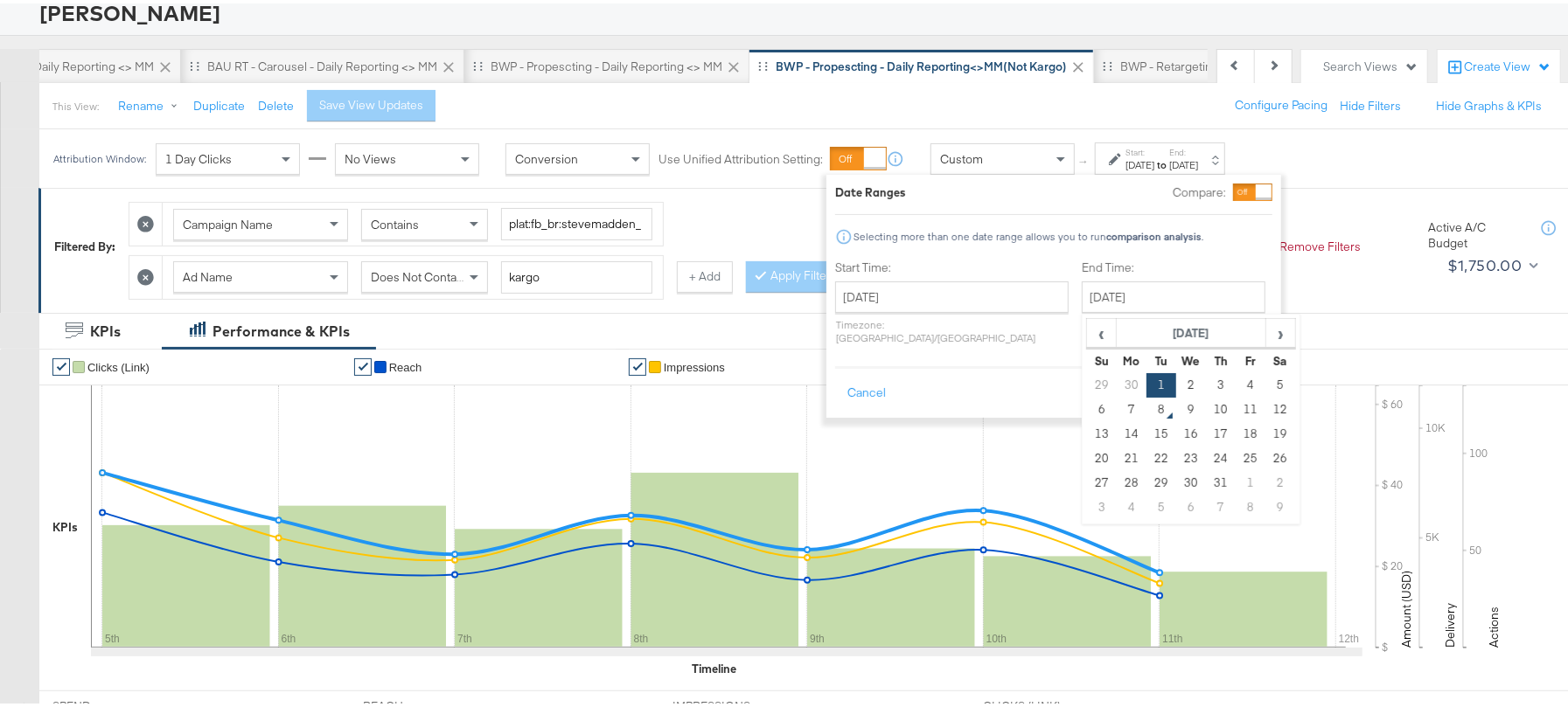 type on "[DATE]" 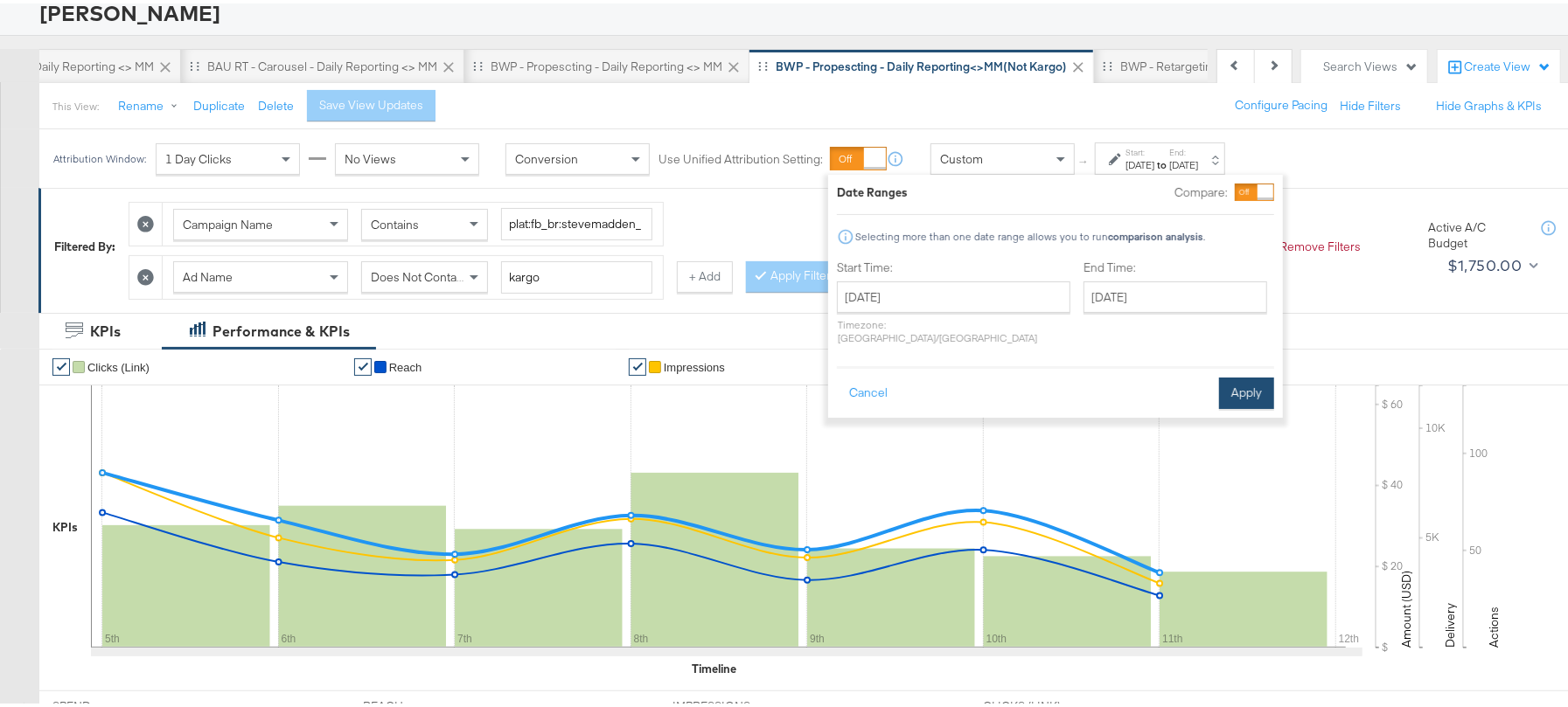 click on "Apply" at bounding box center [1246, 390] 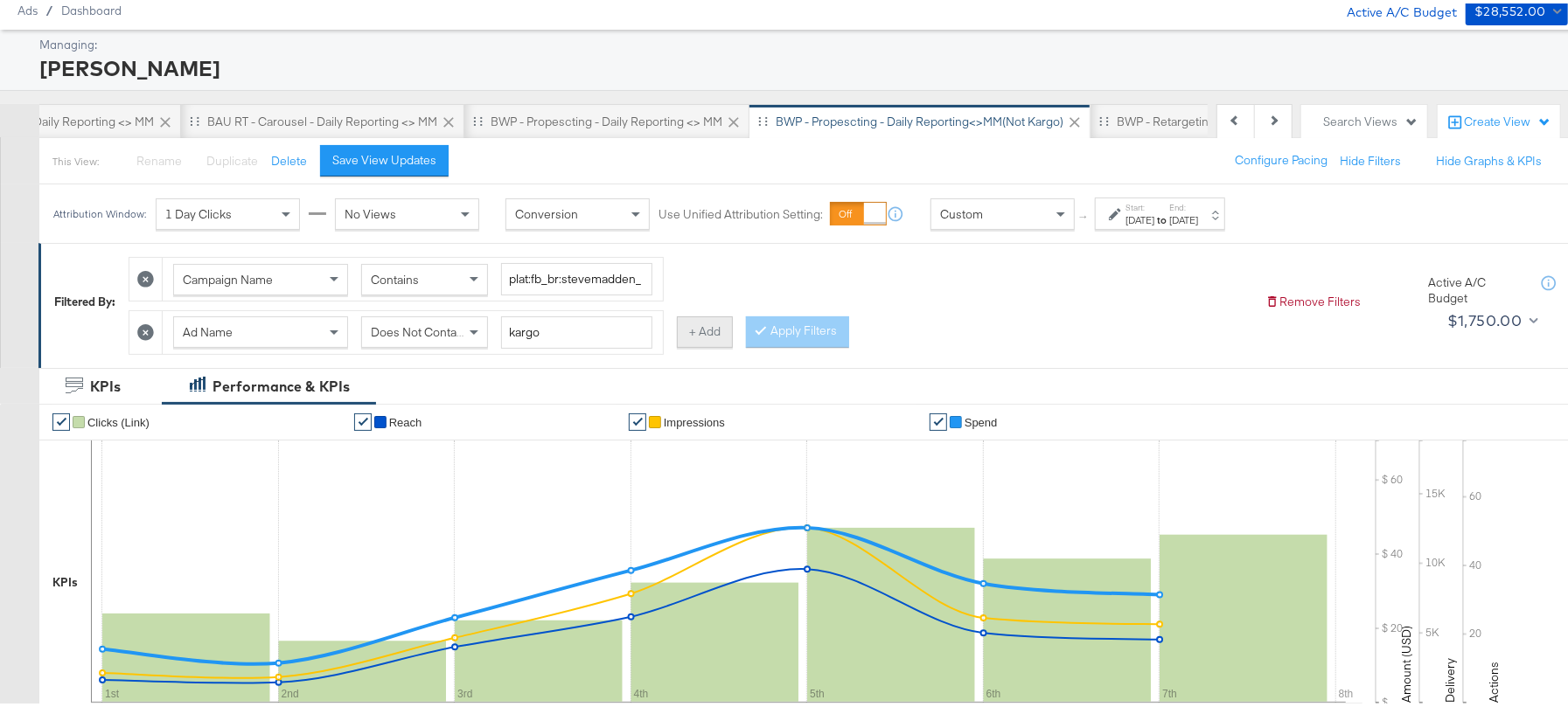 scroll, scrollTop: 0, scrollLeft: 0, axis: both 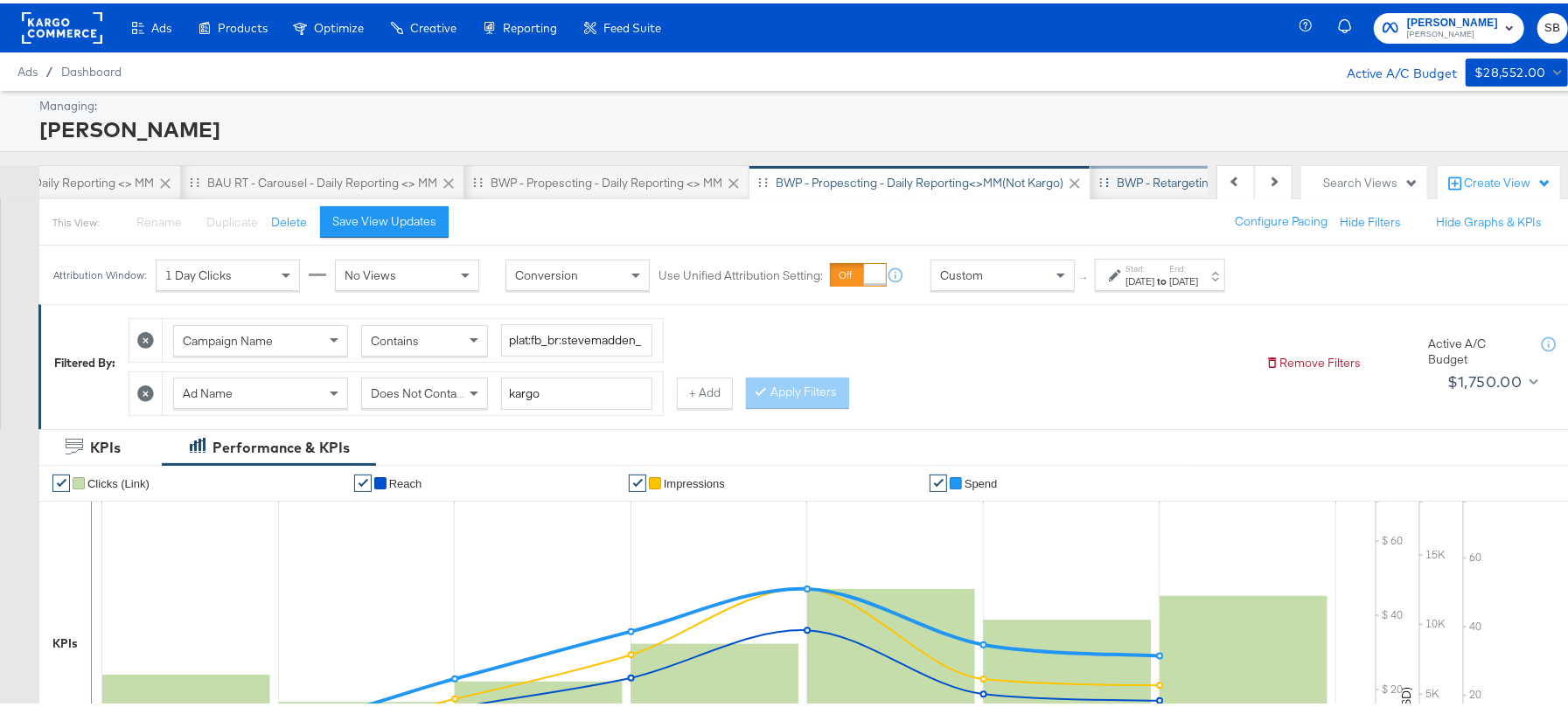 click on "BWP - Retargeting - Daily Reporting <> MM" at bounding box center [1231, 179] 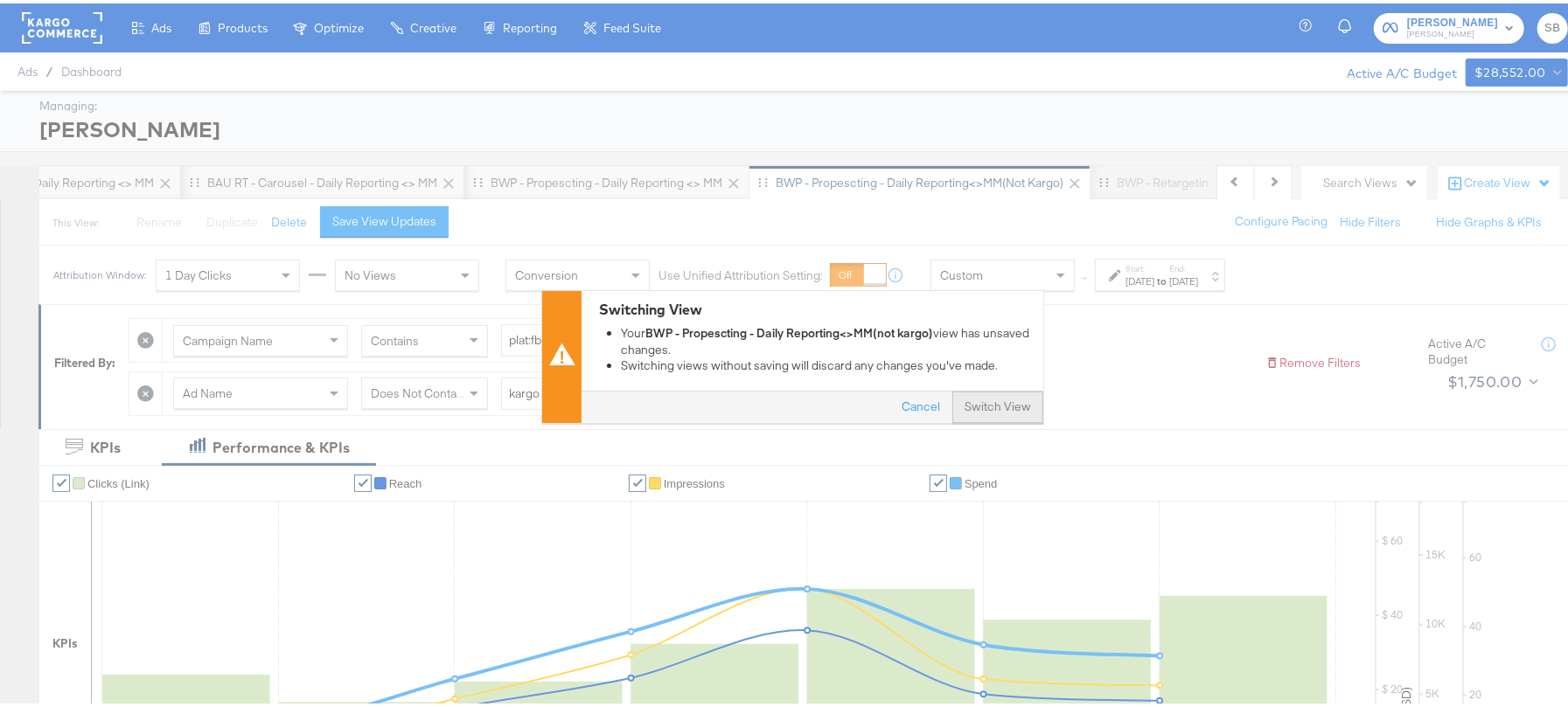 click on "Switch View" at bounding box center [998, 405] 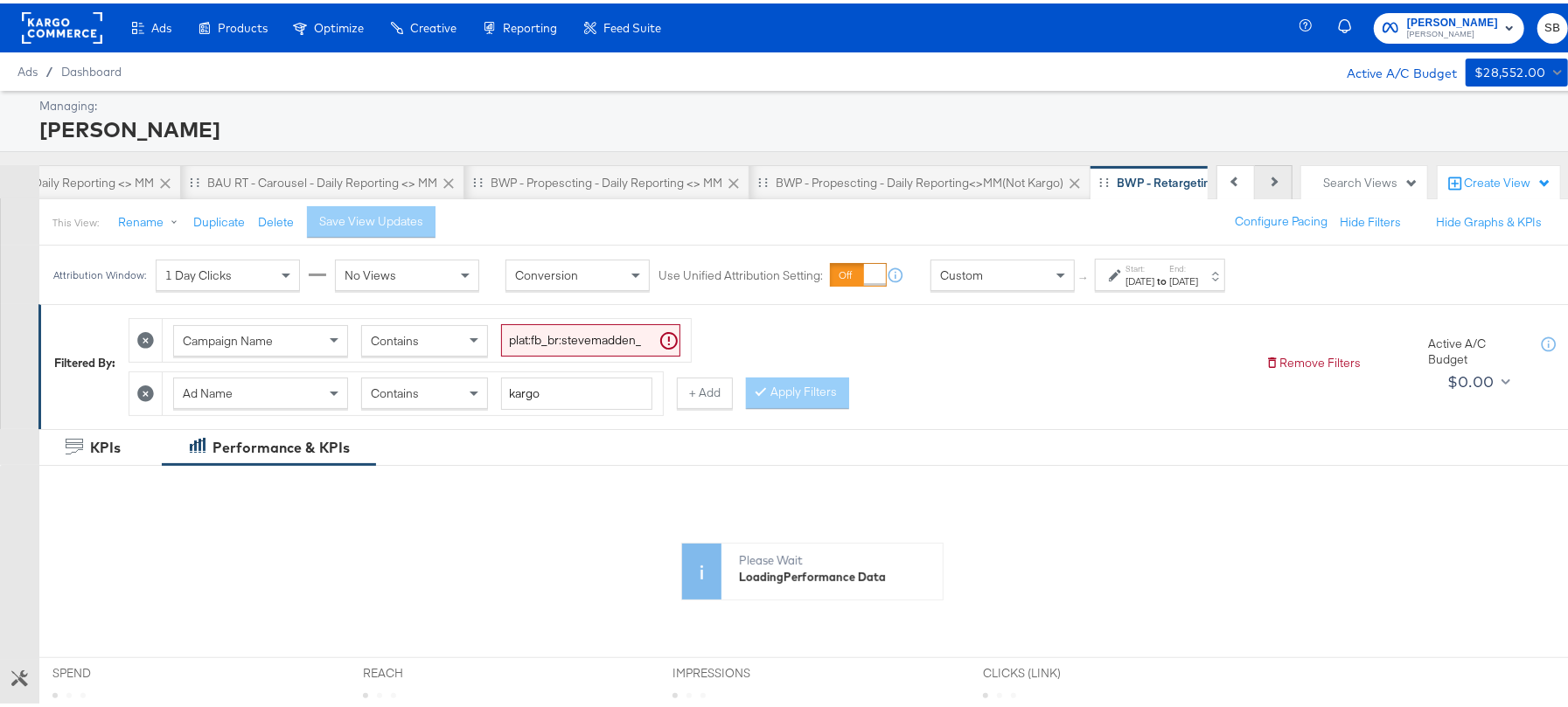 click on "Next" at bounding box center [1273, 179] 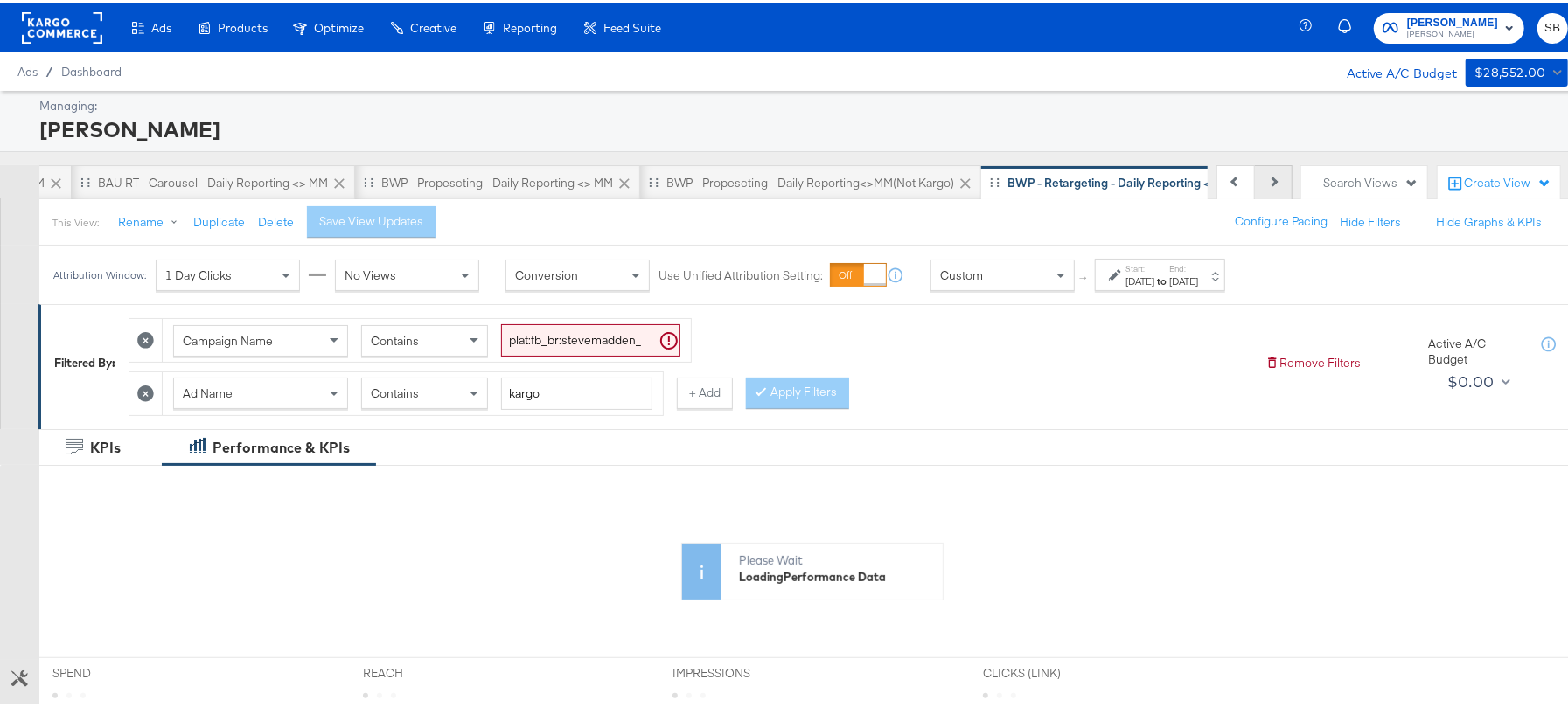 click on "Next" at bounding box center [1273, 179] 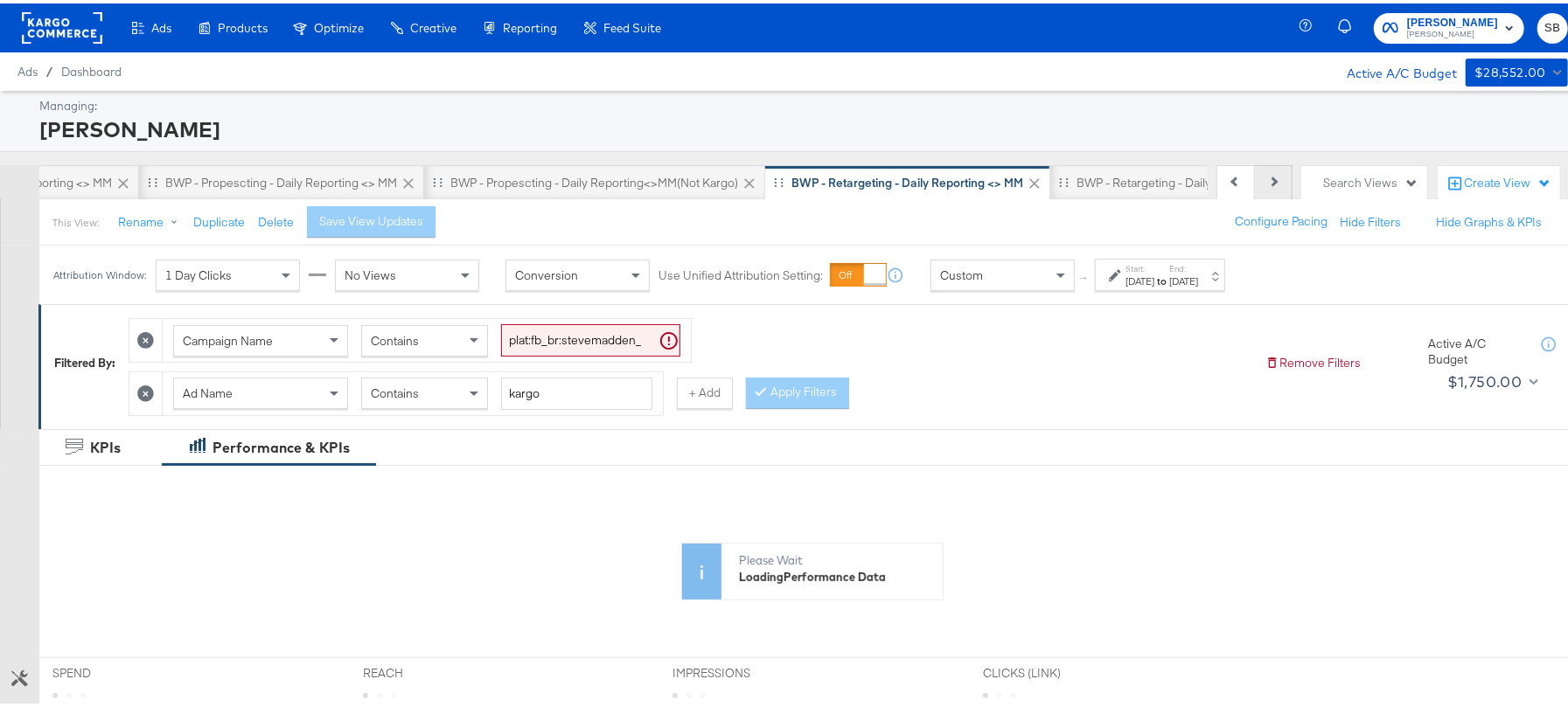click on "Next" at bounding box center [1273, 179] 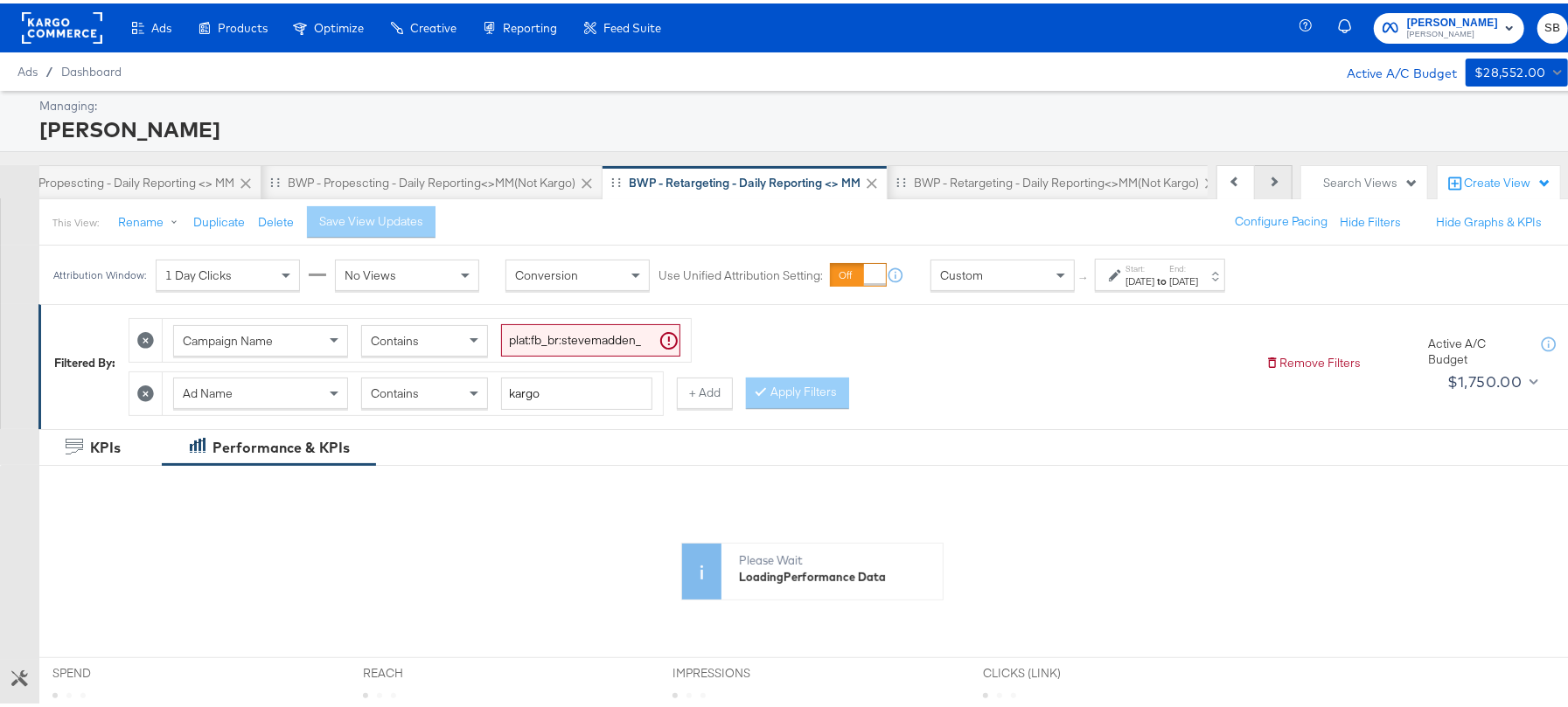 click on "Next" at bounding box center (1273, 179) 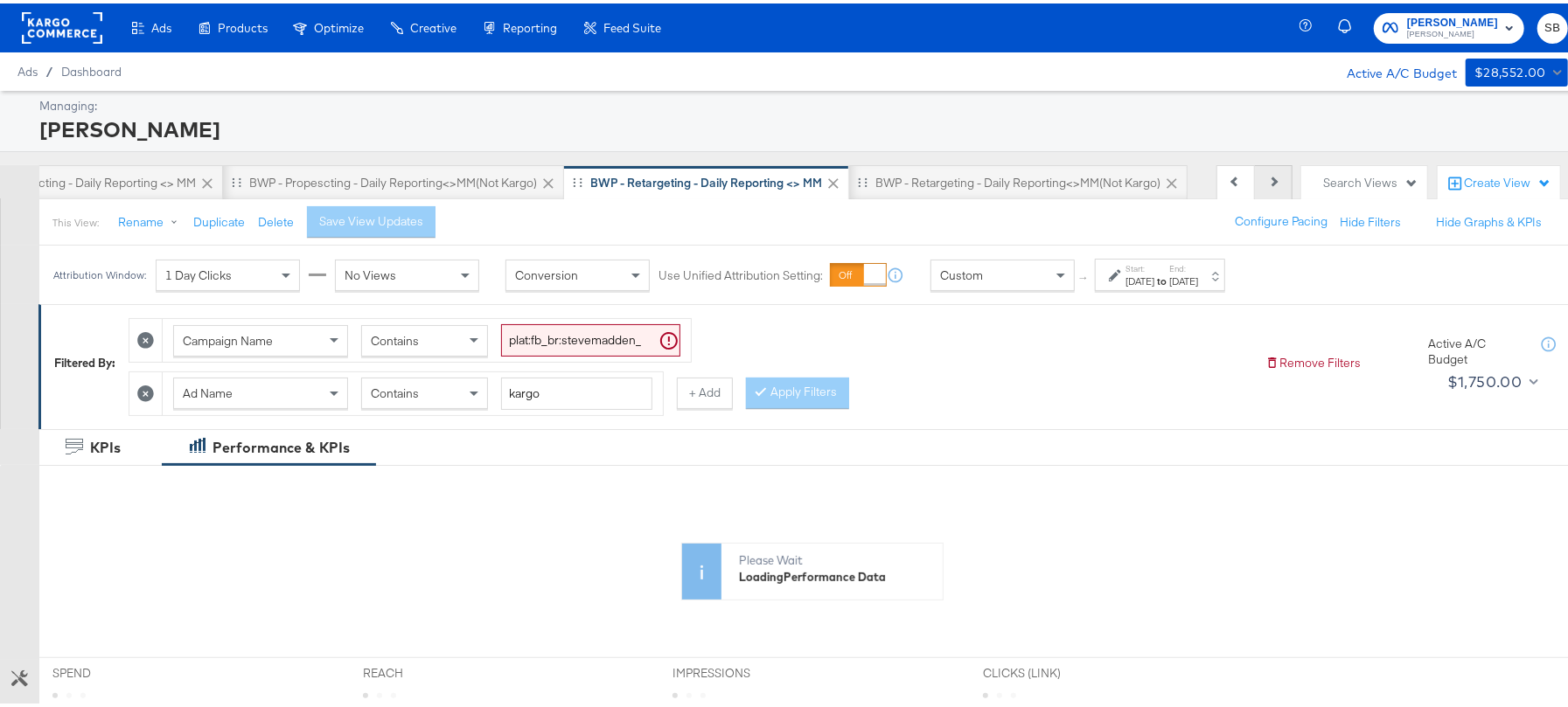 click on "Next" at bounding box center (1273, 179) 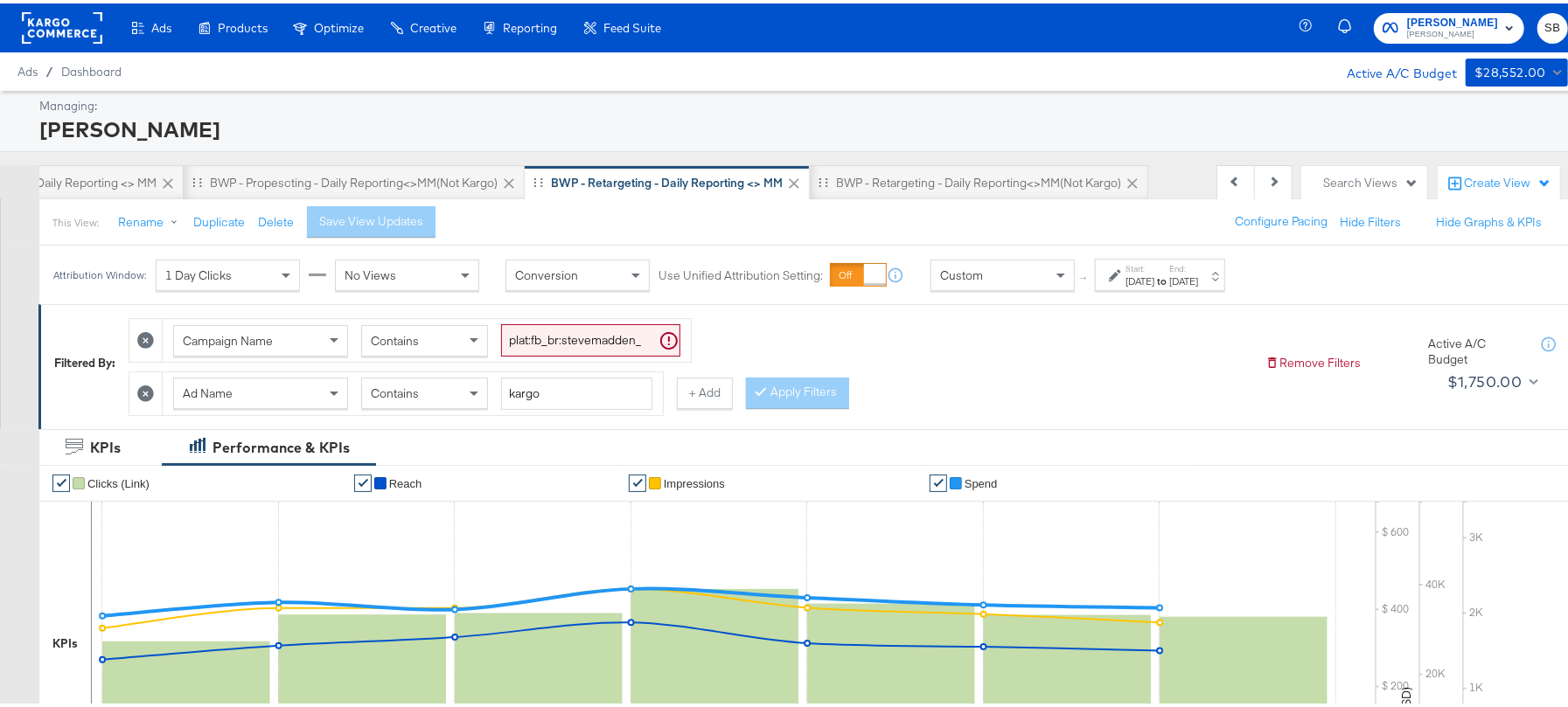 click on "Start:  [DATE]    to     End:  [DATE]" at bounding box center (1160, 271) 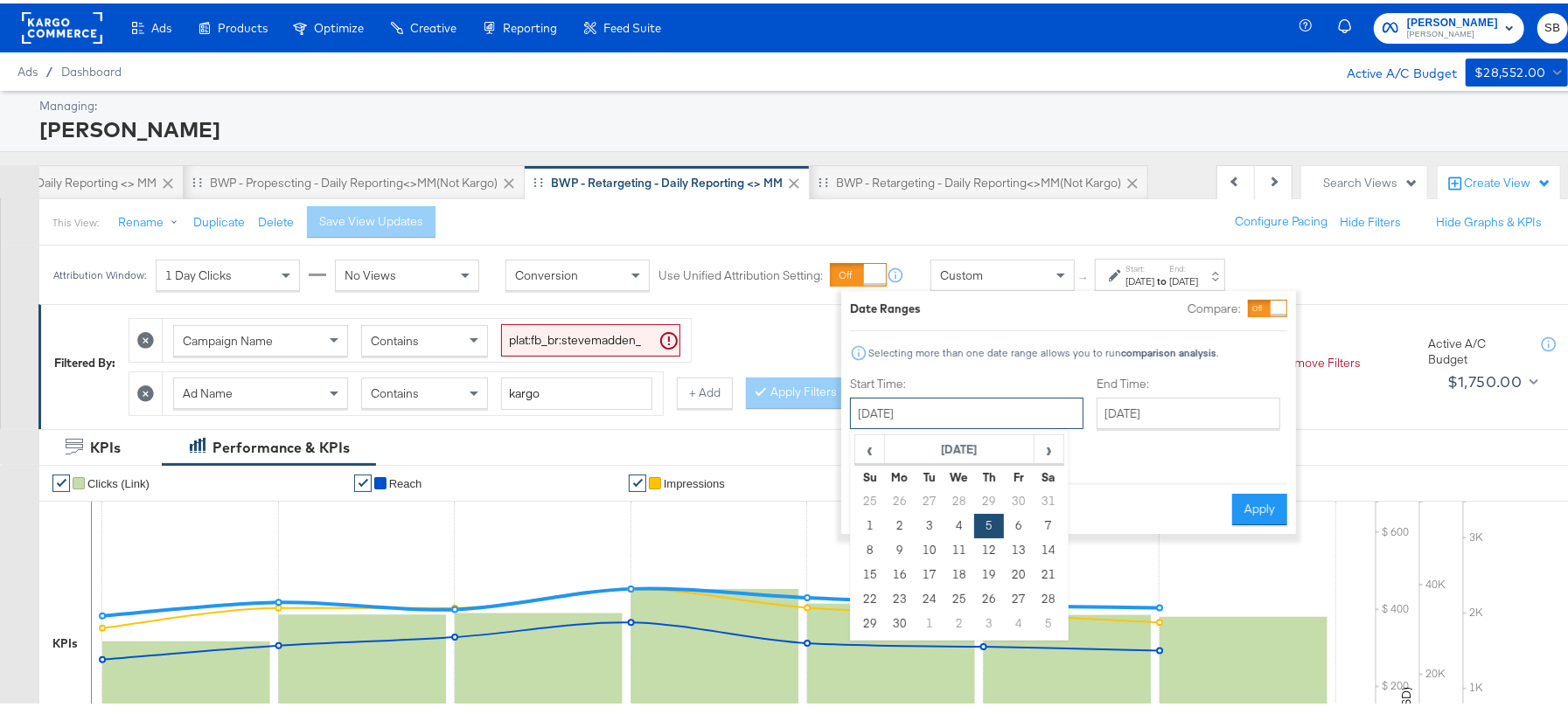 click on "[DATE]" at bounding box center (966, 410) 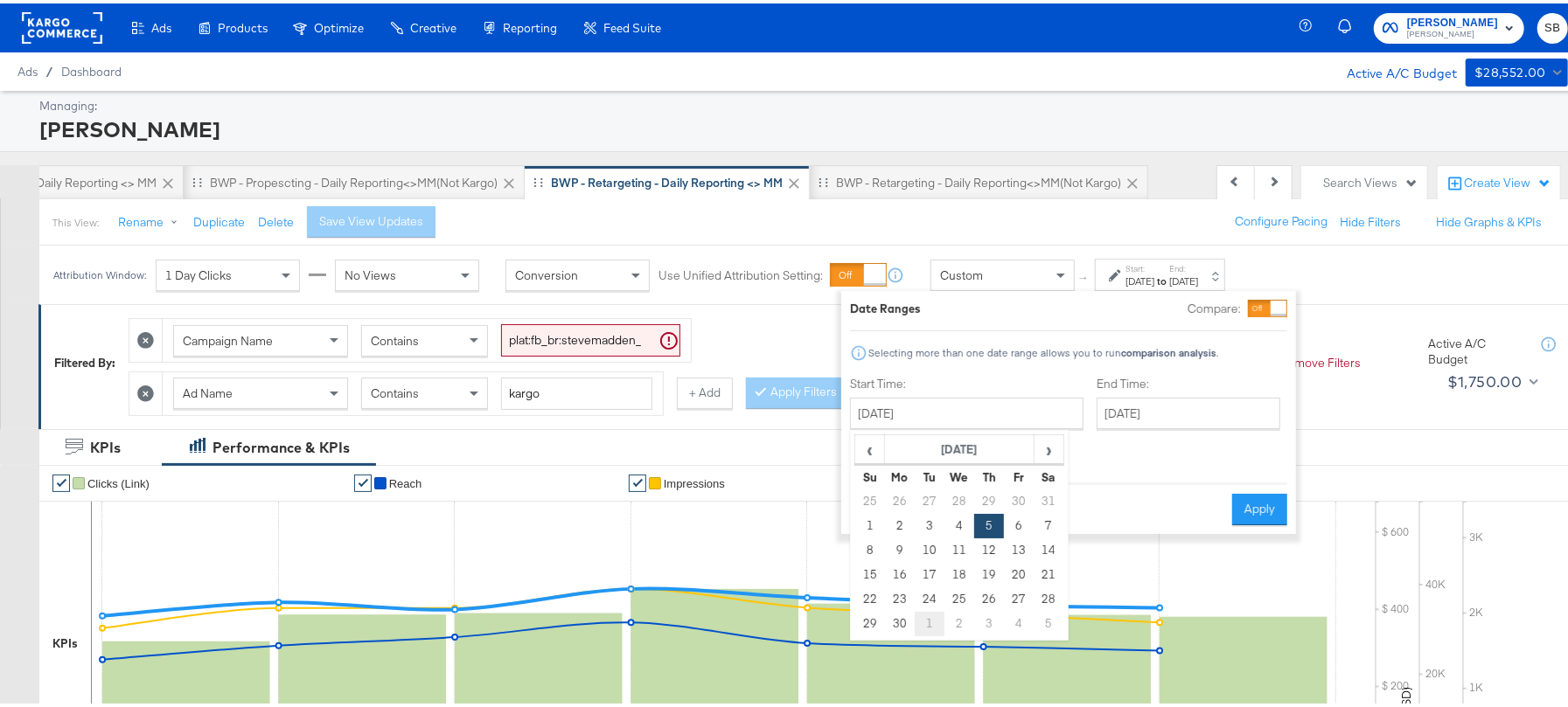 click on "1" at bounding box center (930, 620) 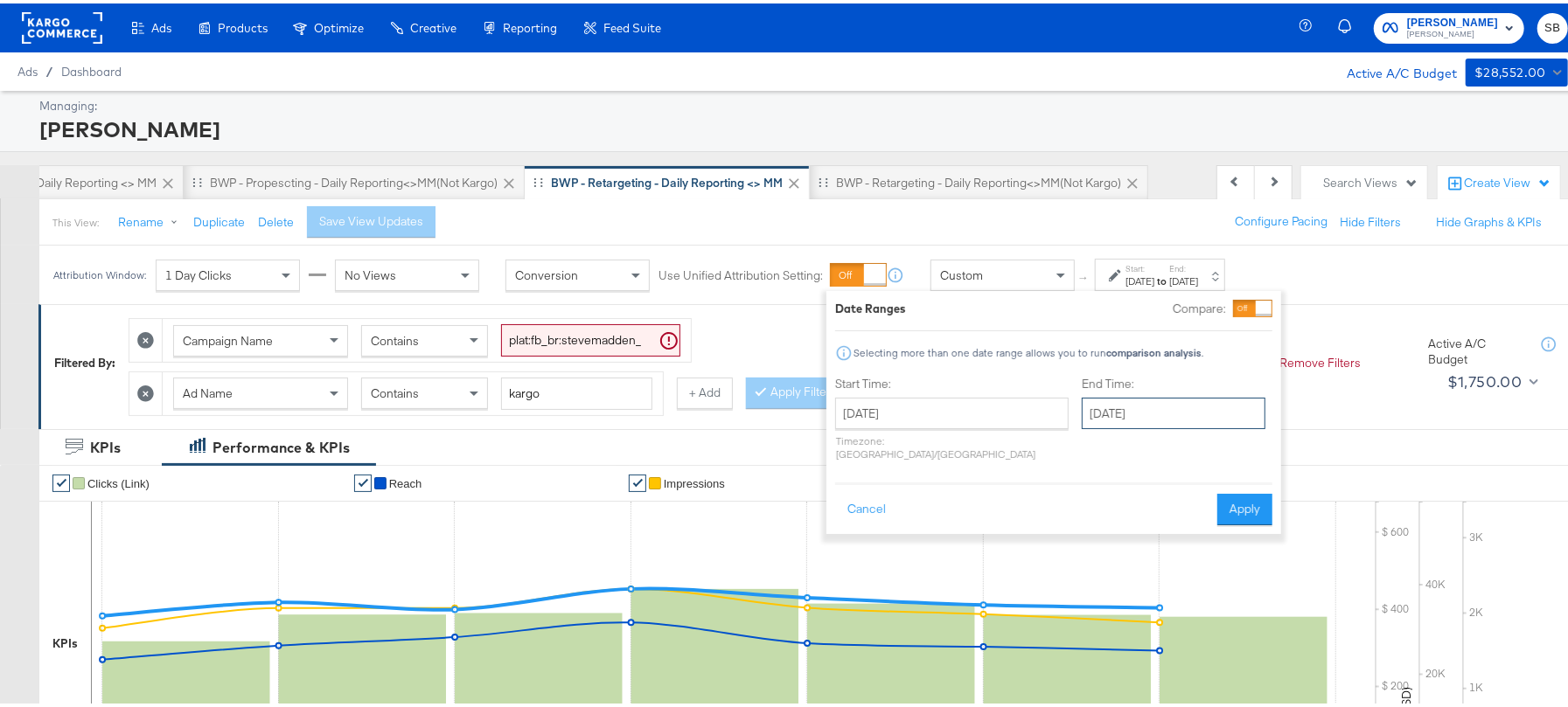 click on "[DATE]" at bounding box center [1174, 410] 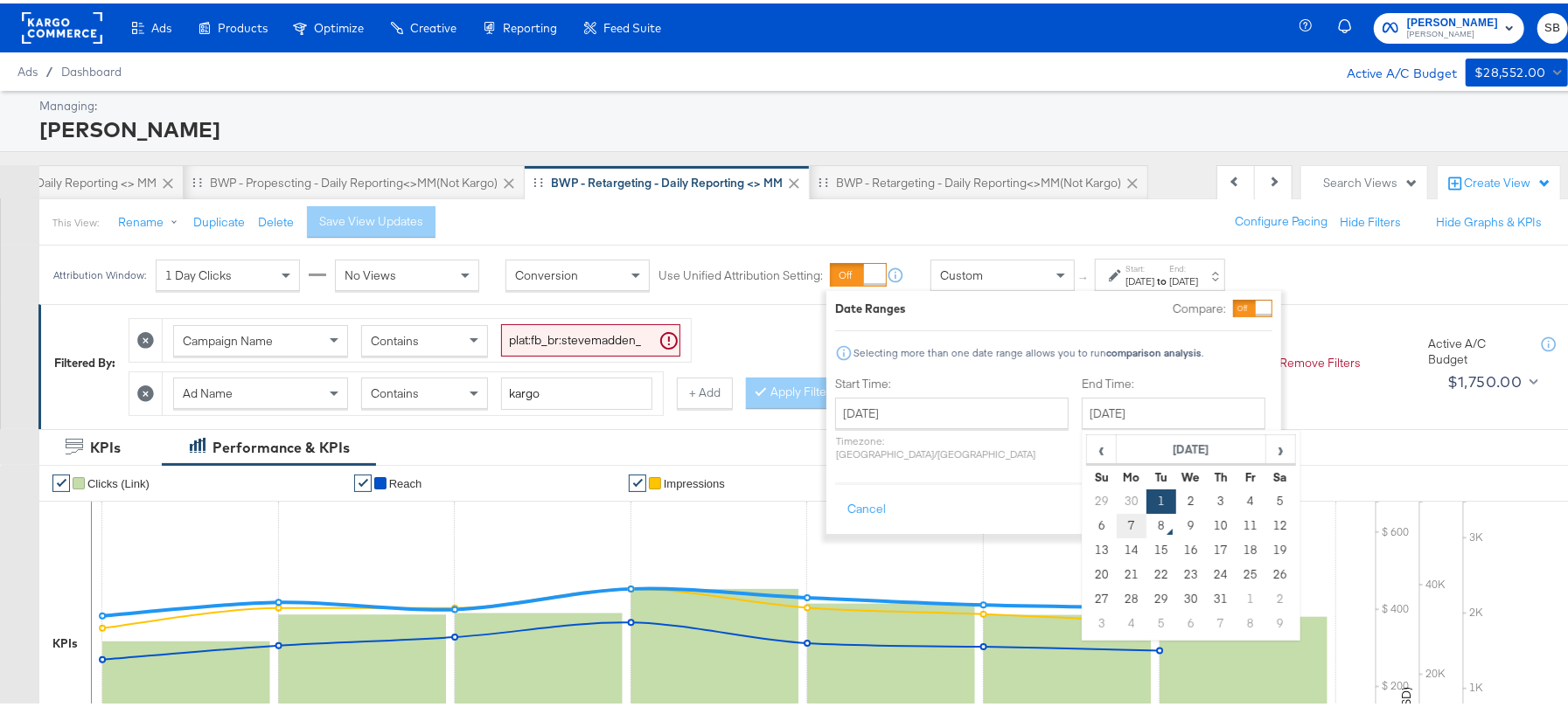 click on "7" at bounding box center [1132, 523] 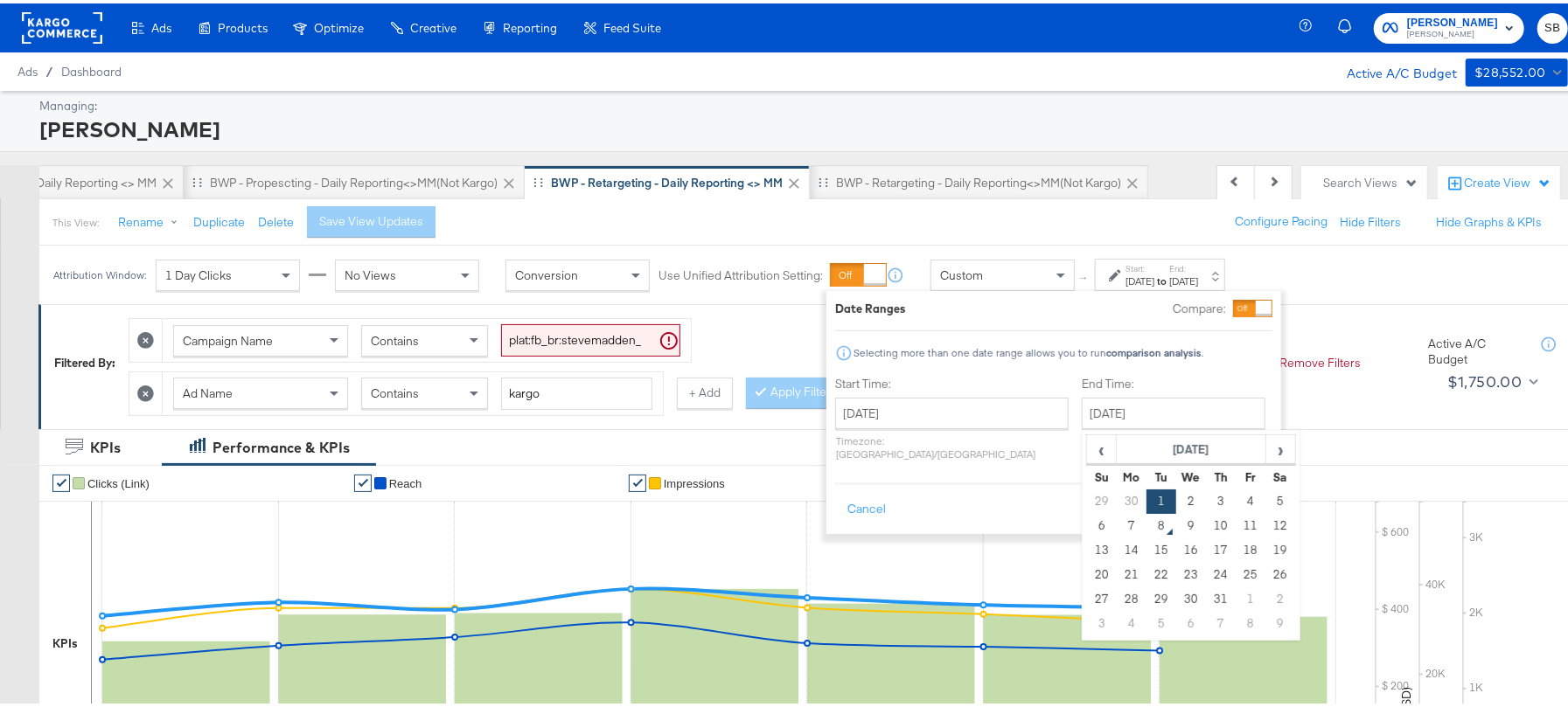 type on "[DATE]" 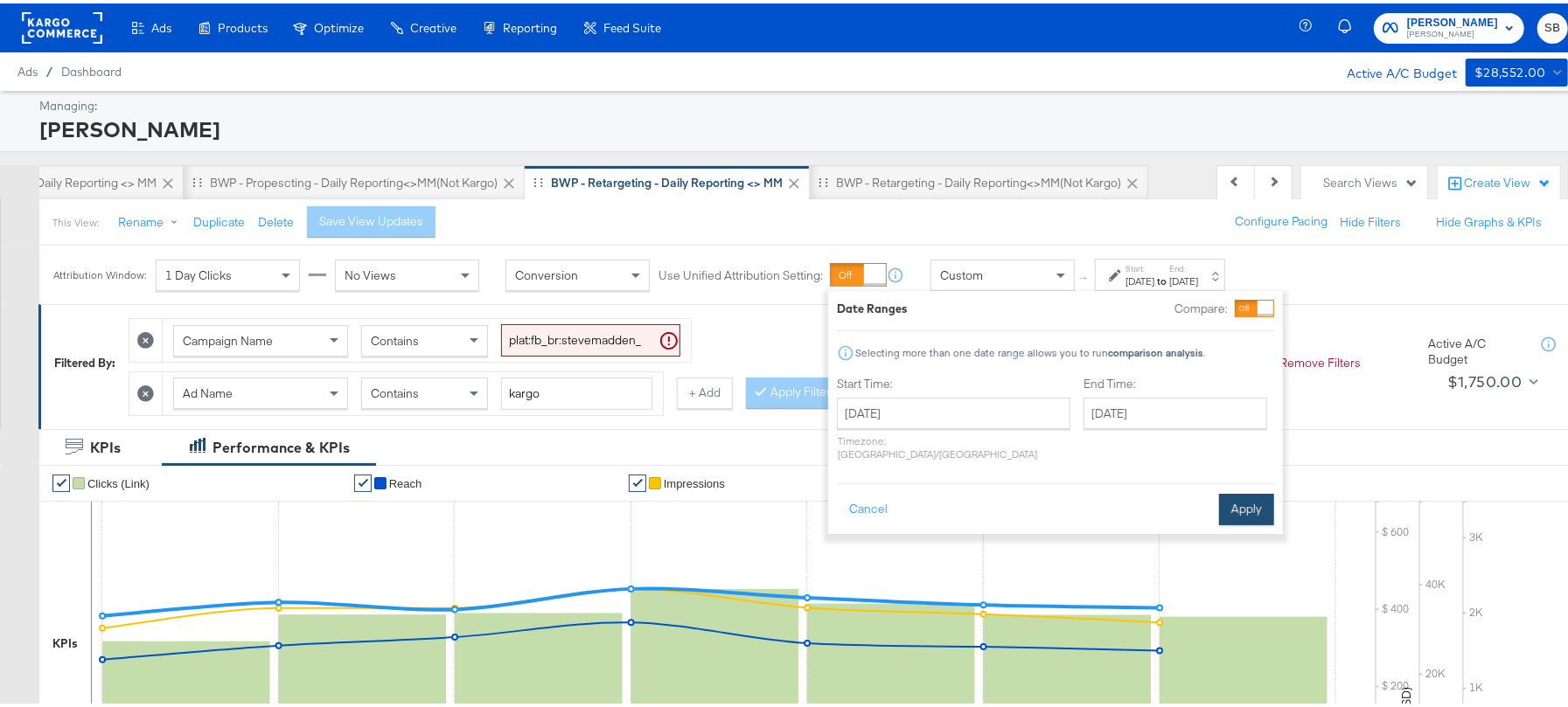 click on "Apply" at bounding box center (1246, 506) 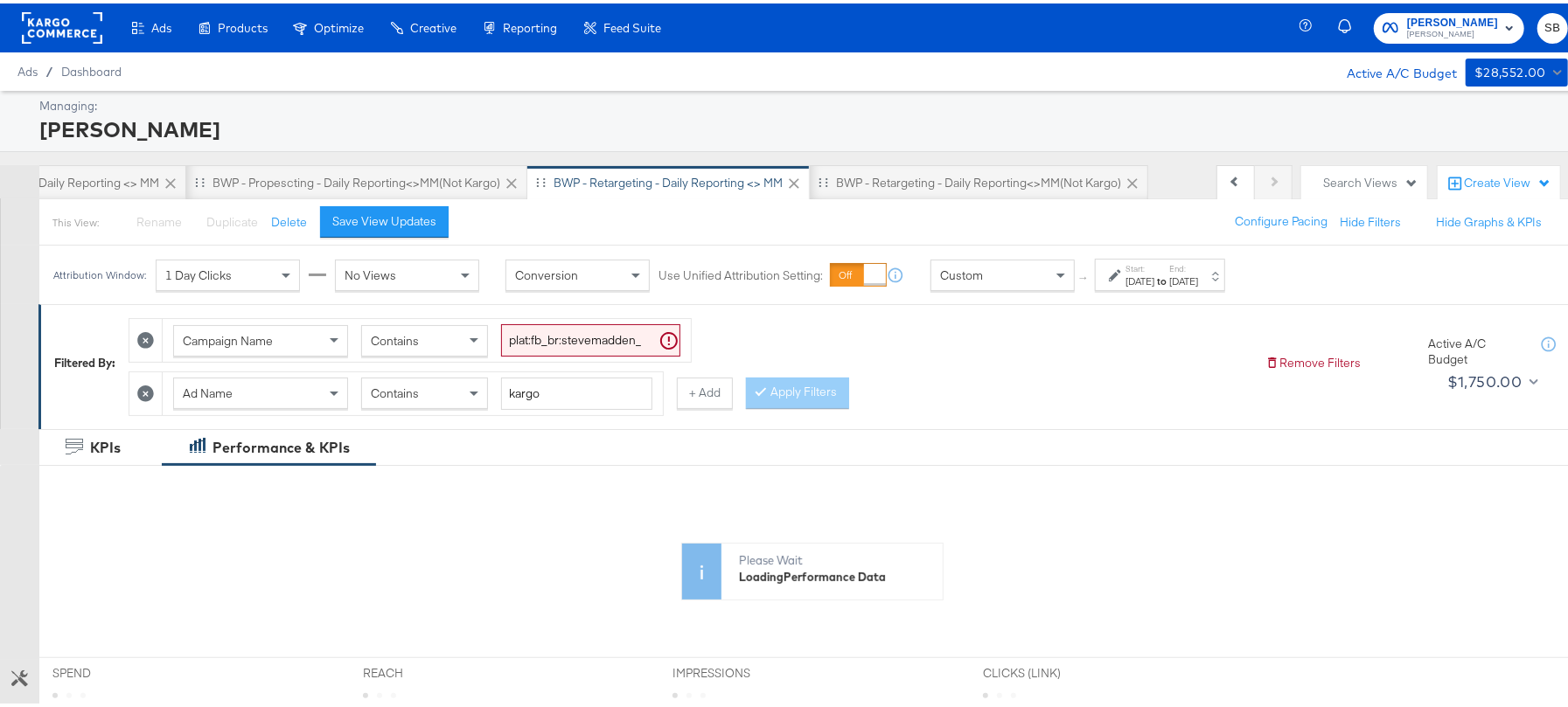 scroll, scrollTop: 0, scrollLeft: 1361, axis: horizontal 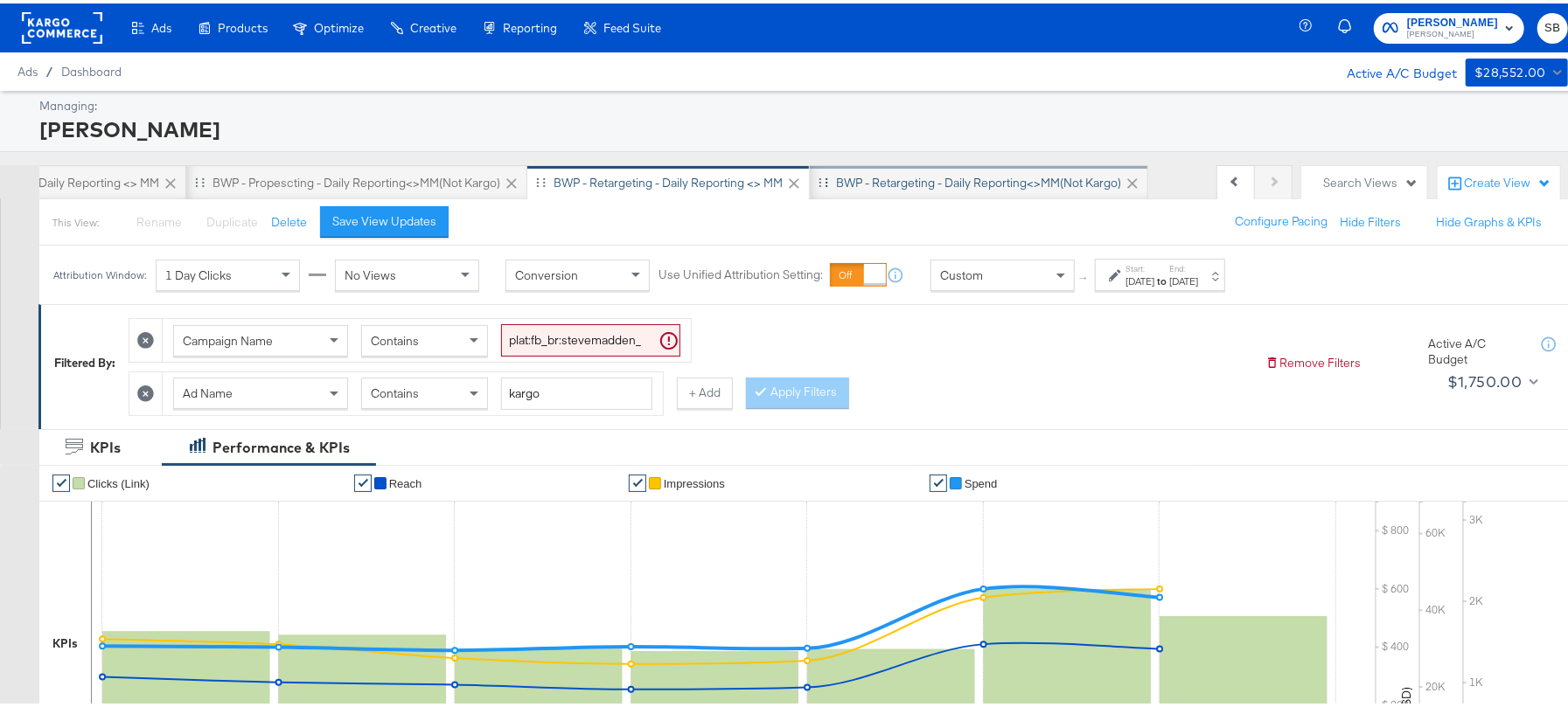 click on "BWP - Retargeting - Daily Reporting<>MM(not kargo)" at bounding box center [979, 179] 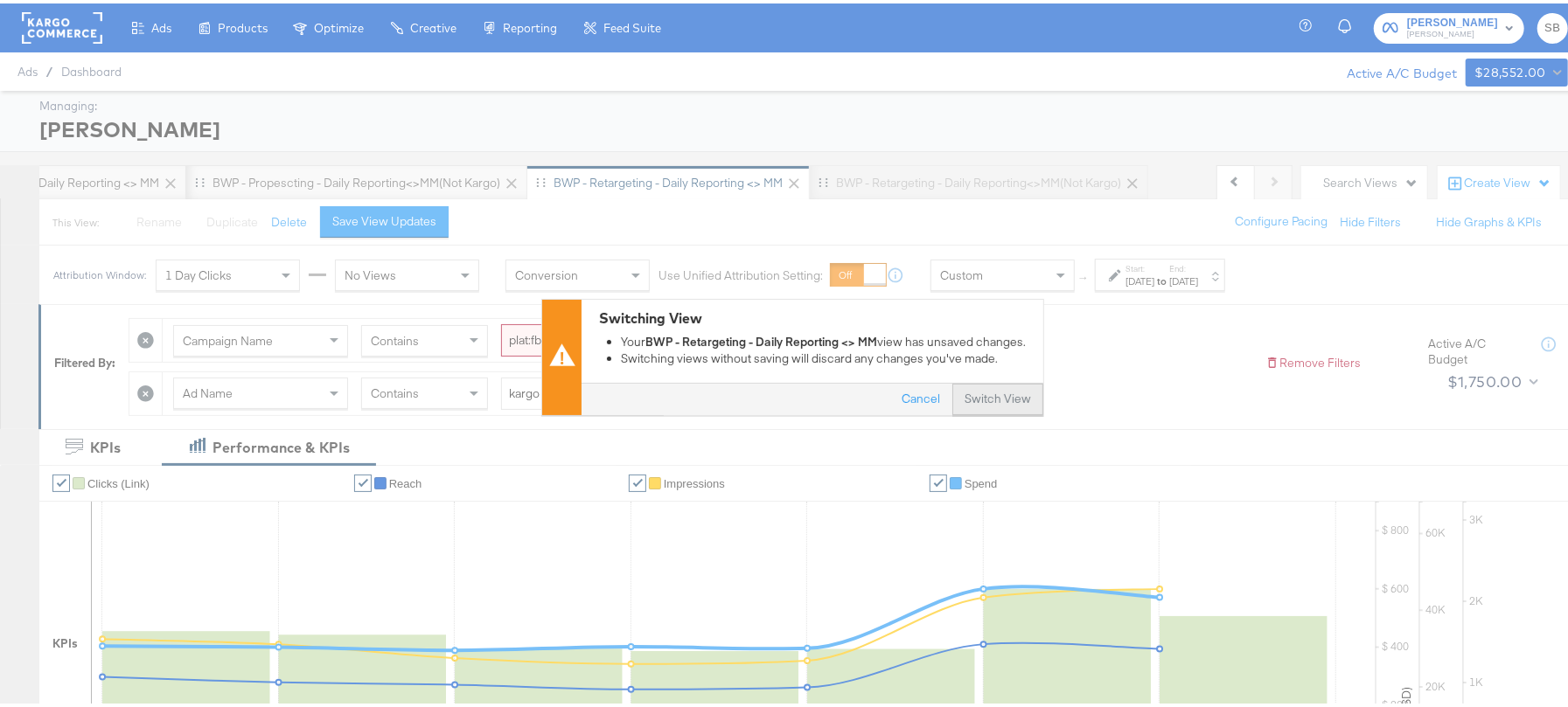 click on "Switch View" at bounding box center [998, 396] 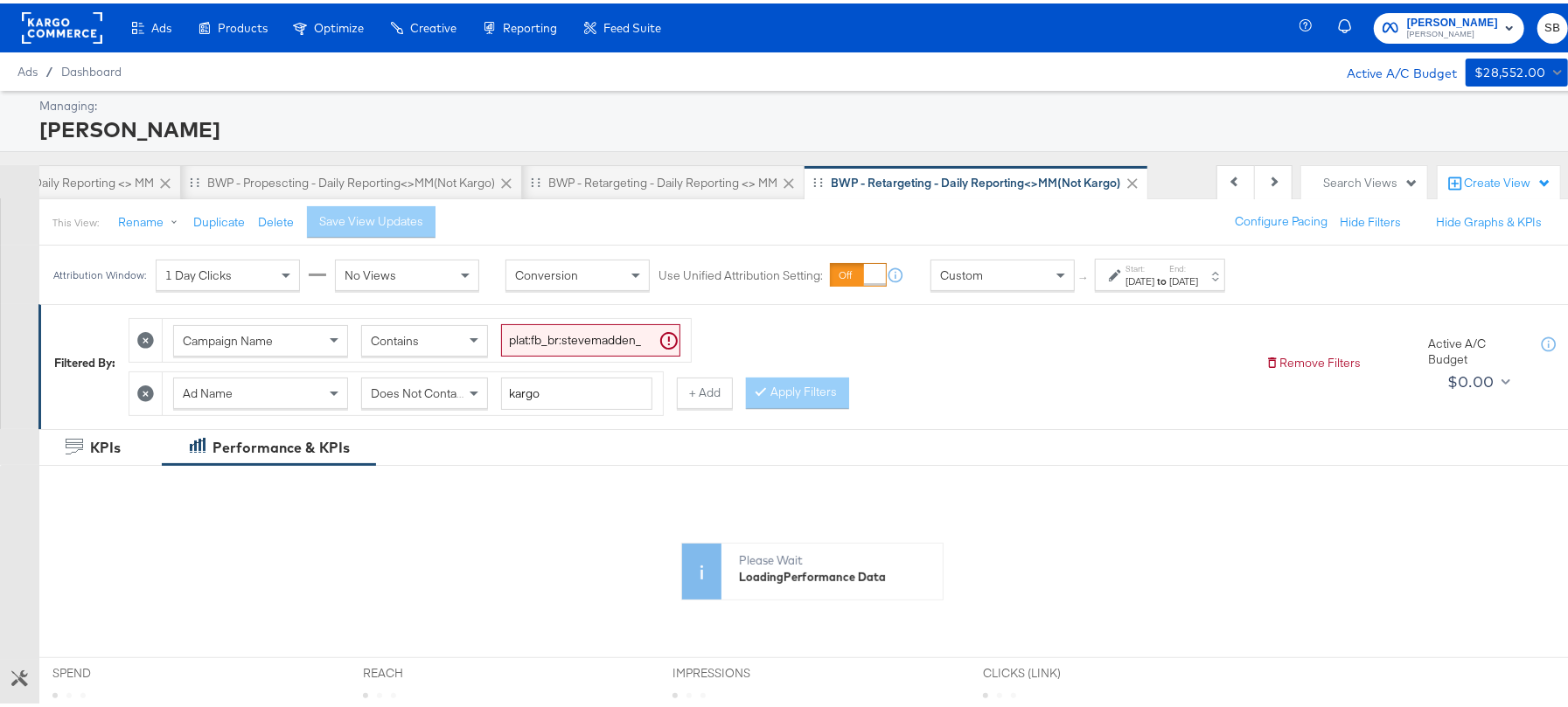 click on "[DATE]" at bounding box center (1139, 278) 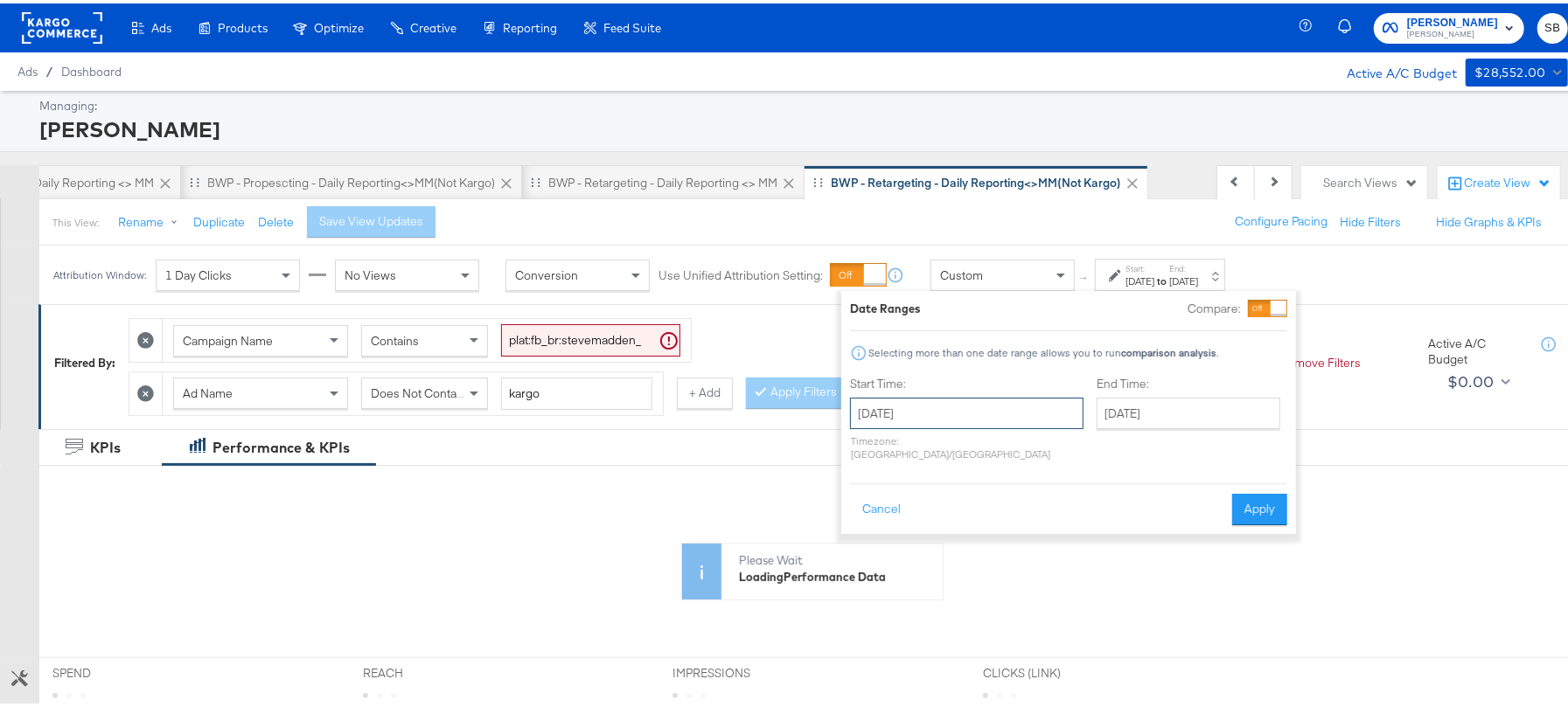 click on "[DATE]" at bounding box center (966, 410) 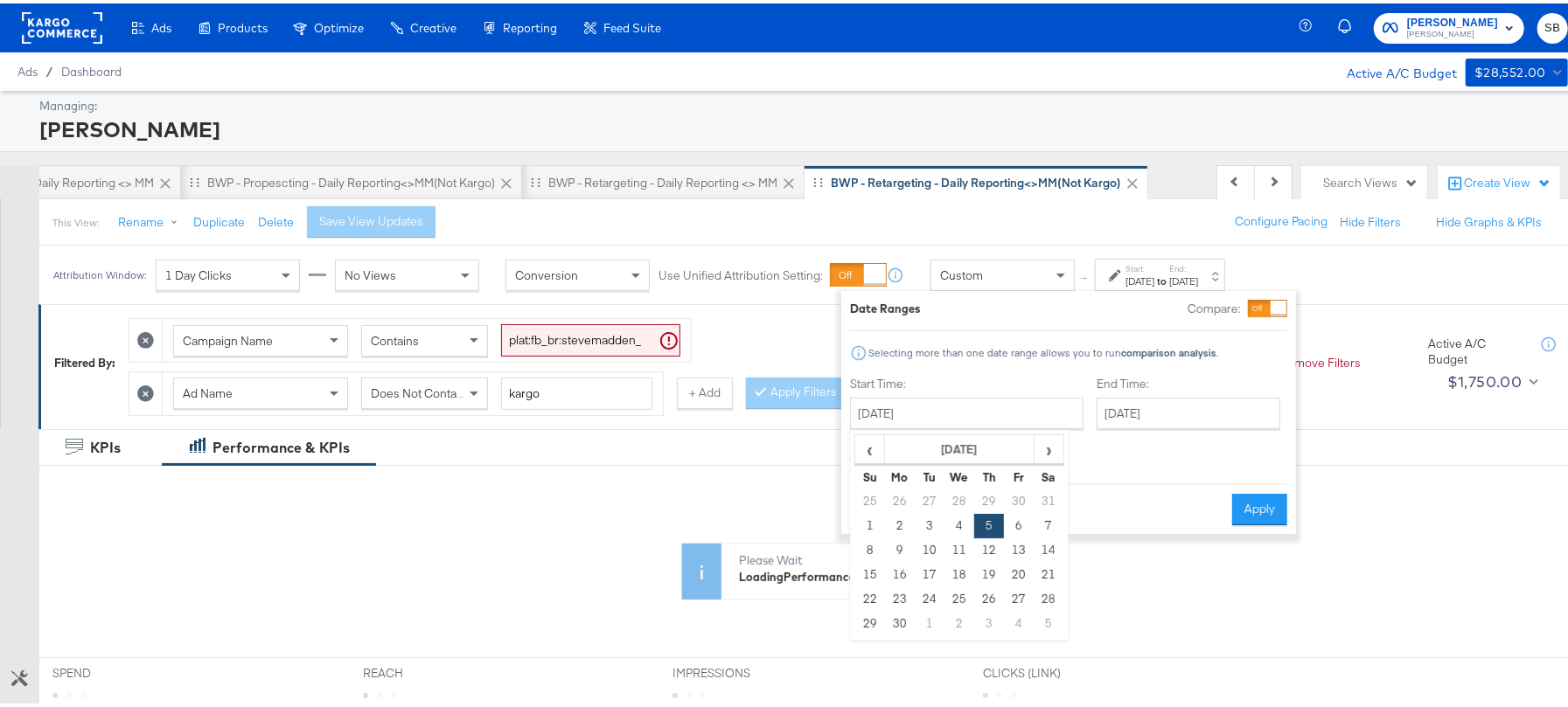 drag, startPoint x: 937, startPoint y: 619, endPoint x: 1127, endPoint y: 474, distance: 239.00837 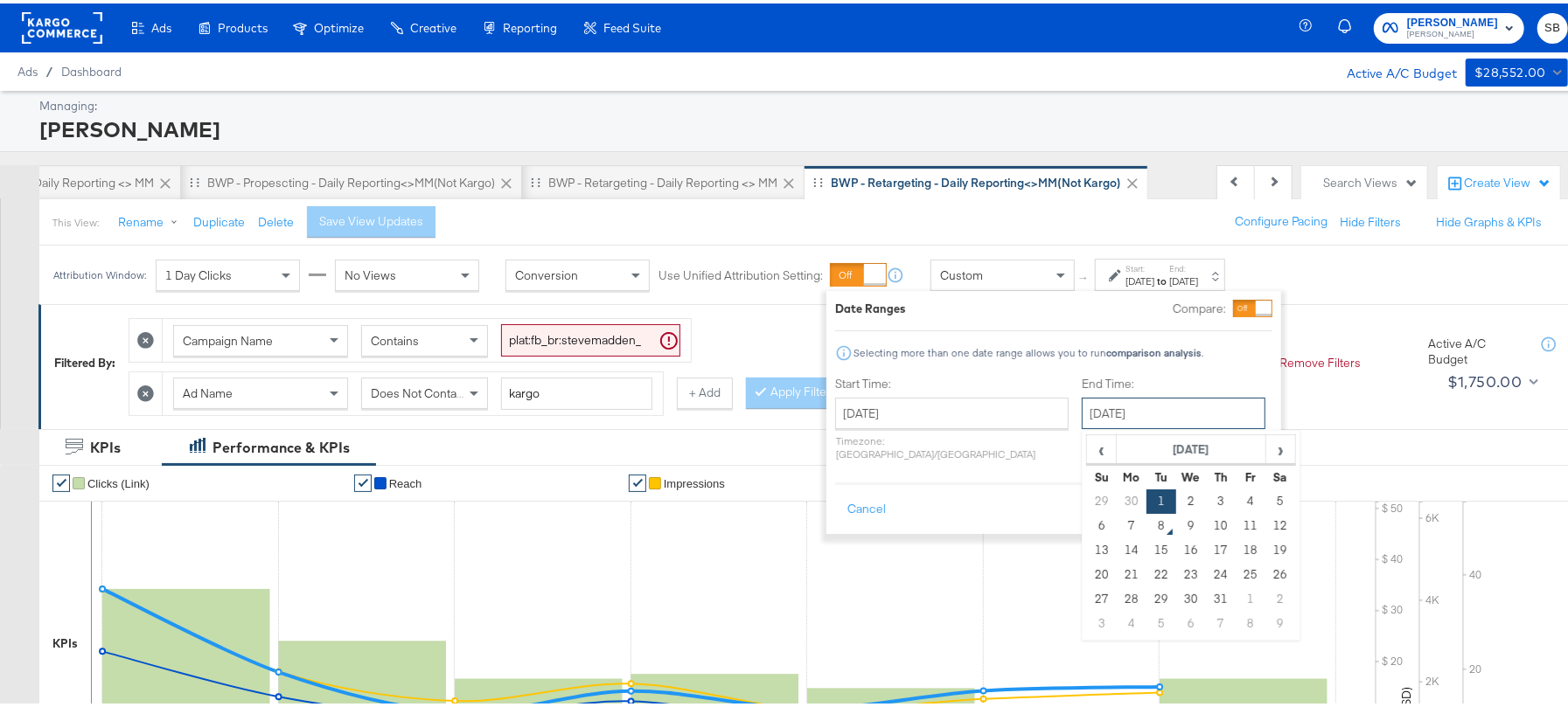 click on "[DATE]" at bounding box center [1174, 410] 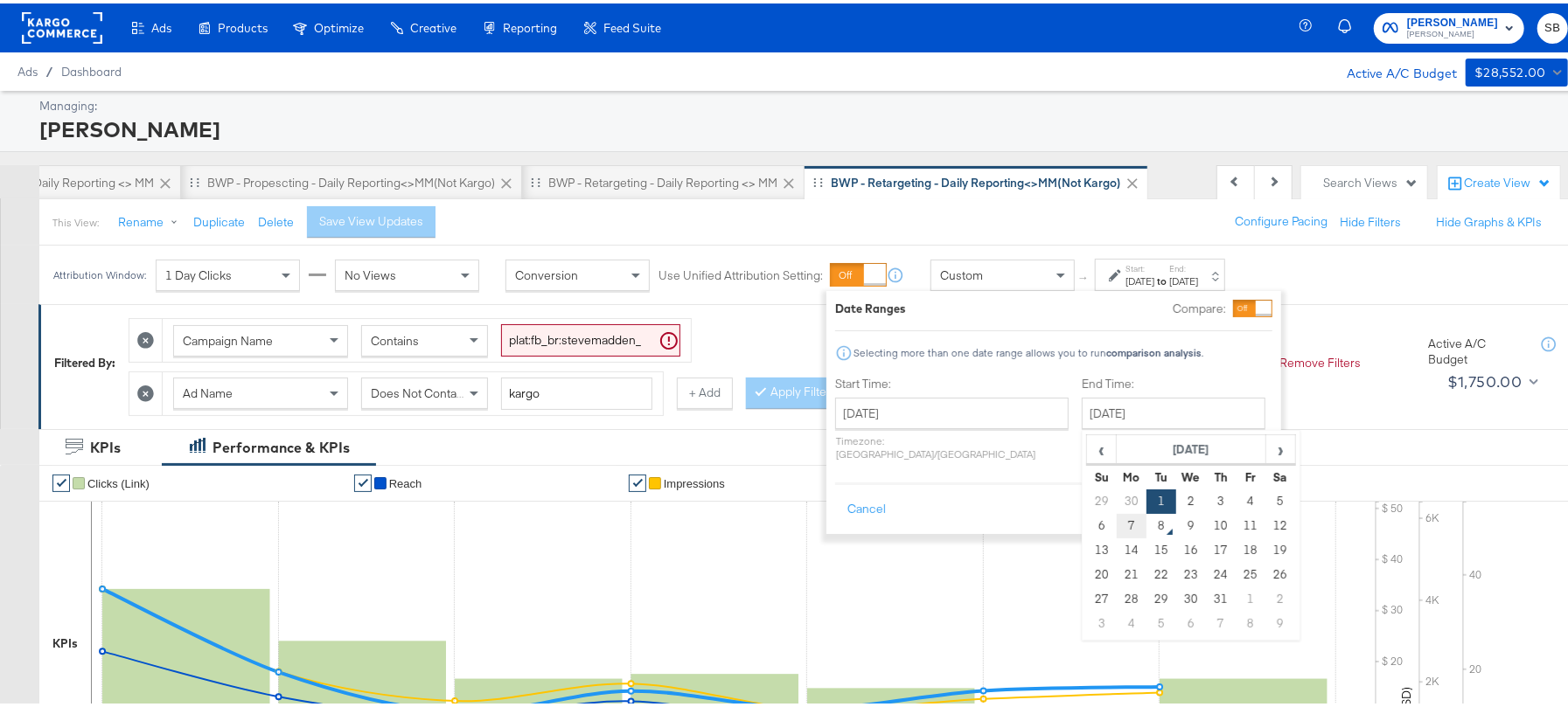 click on "7" at bounding box center (1132, 523) 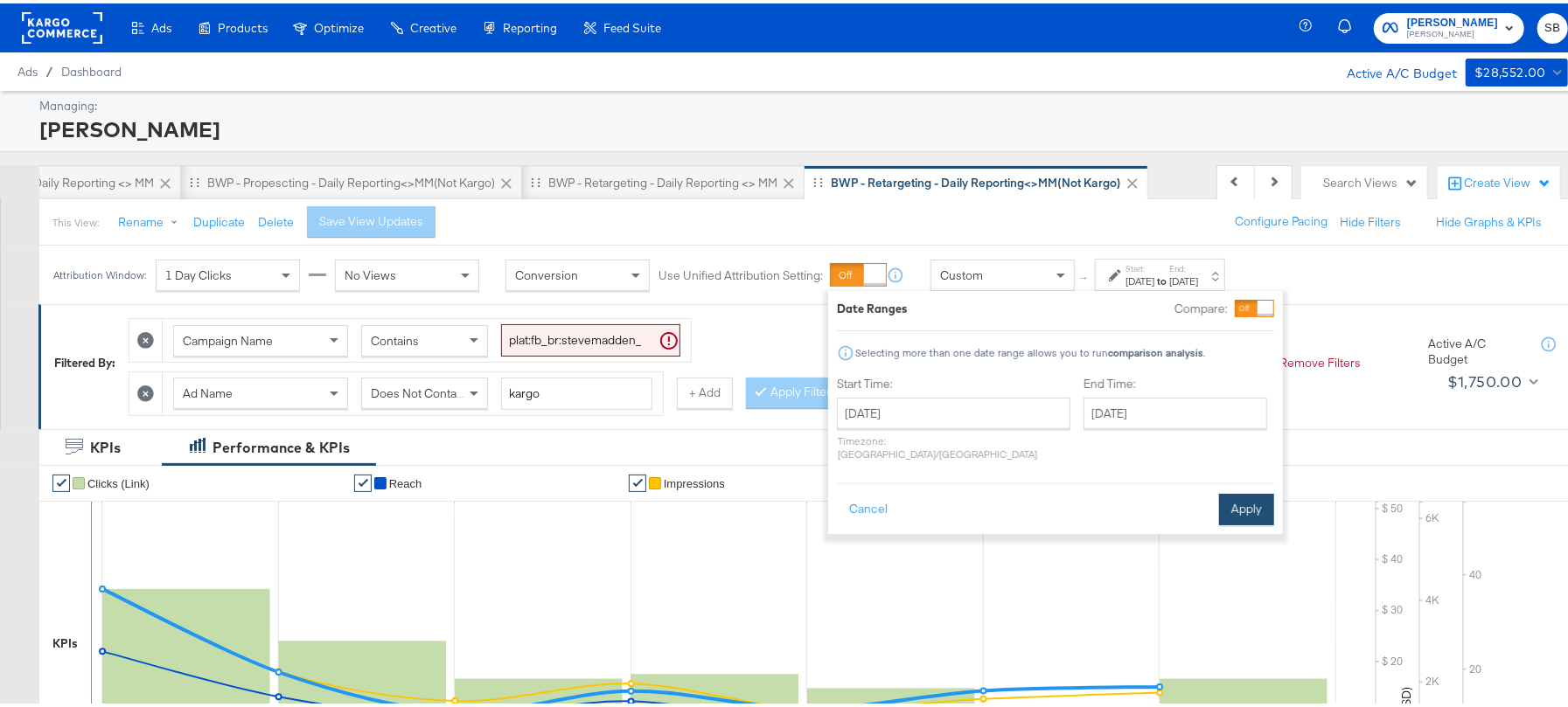 click on "Apply" at bounding box center (1246, 506) 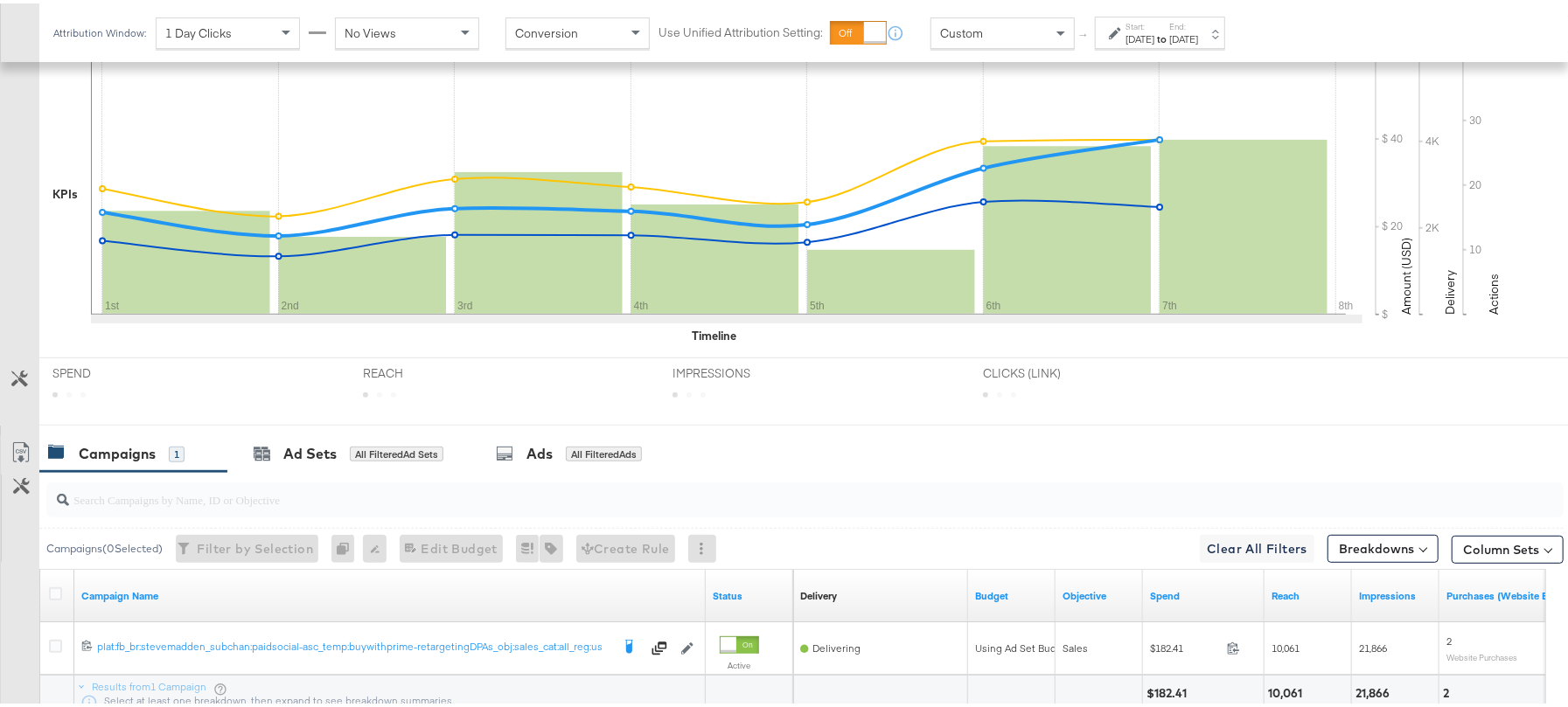 scroll, scrollTop: 466, scrollLeft: 0, axis: vertical 